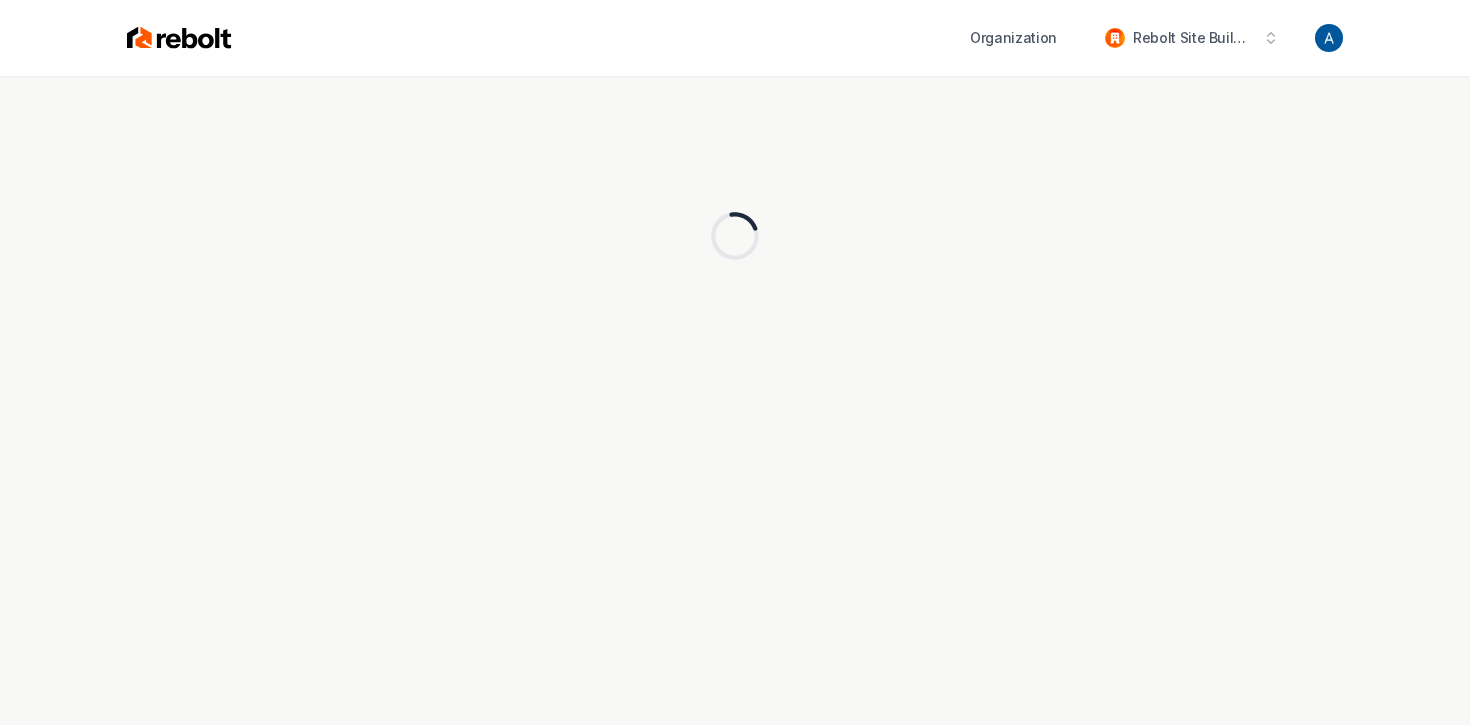 scroll, scrollTop: 0, scrollLeft: 0, axis: both 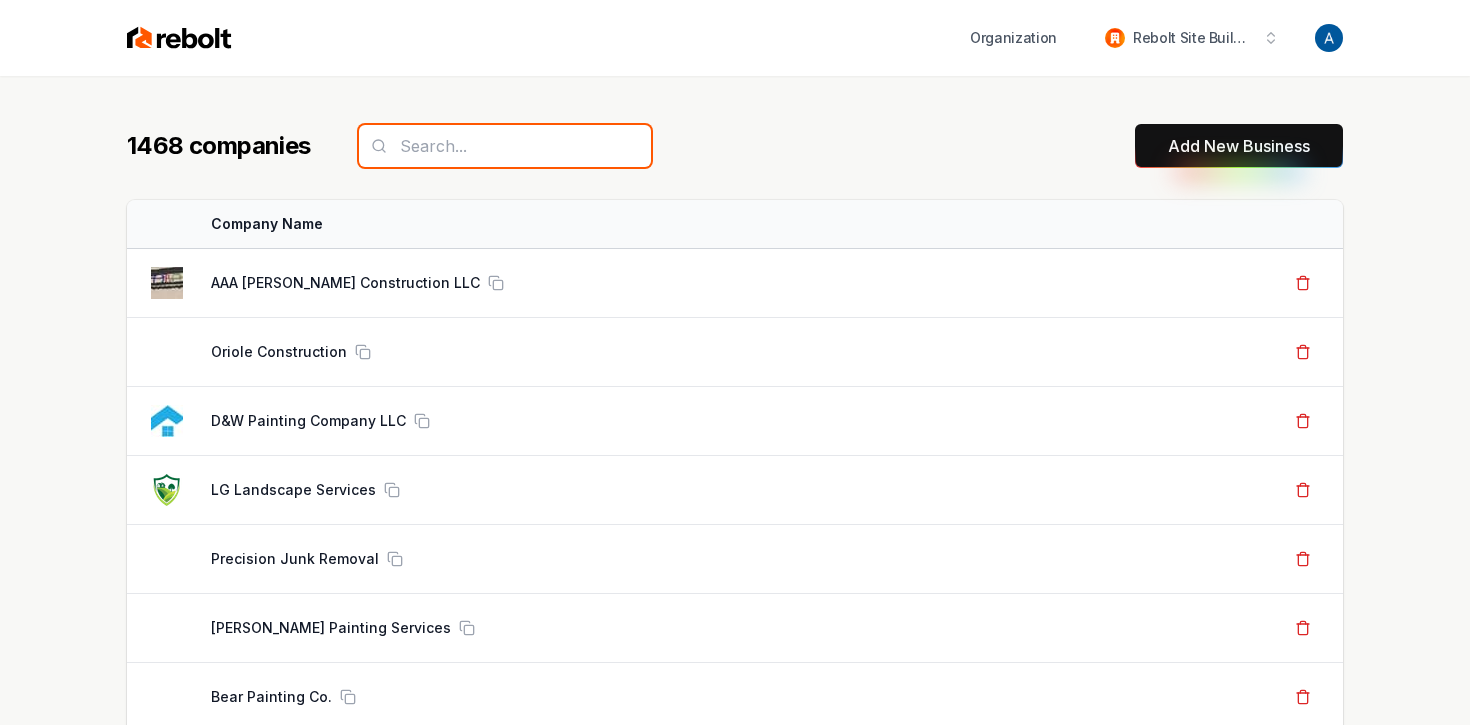 click at bounding box center [505, 146] 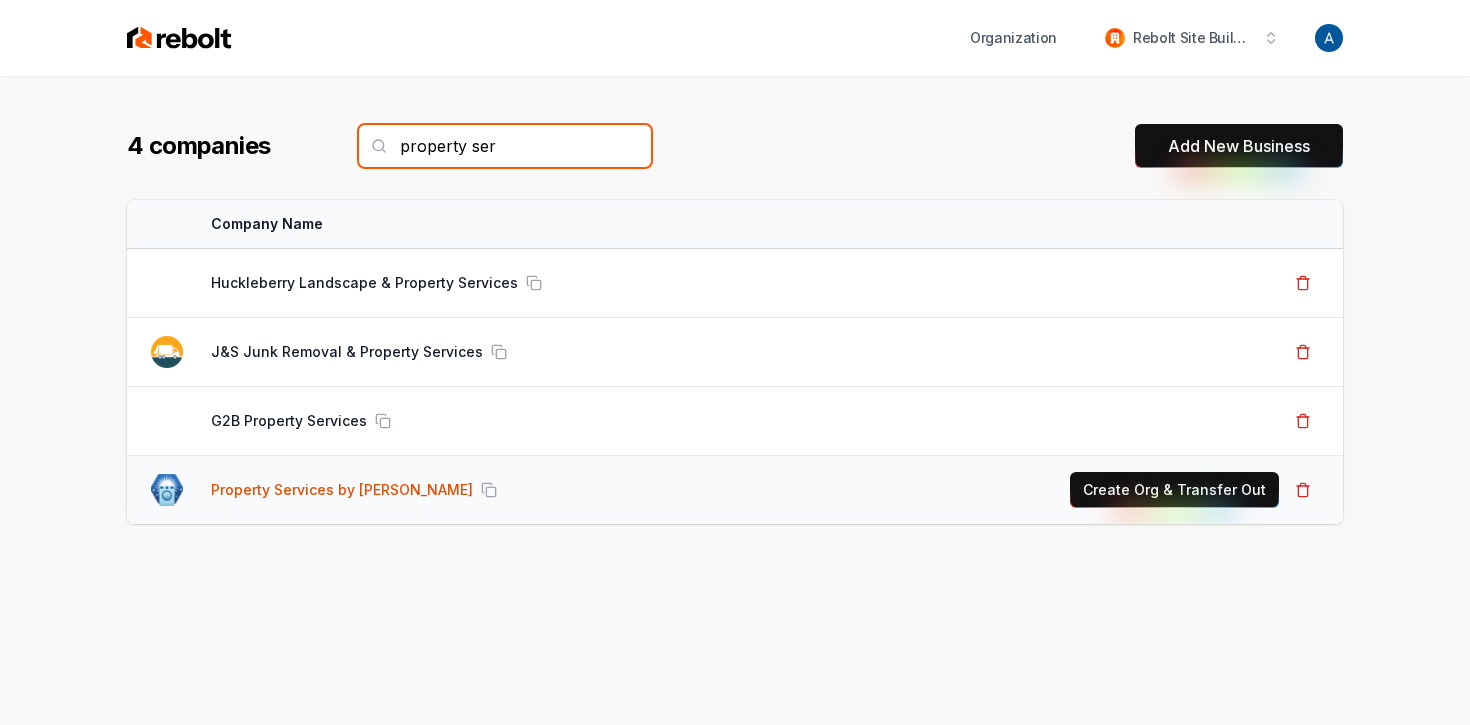 type on "property ser" 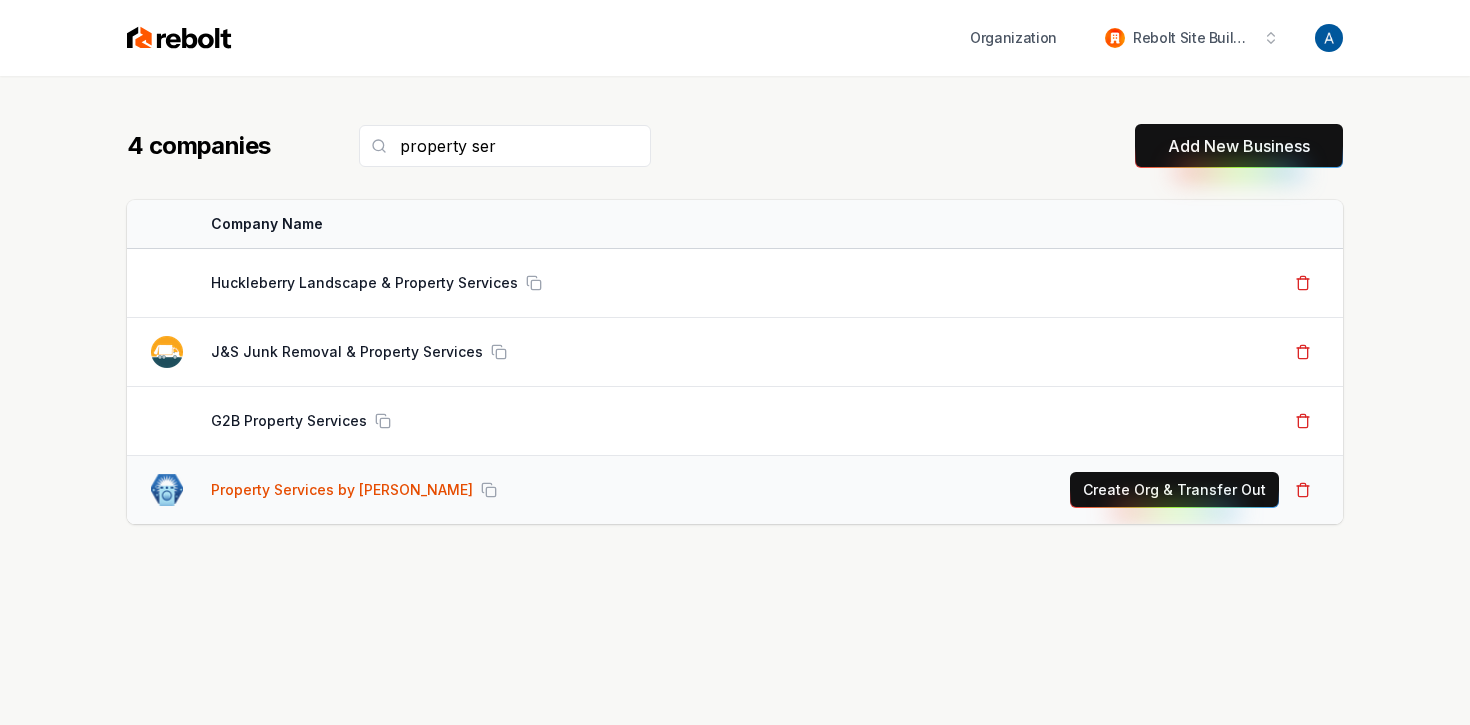 click on "Property Services by [PERSON_NAME]" at bounding box center (342, 490) 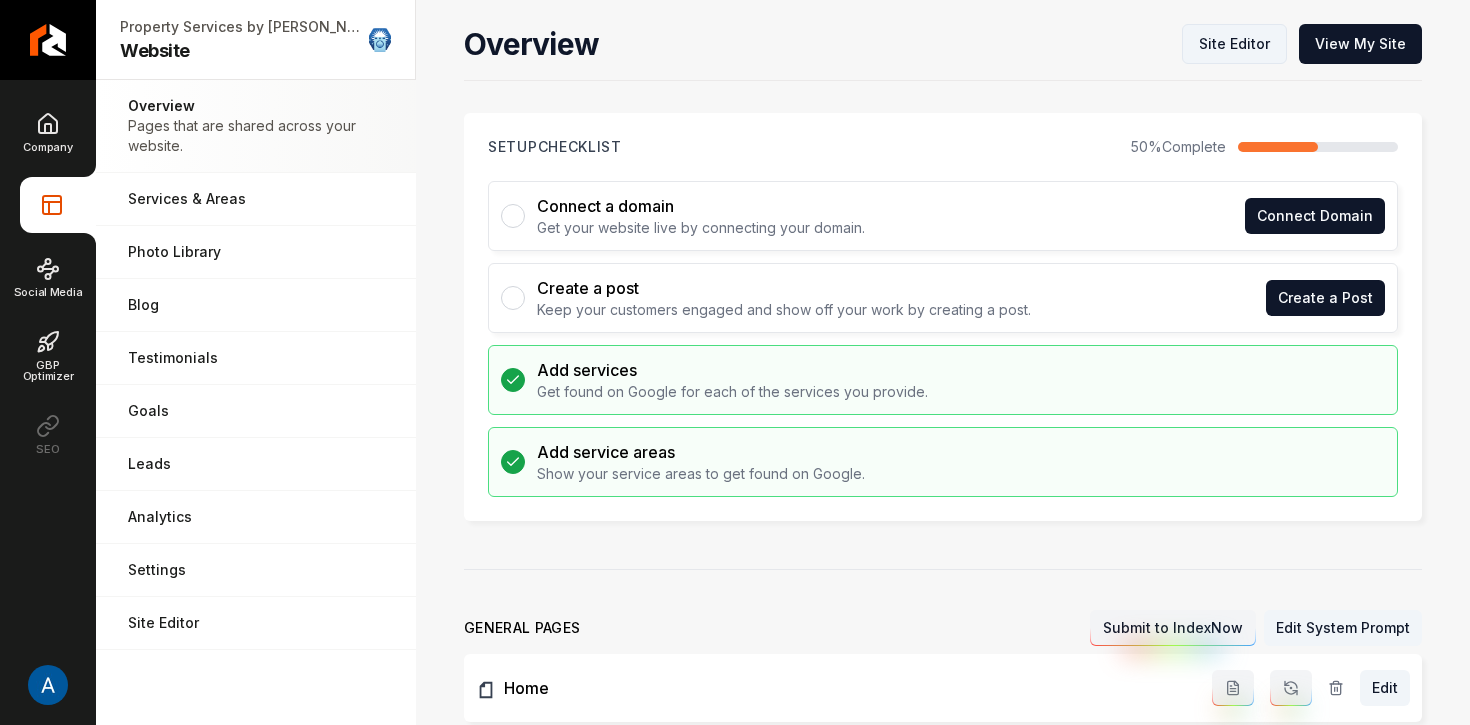 click on "Site Editor" at bounding box center [1234, 44] 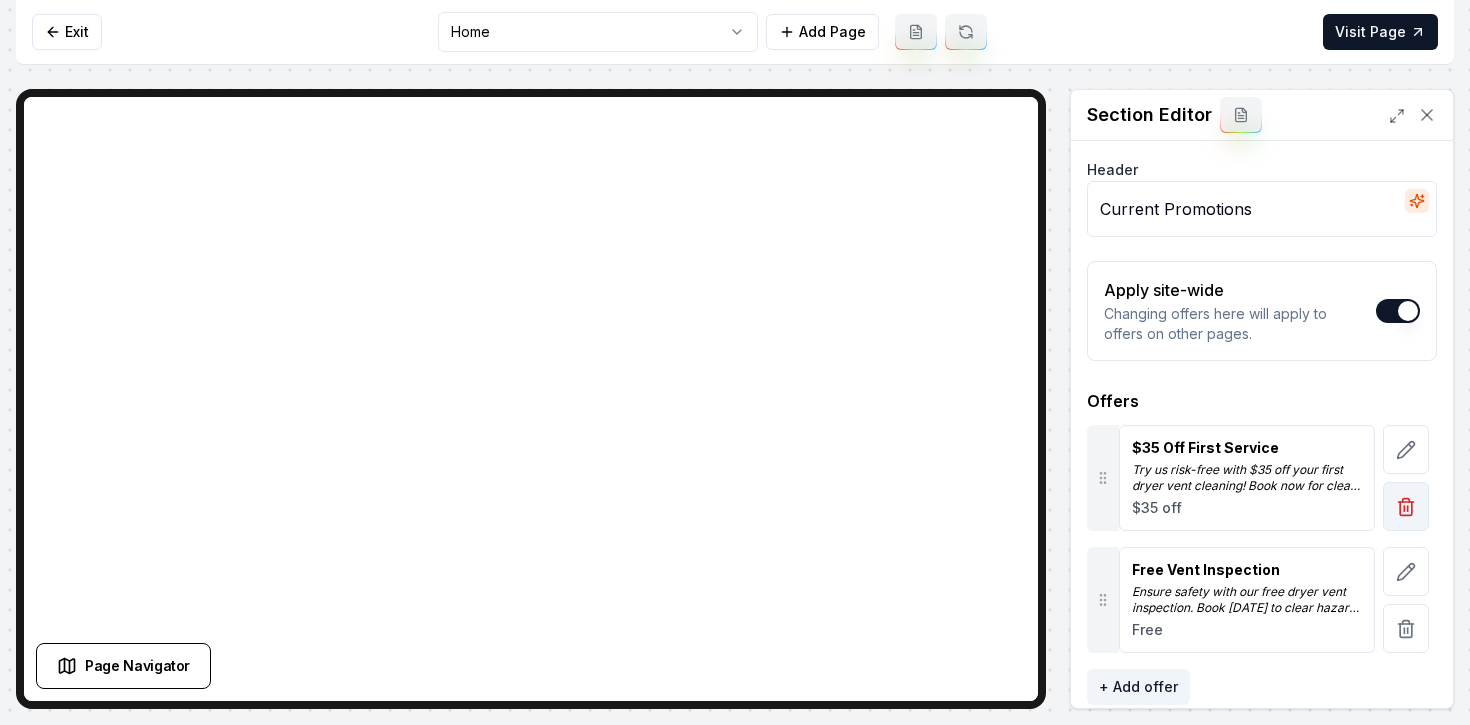click 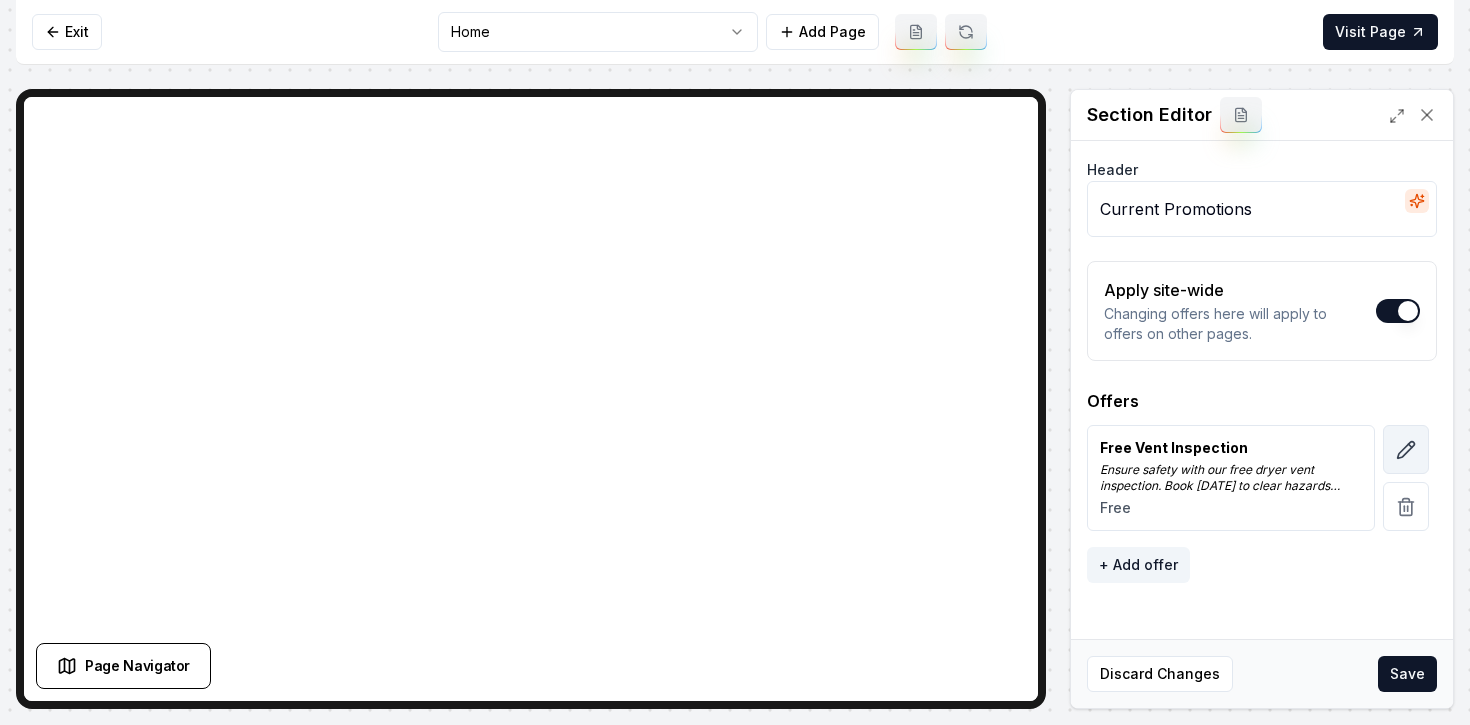 click 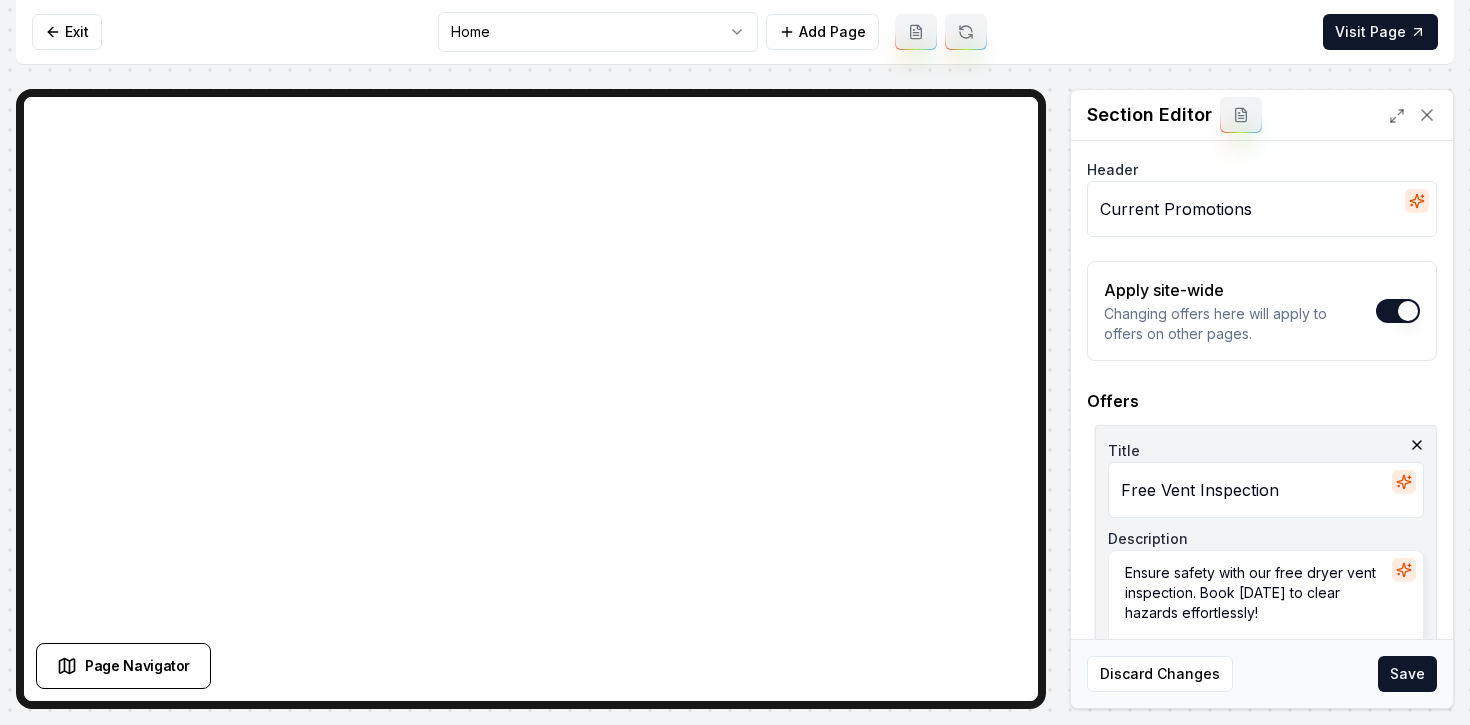 click on "Free Vent Inspection" at bounding box center [1266, 490] 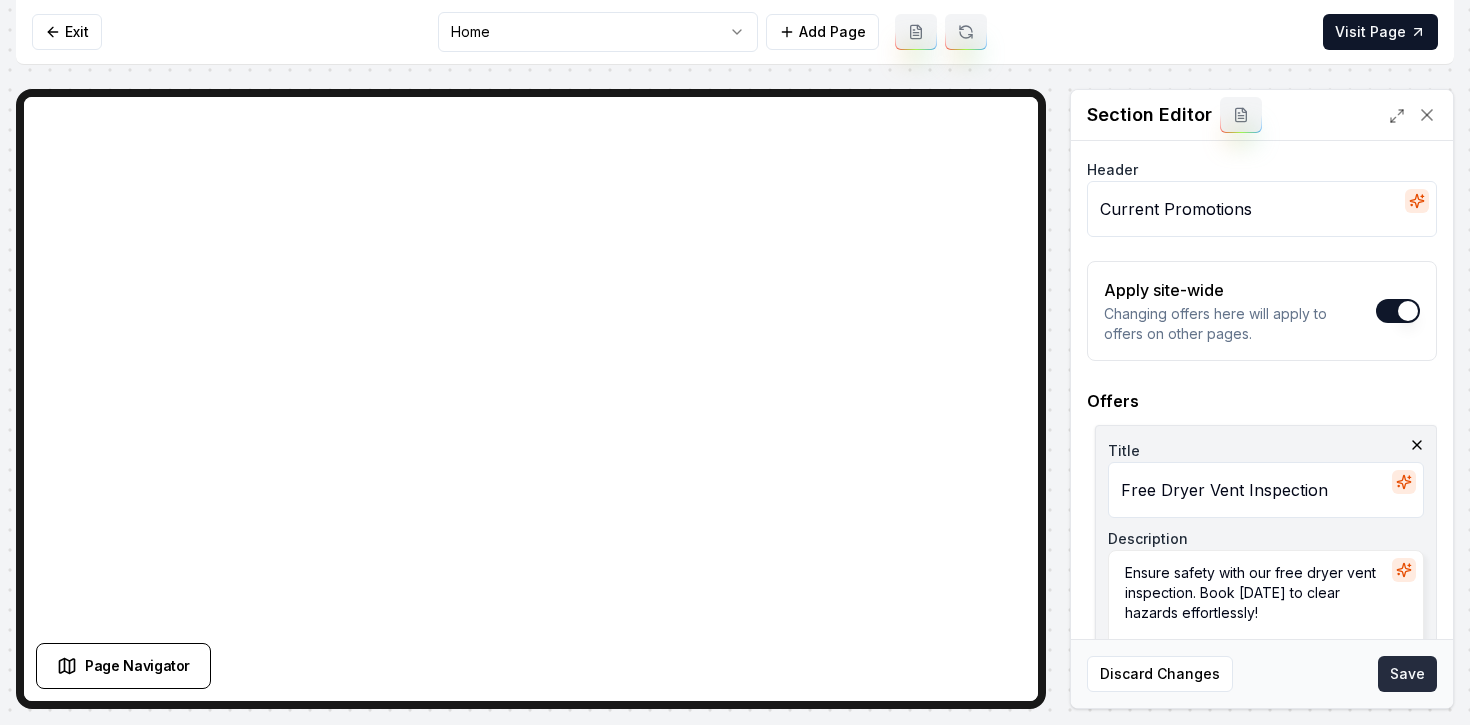 type on "Free Dryer Vent Inspection" 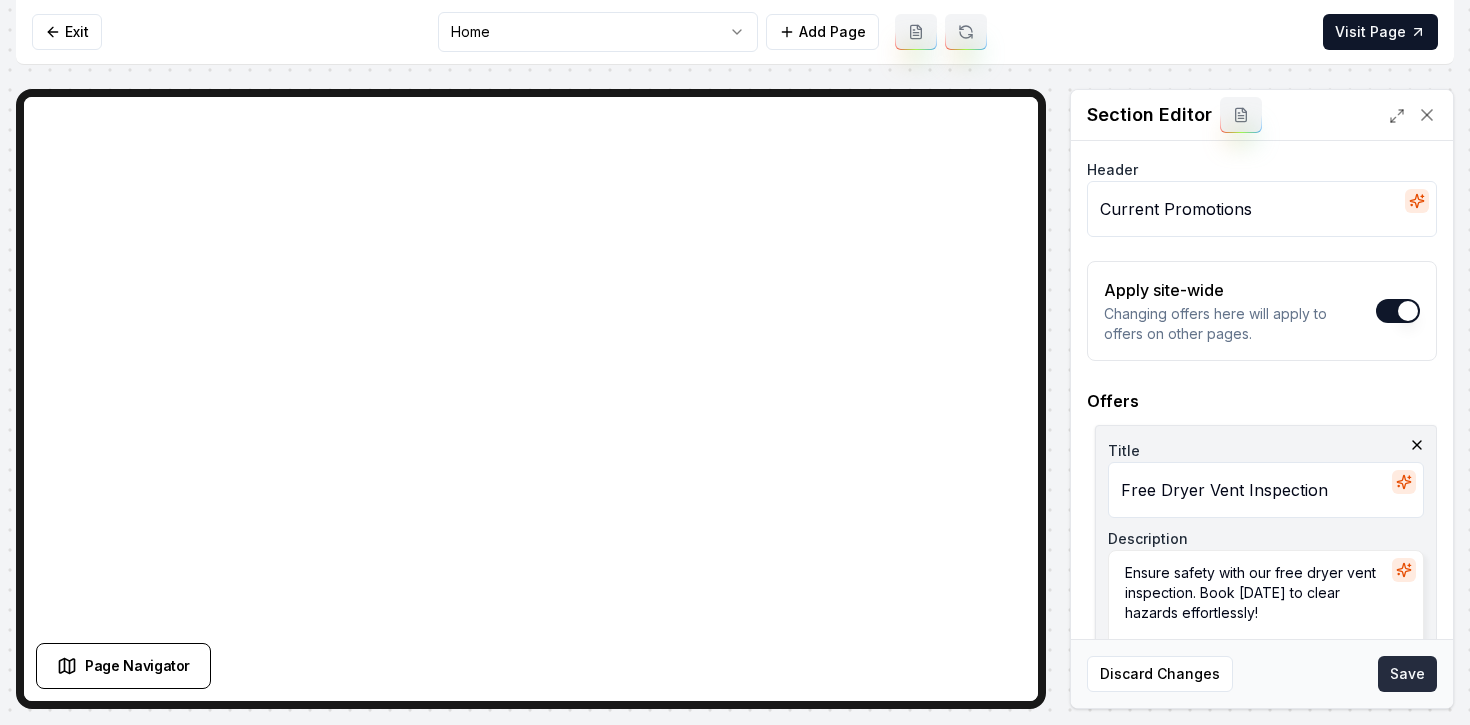 click on "Save" at bounding box center (1407, 674) 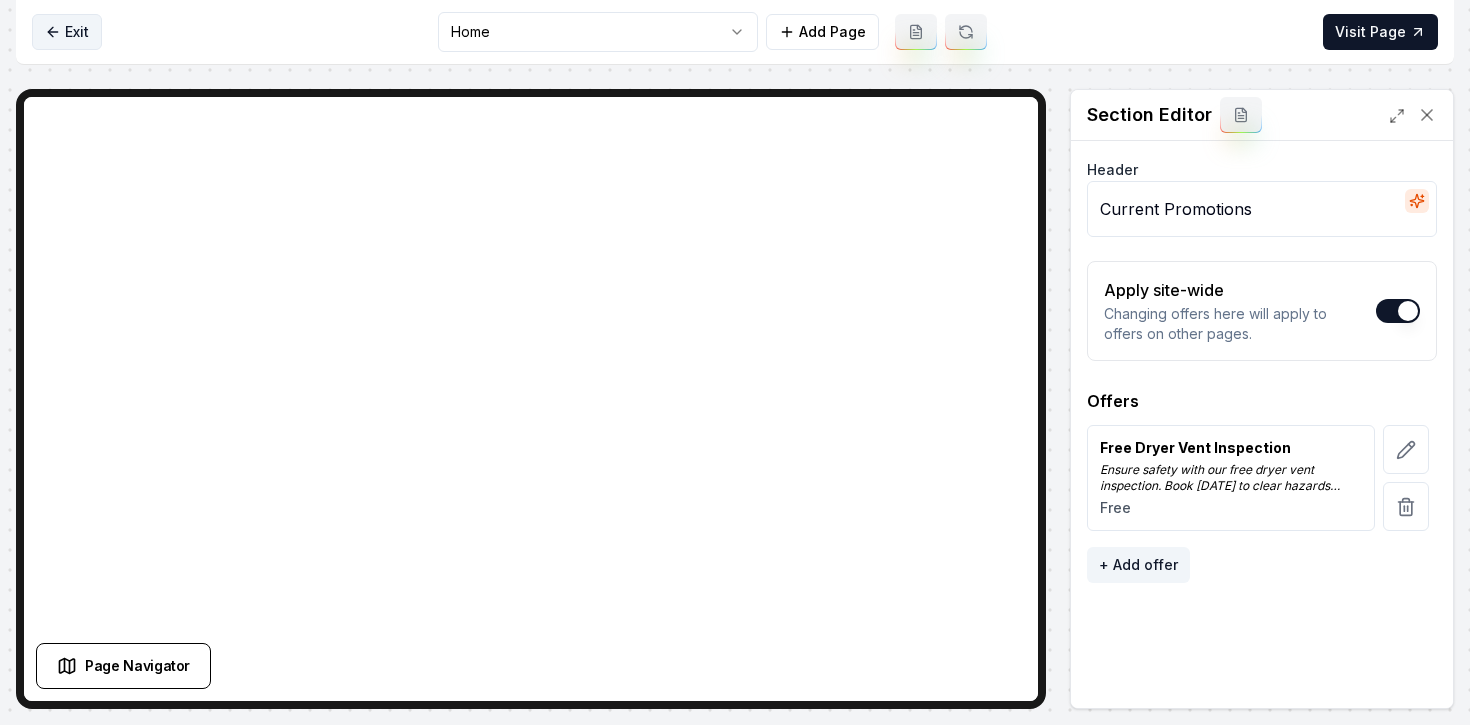 click on "Exit" at bounding box center [67, 32] 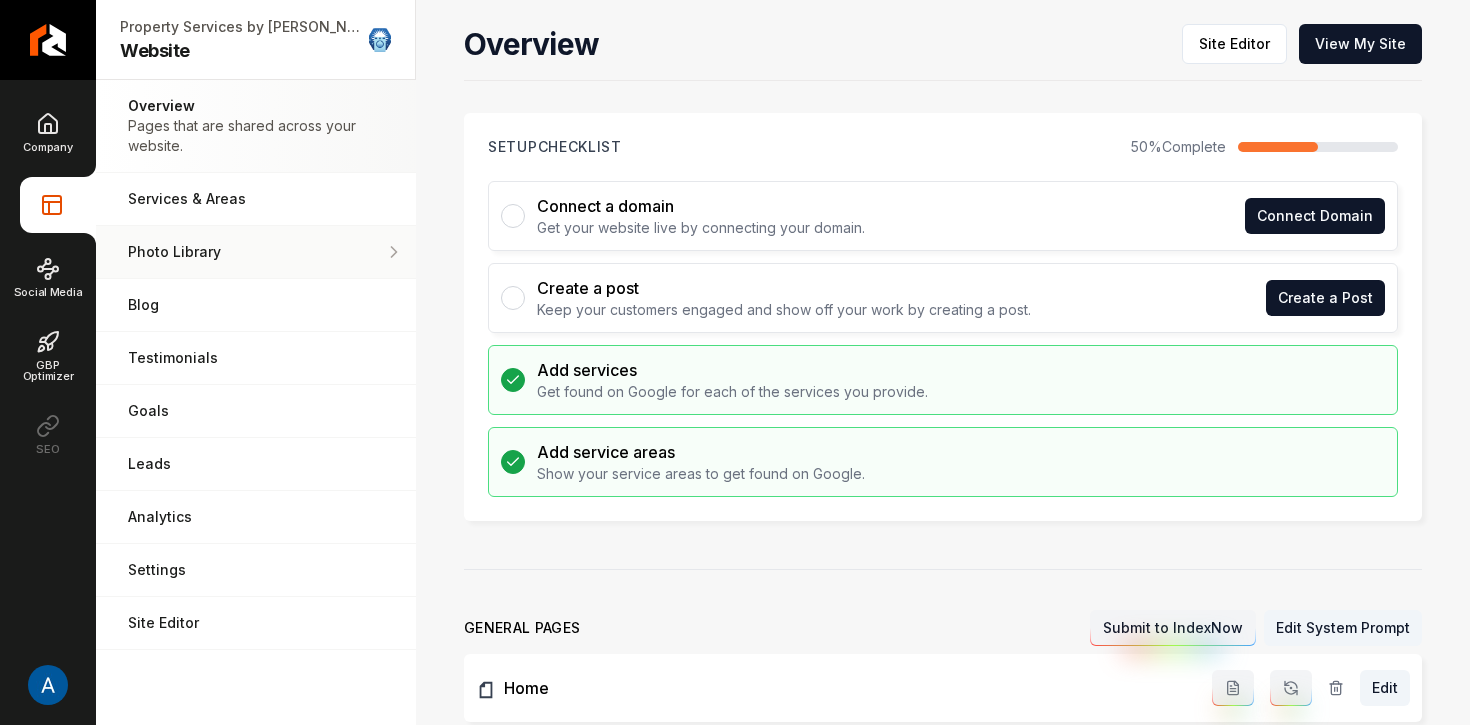 click on "Photo Library" at bounding box center [247, 252] 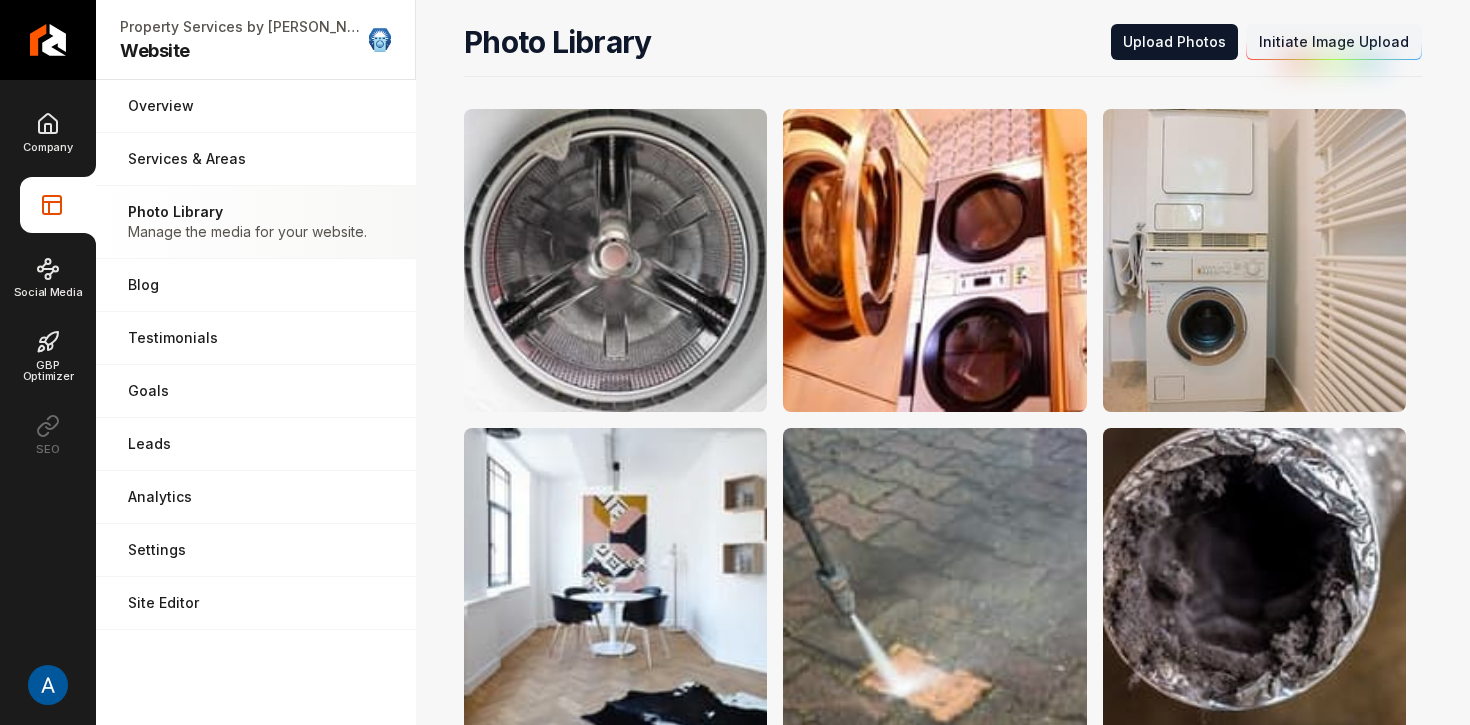 click on "Initiate Image Upload" at bounding box center [1334, 42] 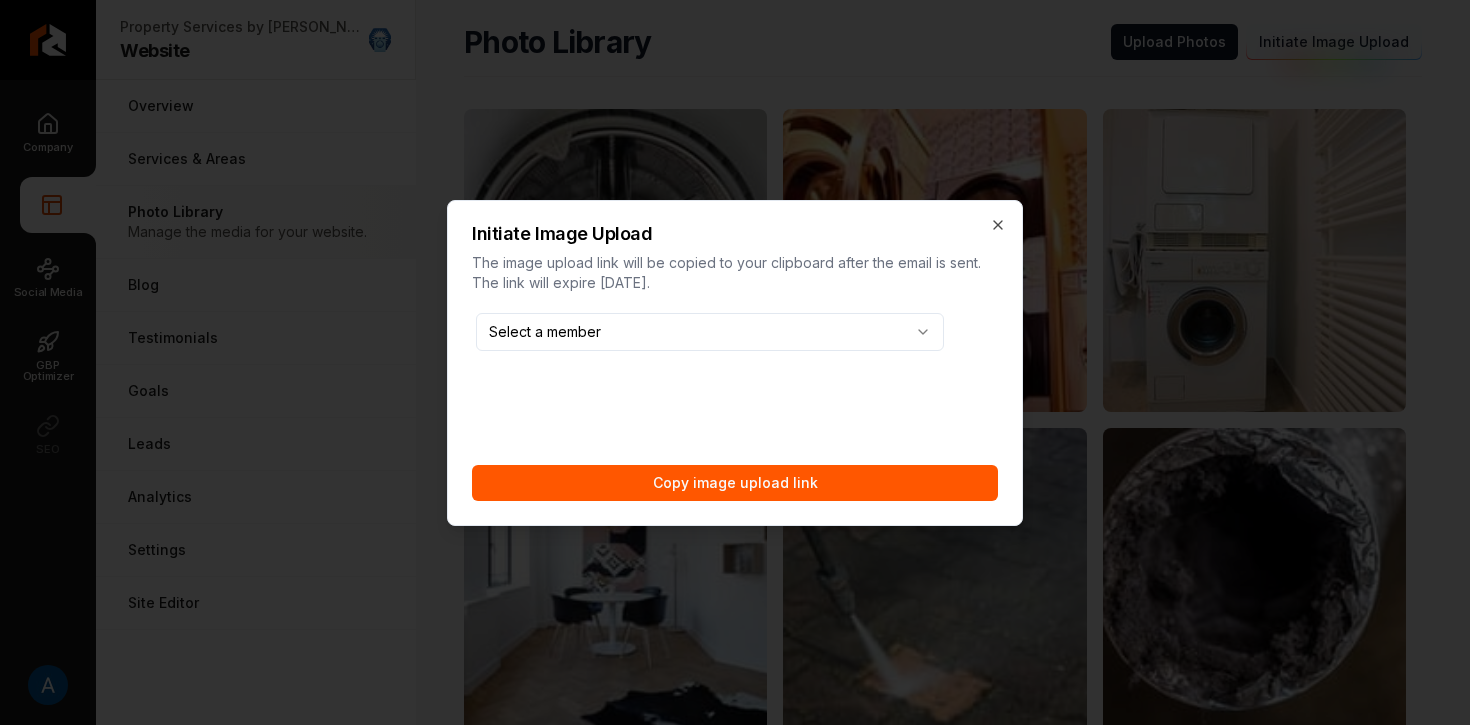click on "Company Website Social Media GBP Optimizer SEO Property Services by [PERSON_NAME] Website Open menu Property Services by [PERSON_NAME] Website Overview Pages that are shared across your website. Services & Areas Adjust your services and areas of expertise. Photo Library Manage the media for your website. Blog Demonstrate your work via blog posts & project pages. Testimonials Demonstrate social proof via testimonials. Goals Set your goals and track your progress. Leads All of the leads that have come in through your website. Analytics Get an idea of your visitor count and what CTAs they clicked. Settings Adjust your domain, scripts, redirects, and more. Site Editor Edit your website with our easy-to-use editor. Photo Library Upload Photos Initiate Image Upload /dashboard/sites/2544eb4c-c7ea-4229-bd3f-56c2ca3957e1/photos Initiate Image Upload The image upload link will be copied to your clipboard after the email is sent. The link will expire [DATE]. Select a member Copy image upload link Close" at bounding box center [735, 362] 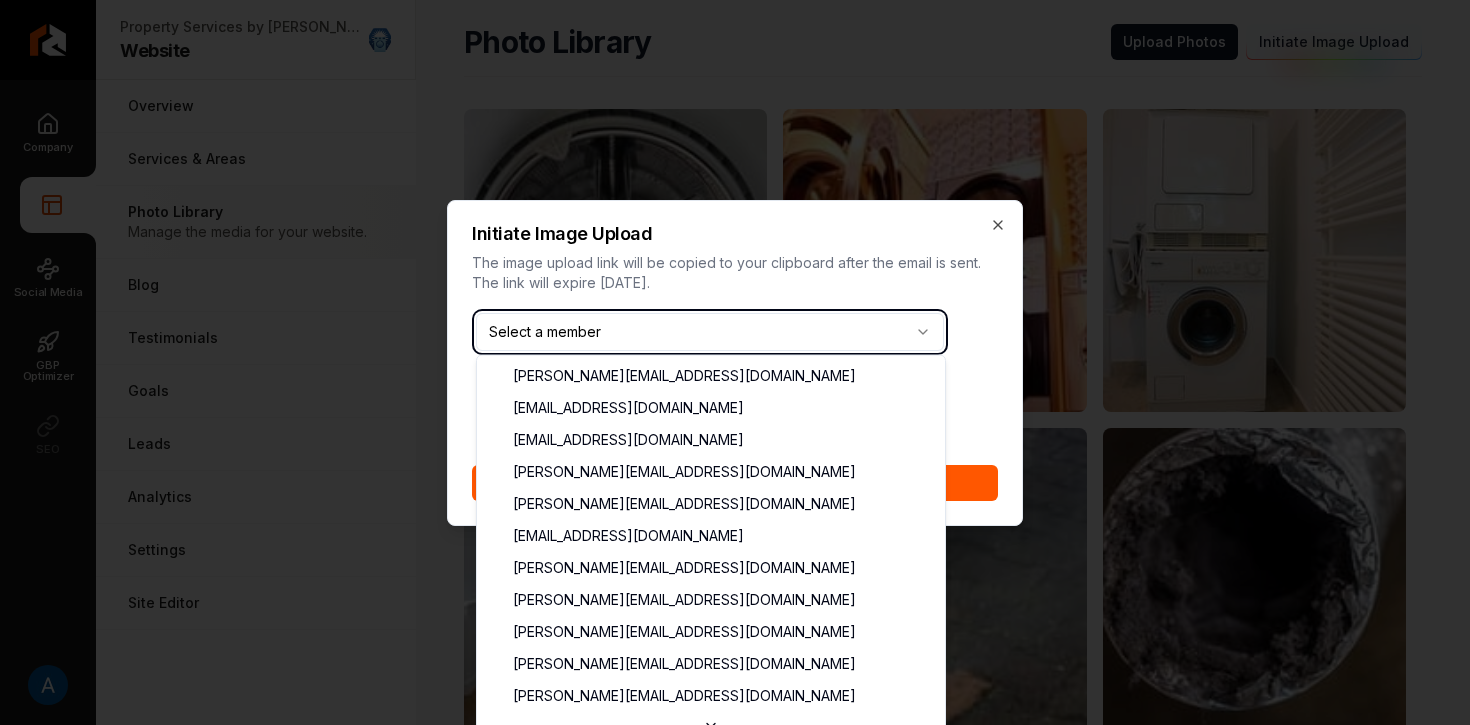 click on "Company Website Social Media GBP Optimizer SEO Property Services by [PERSON_NAME] Website Open menu Property Services by [PERSON_NAME] Website Overview Pages that are shared across your website. Services & Areas Adjust your services and areas of expertise. Photo Library Manage the media for your website. Blog Demonstrate your work via blog posts & project pages. Testimonials Demonstrate social proof via testimonials. Goals Set your goals and track your progress. Leads All of the leads that have come in through your website. Analytics Get an idea of your visitor count and what CTAs they clicked. Settings Adjust your domain, scripts, redirects, and more. Site Editor Edit your website with our easy-to-use editor. Photo Library Upload Photos Initiate Image Upload /dashboard/sites/2544eb4c-c7ea-4229-bd3f-56c2ca3957e1/photos Initiate Image Upload The image upload link will be copied to your clipboard after the email is sent. The link will expire [DATE]. Select a member Copy image upload link Close [PERSON_NAME][EMAIL_ADDRESS][DOMAIN_NAME] [EMAIL_ADDRESS][DOMAIN_NAME]" at bounding box center [735, 362] 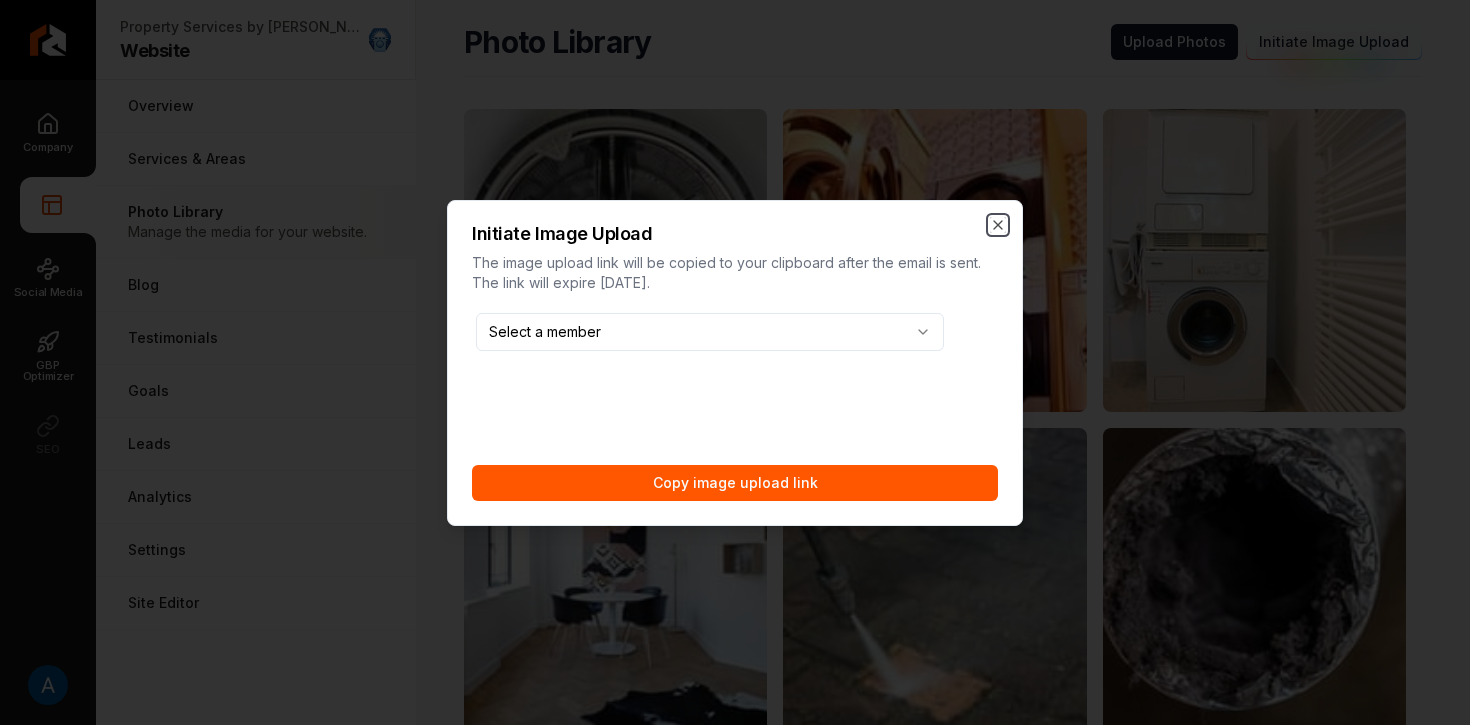 click 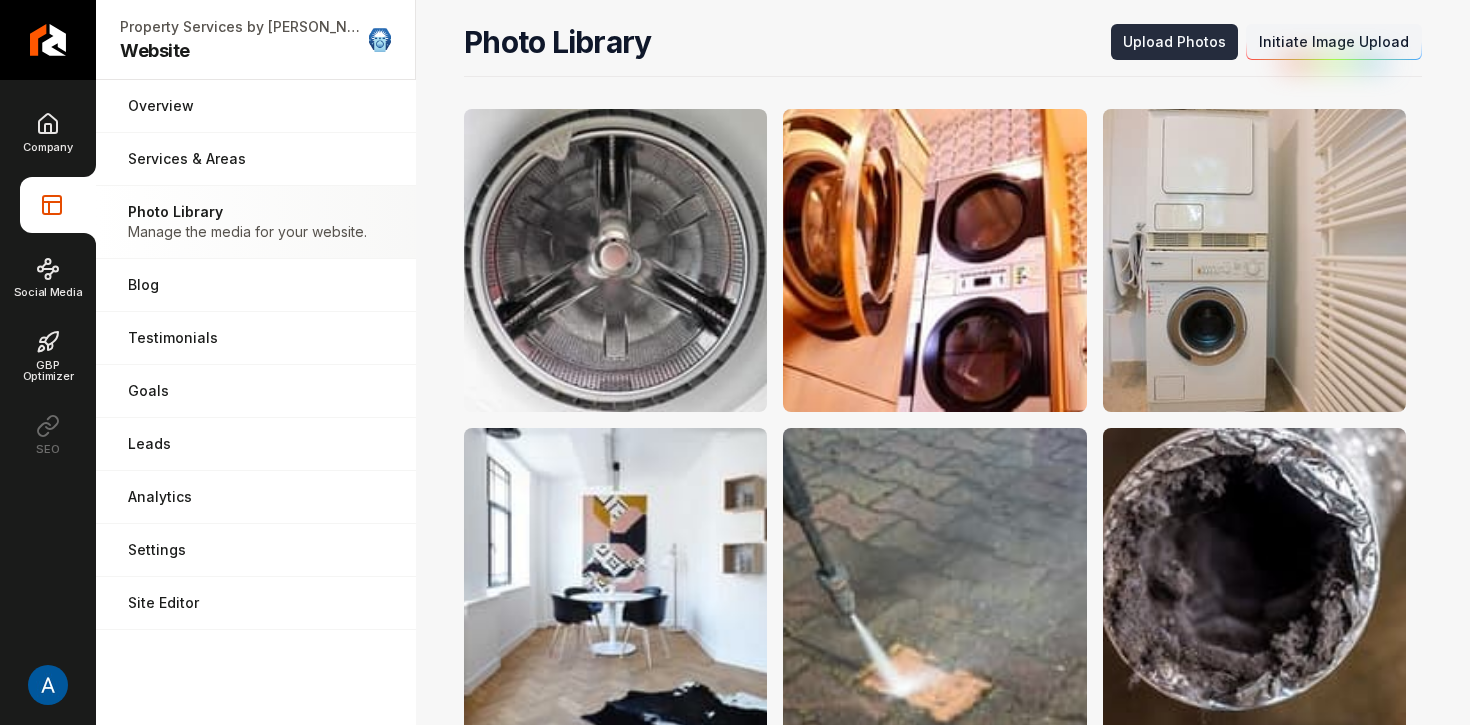 click on "Upload Photos" at bounding box center [1174, 42] 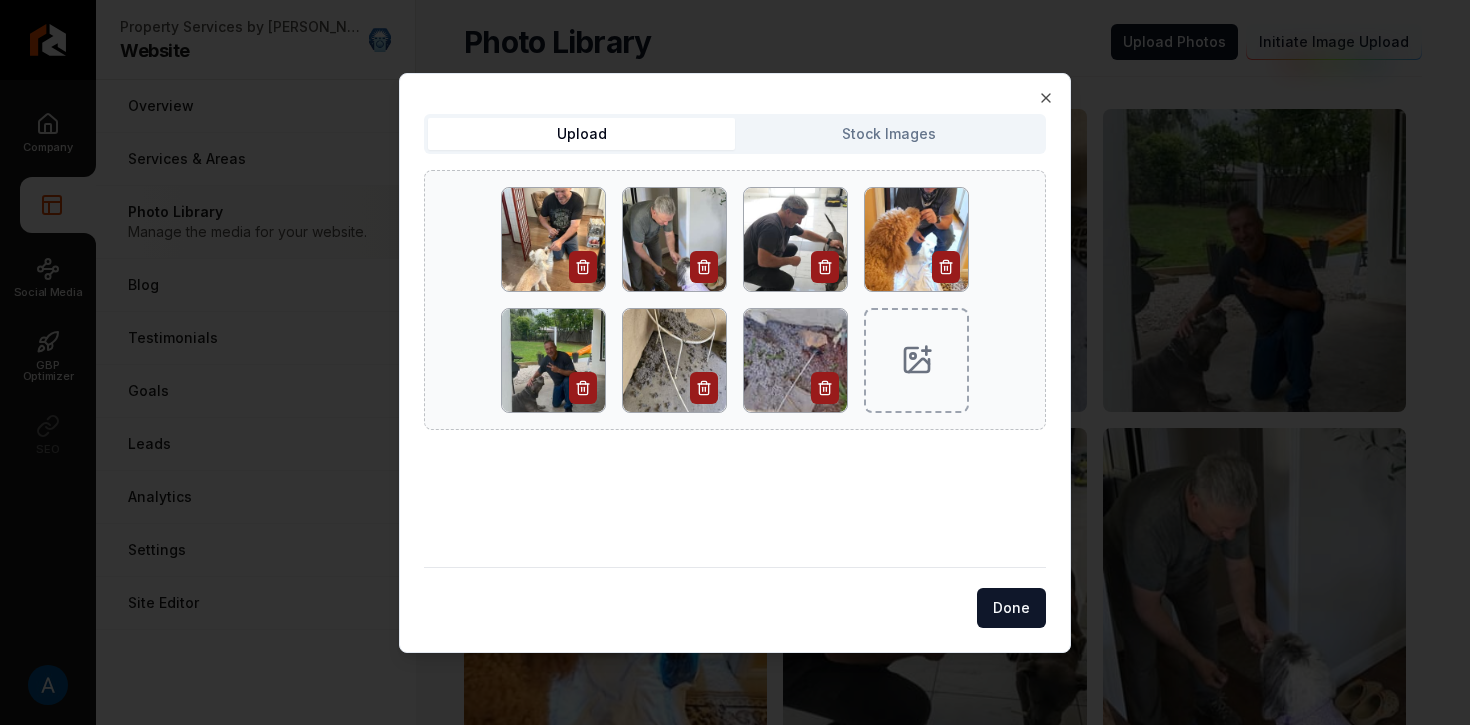 click on "Upload Upload Stock Images" at bounding box center [735, 332] 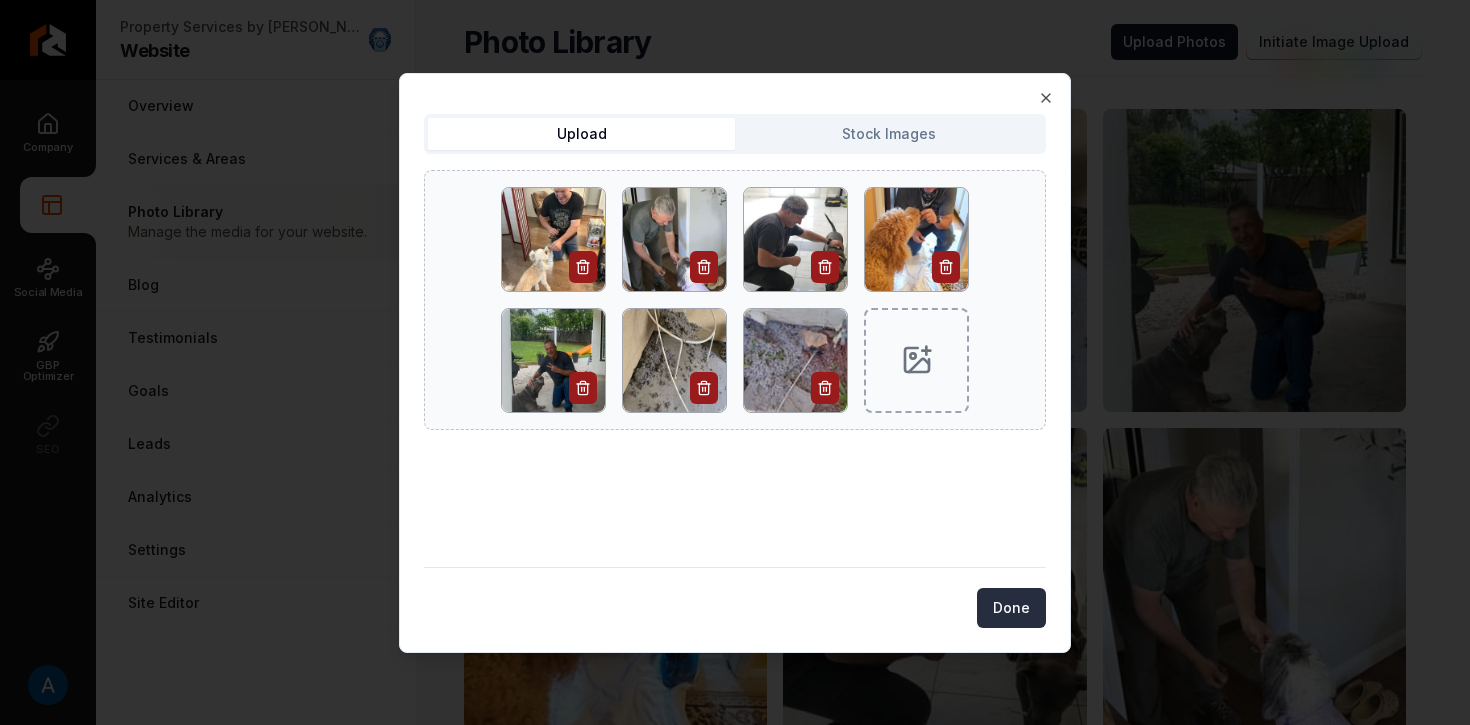 click on "Done" at bounding box center (1011, 608) 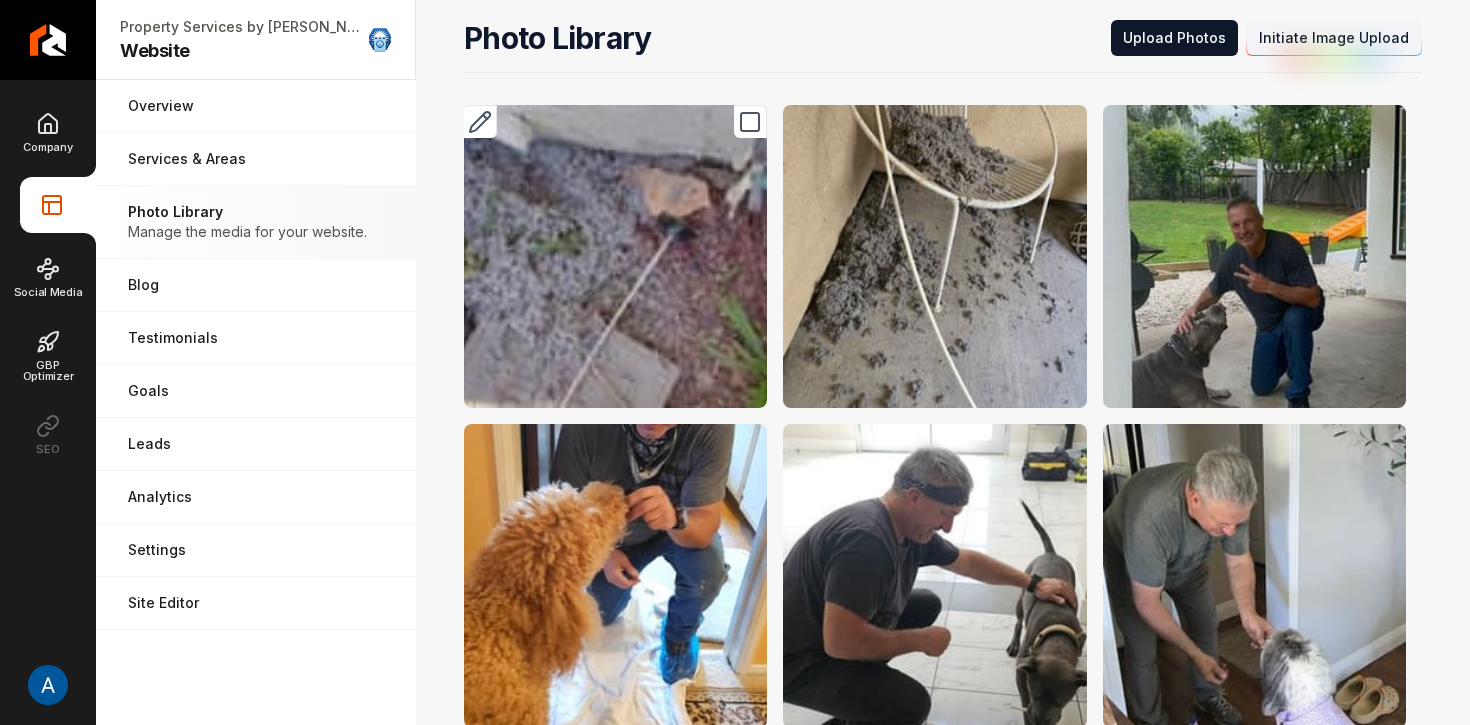 scroll, scrollTop: 0, scrollLeft: 0, axis: both 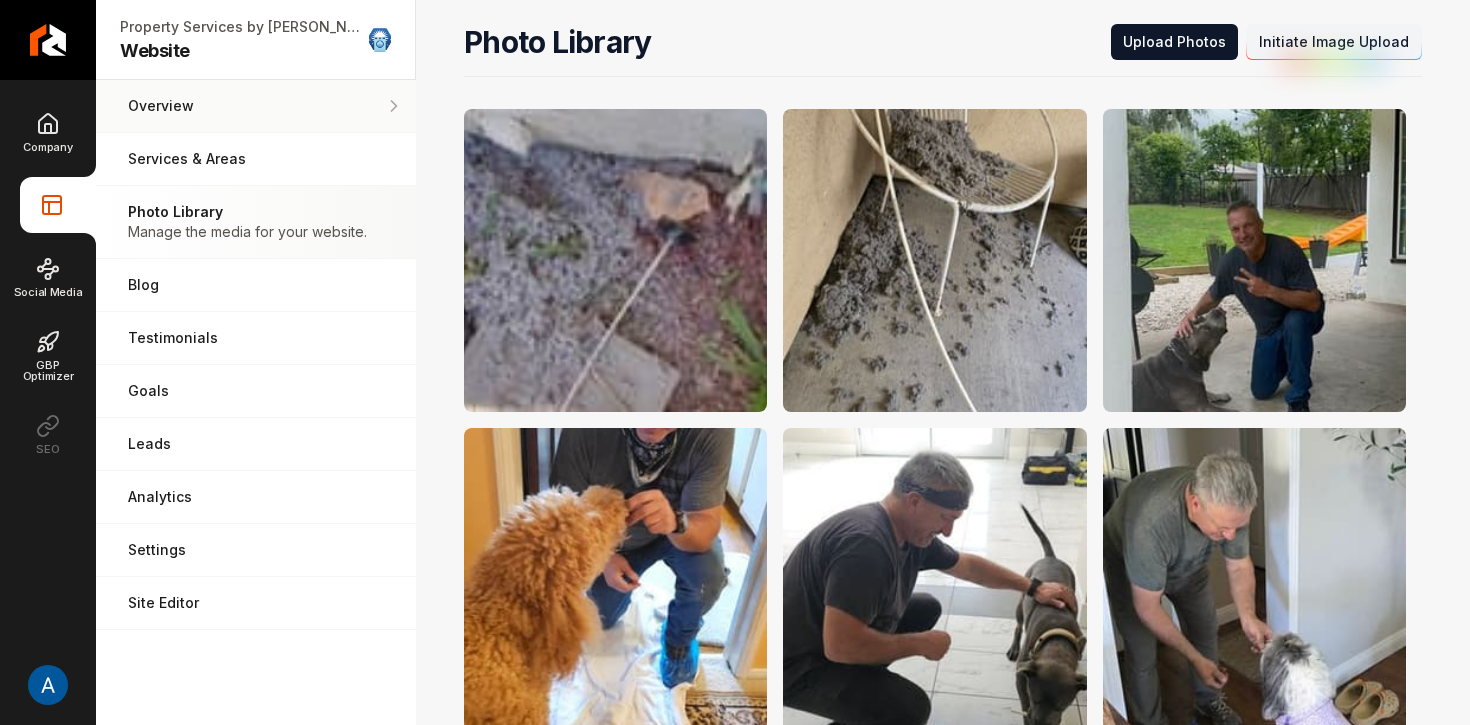 click on "Overview" at bounding box center (256, 106) 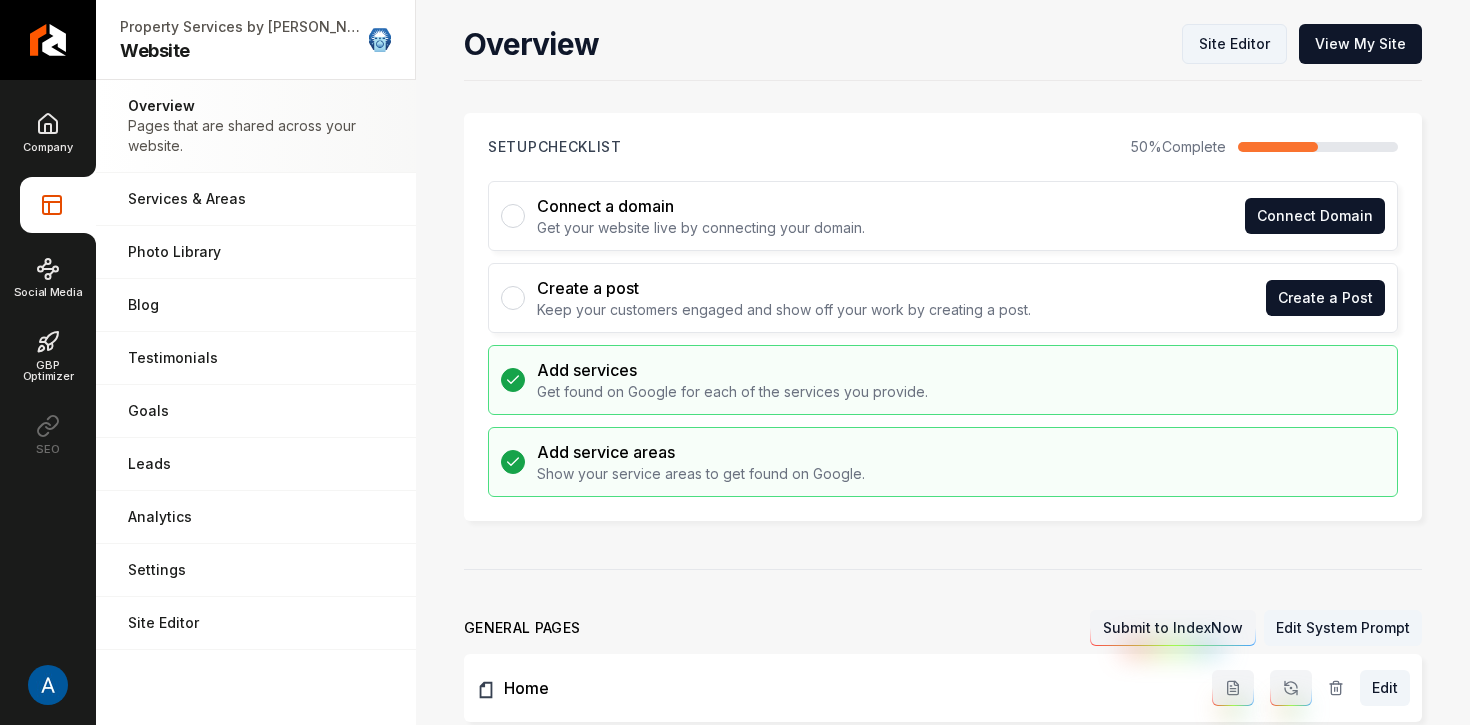 click on "Site Editor" at bounding box center (1234, 44) 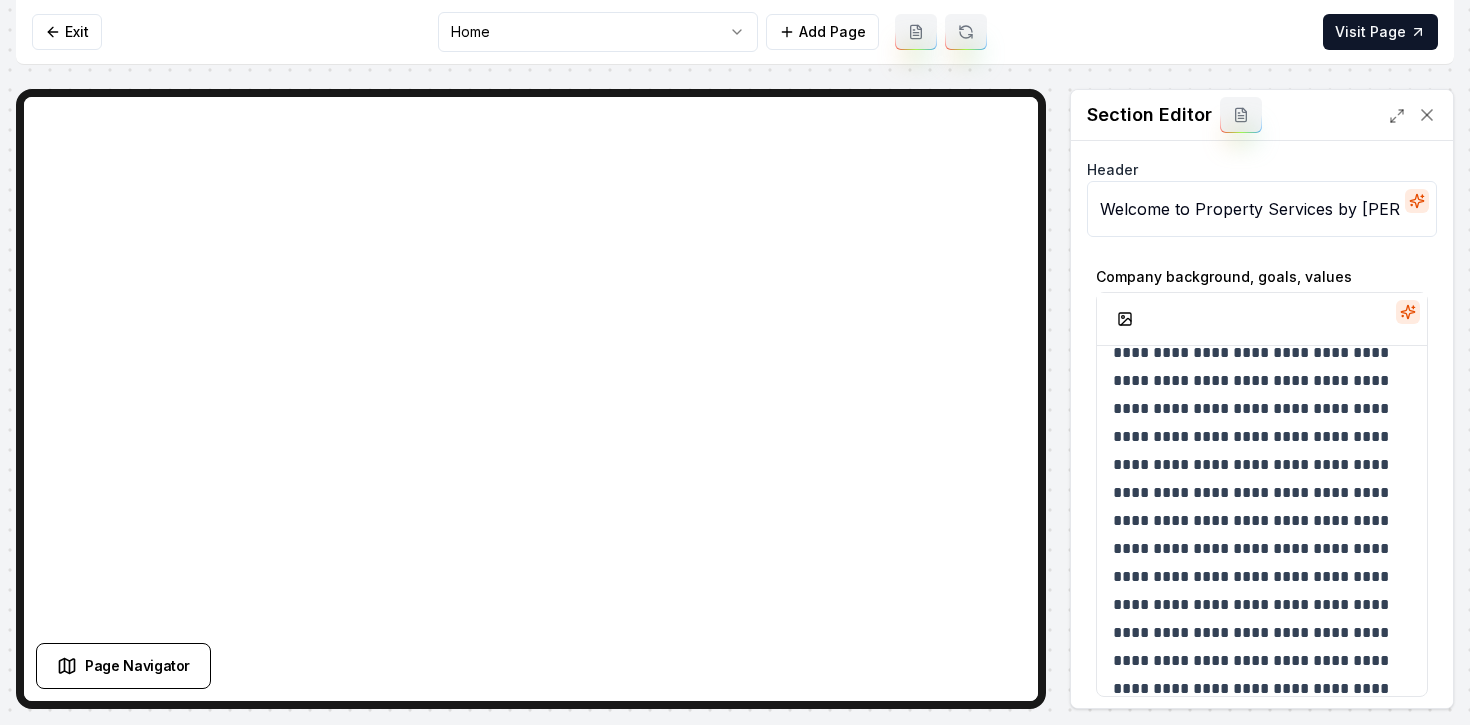 scroll, scrollTop: 74, scrollLeft: 0, axis: vertical 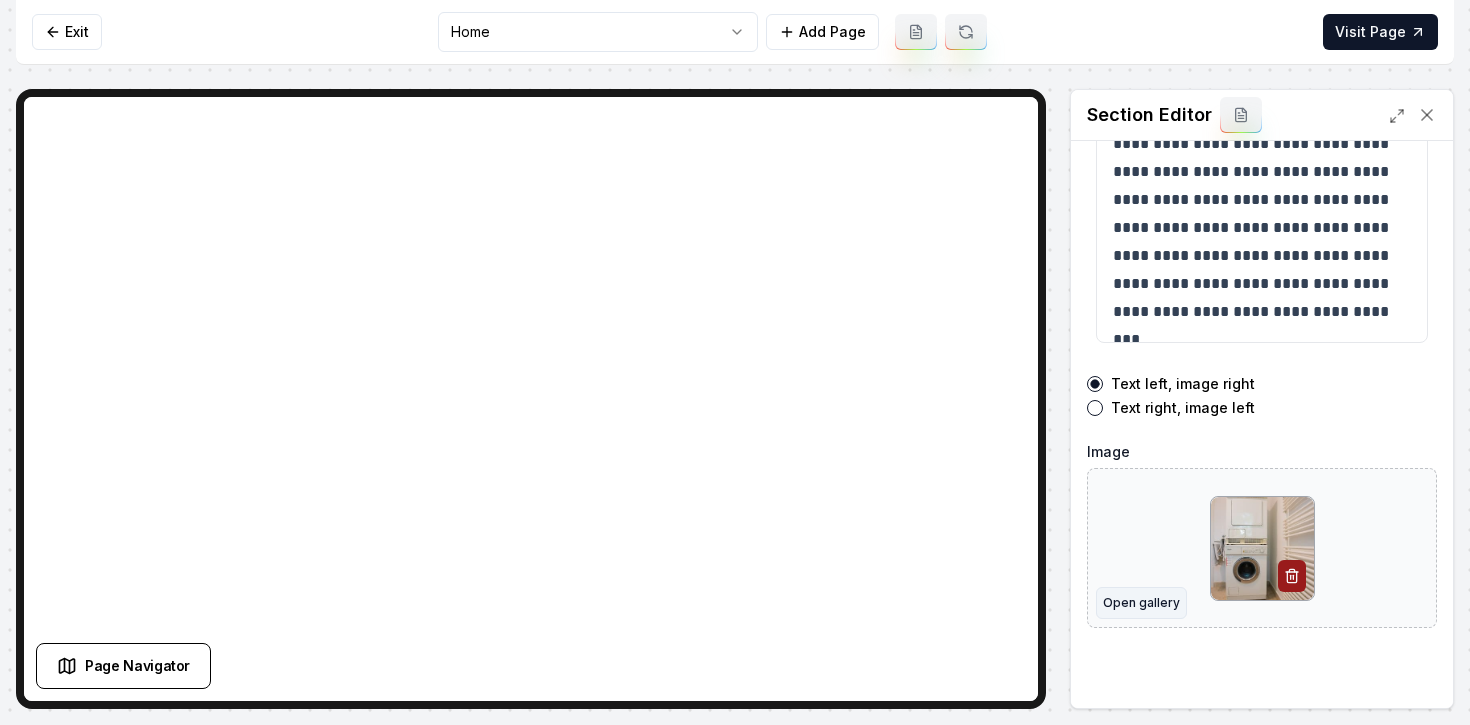 click on "Open gallery" at bounding box center (1141, 603) 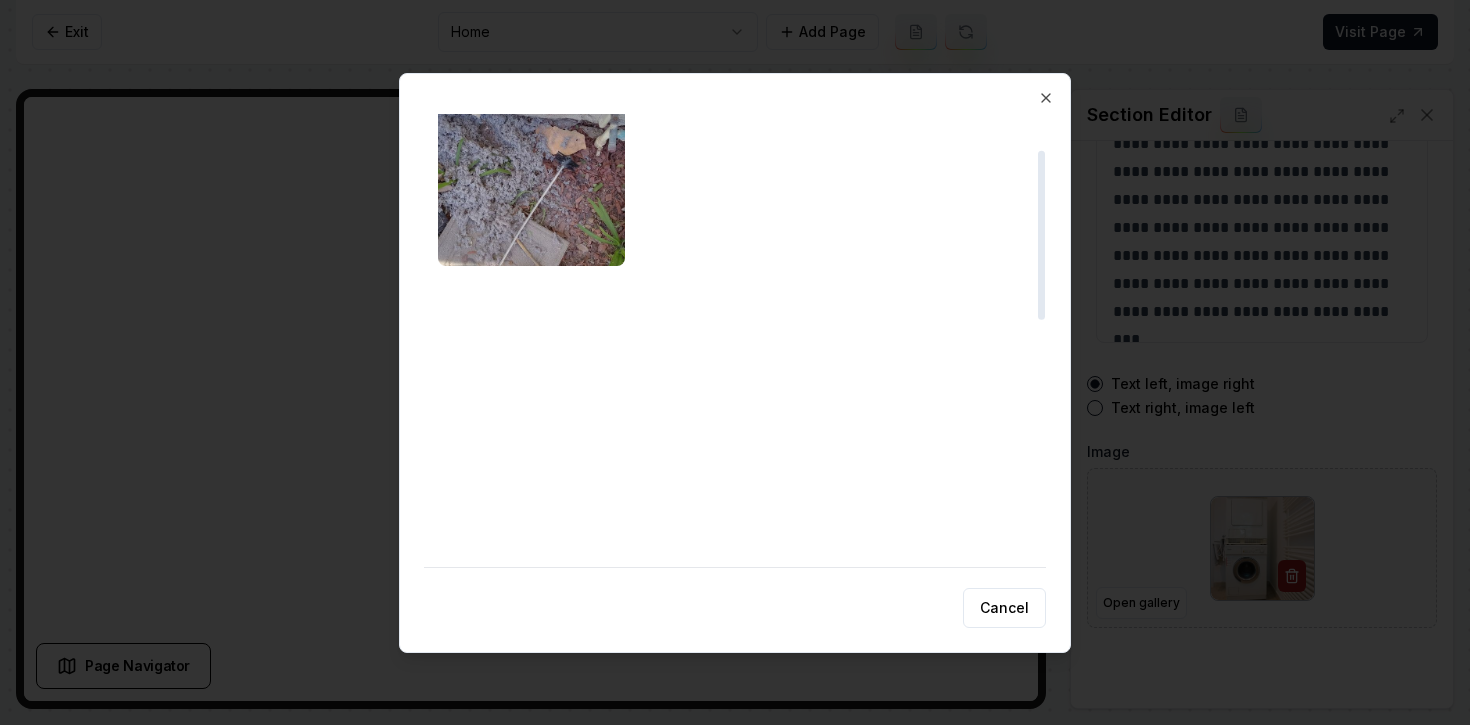 scroll, scrollTop: 76, scrollLeft: 0, axis: vertical 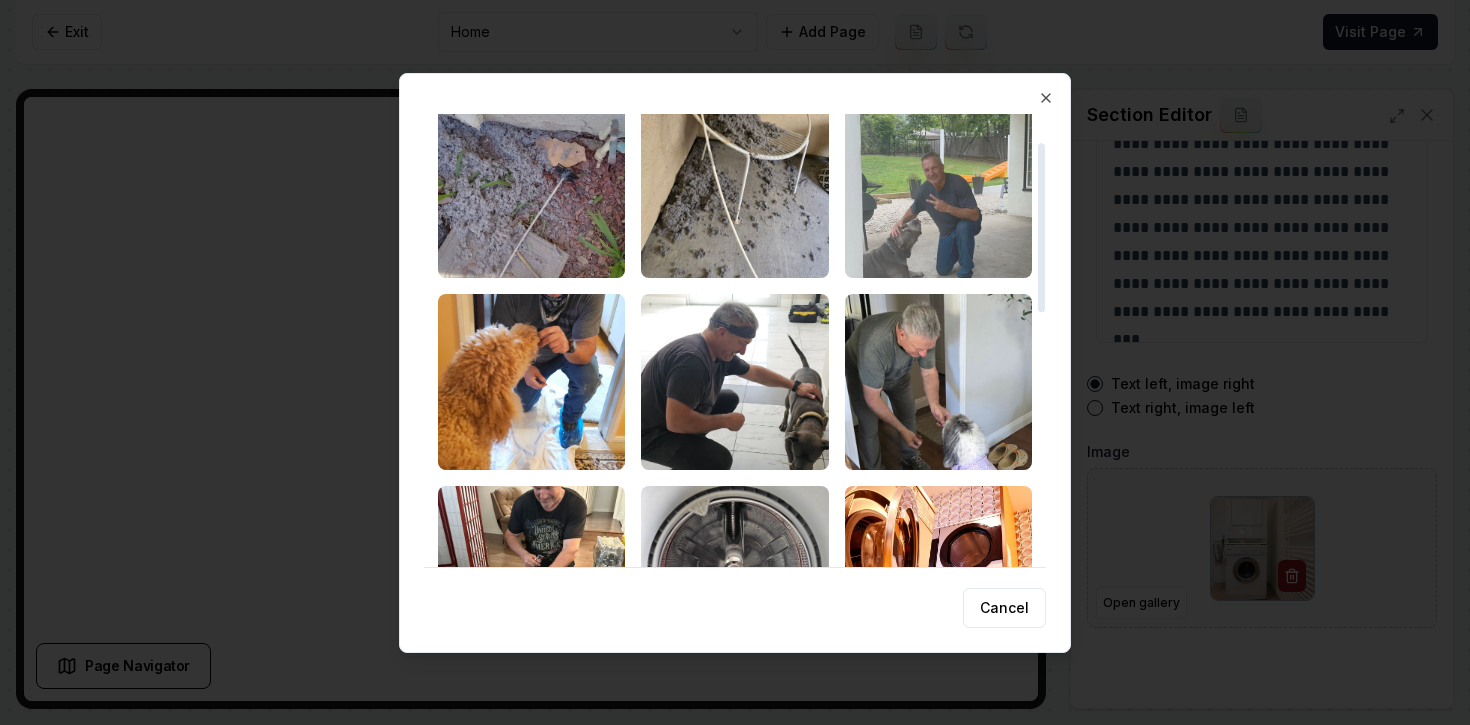 click at bounding box center [938, 190] 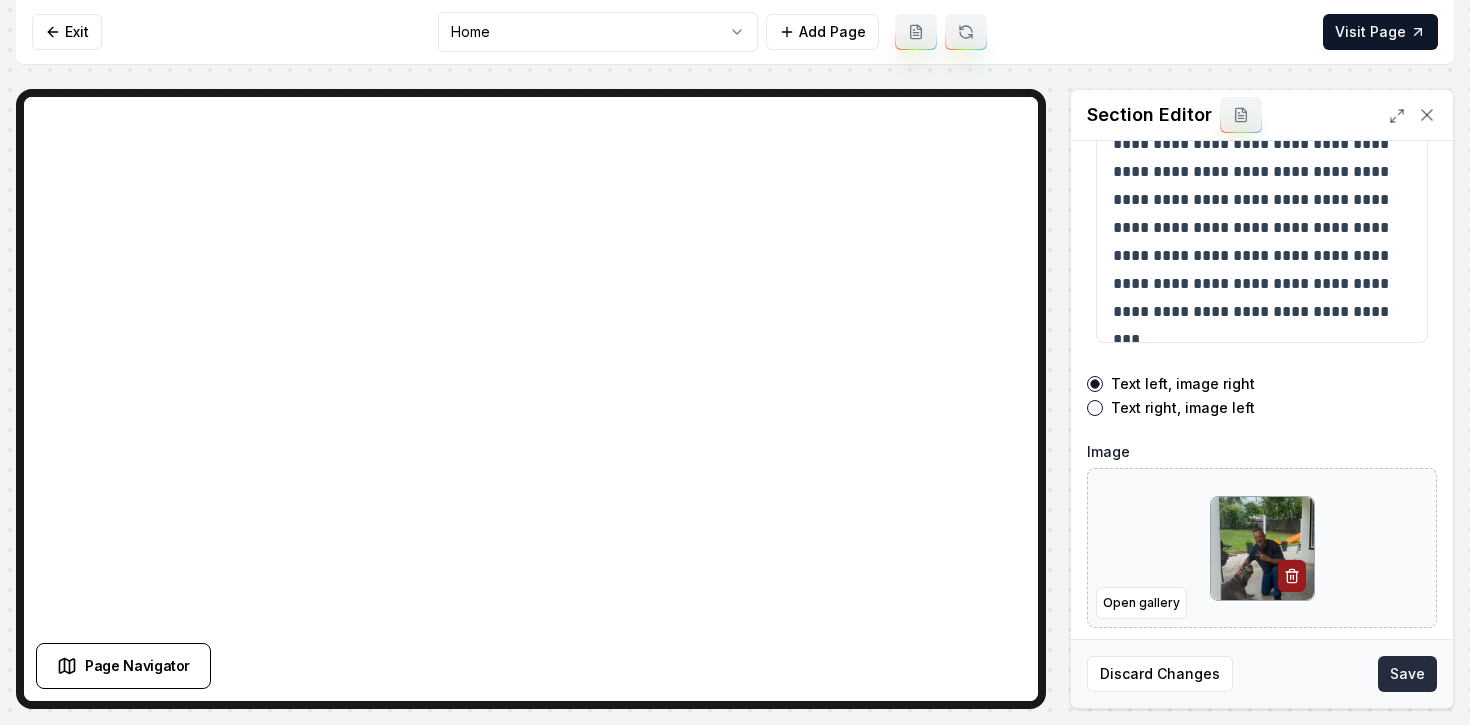 click on "Save" at bounding box center [1407, 674] 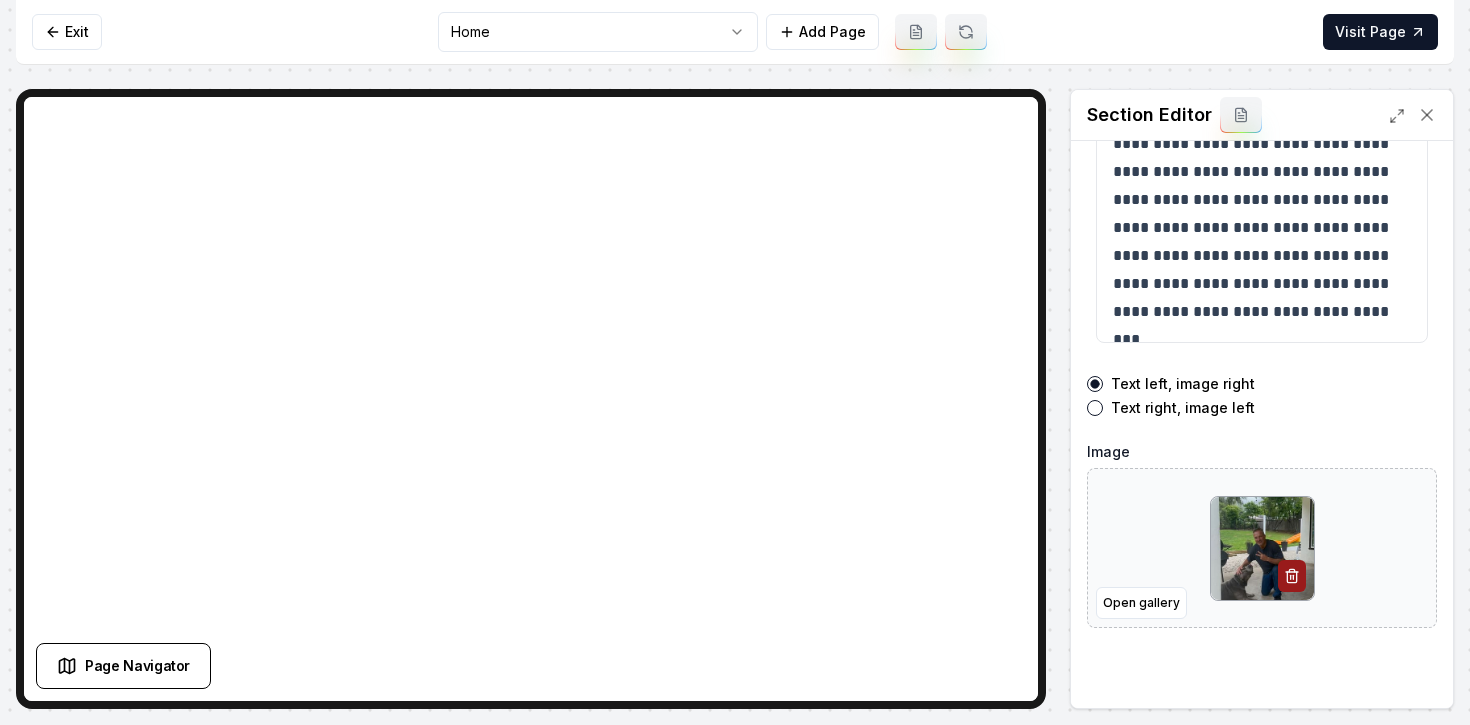 scroll, scrollTop: 0, scrollLeft: 0, axis: both 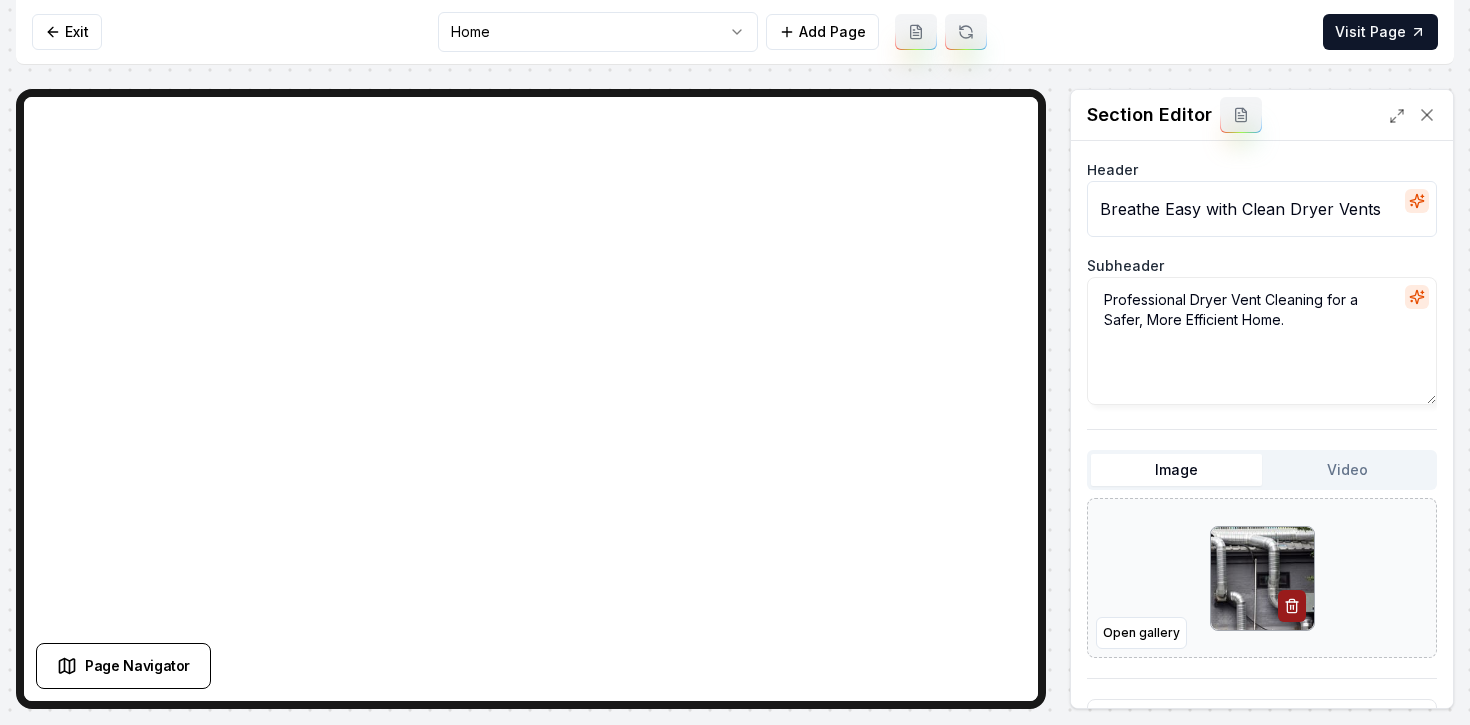 click on "Video" at bounding box center [1347, 470] 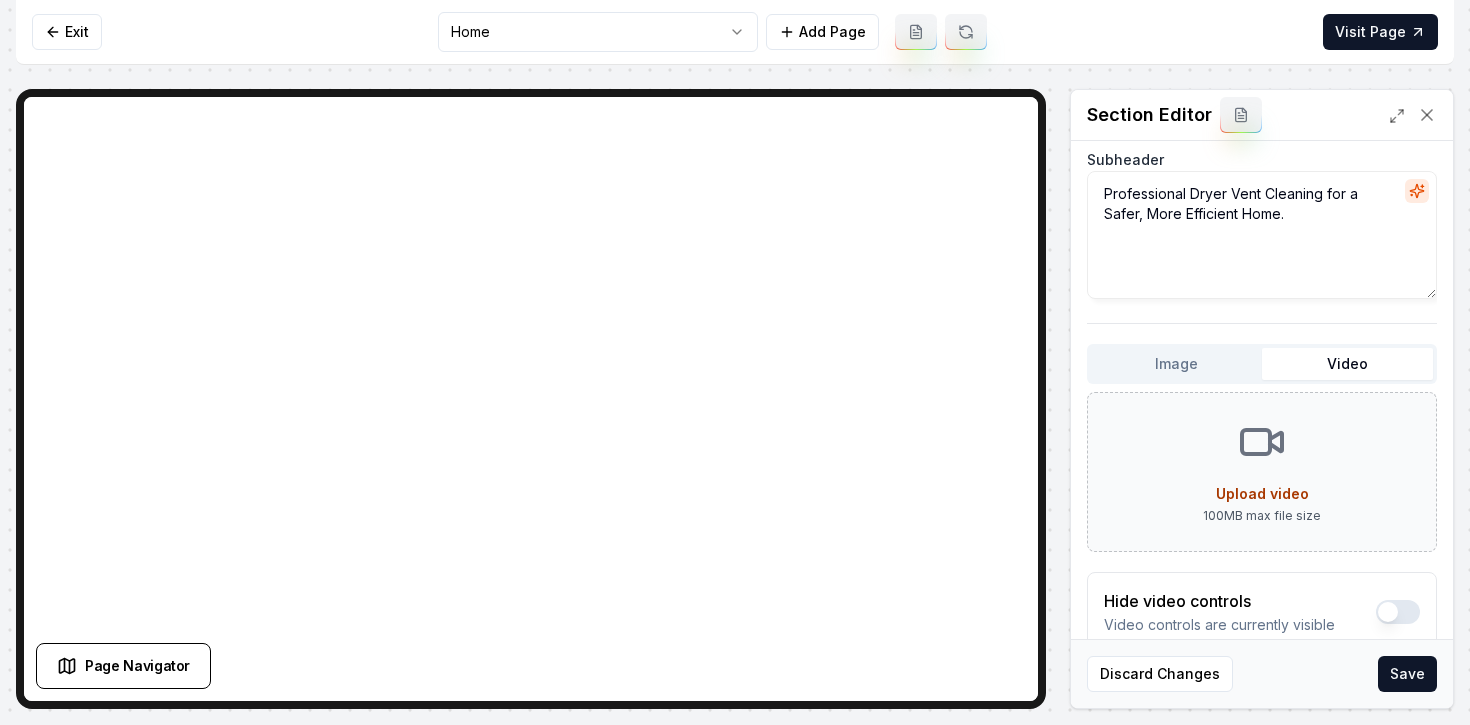 scroll, scrollTop: 101, scrollLeft: 0, axis: vertical 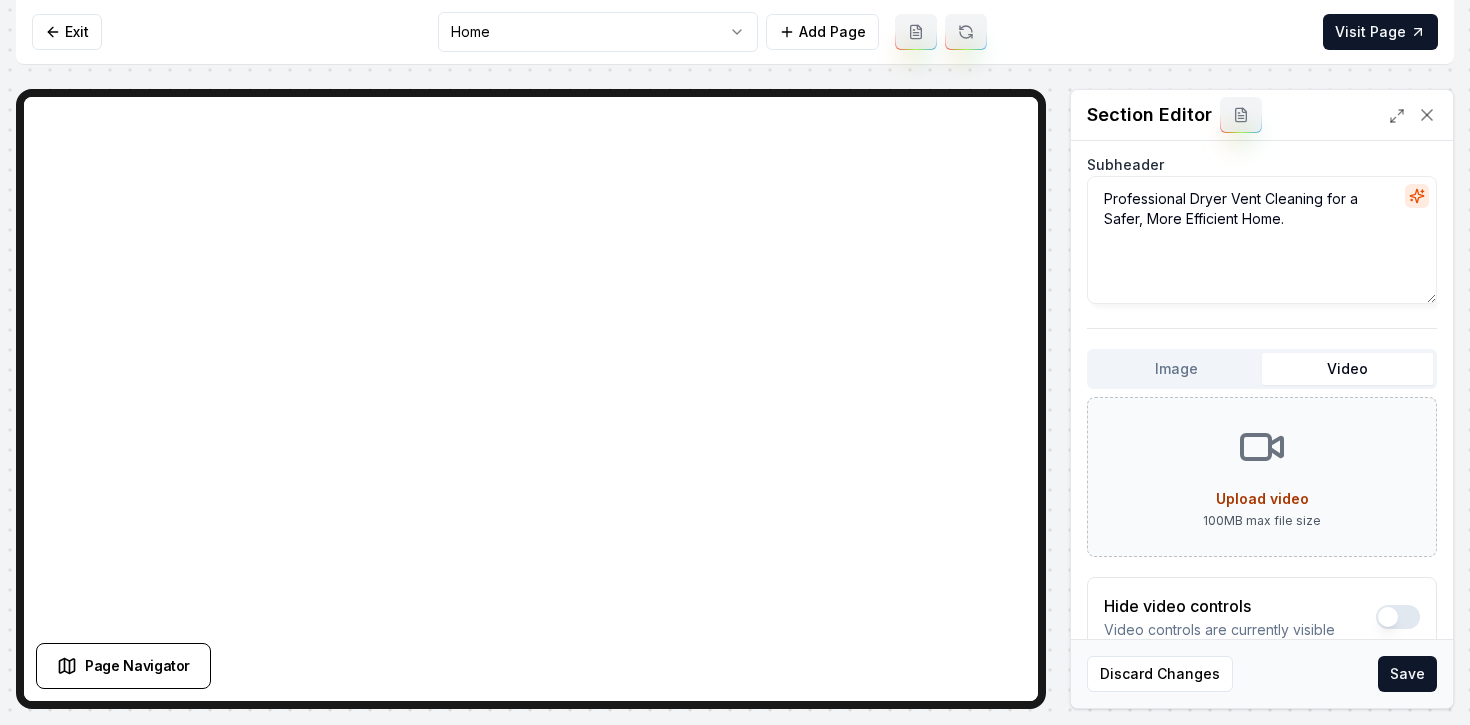 click on "Upload video" at bounding box center (1262, 498) 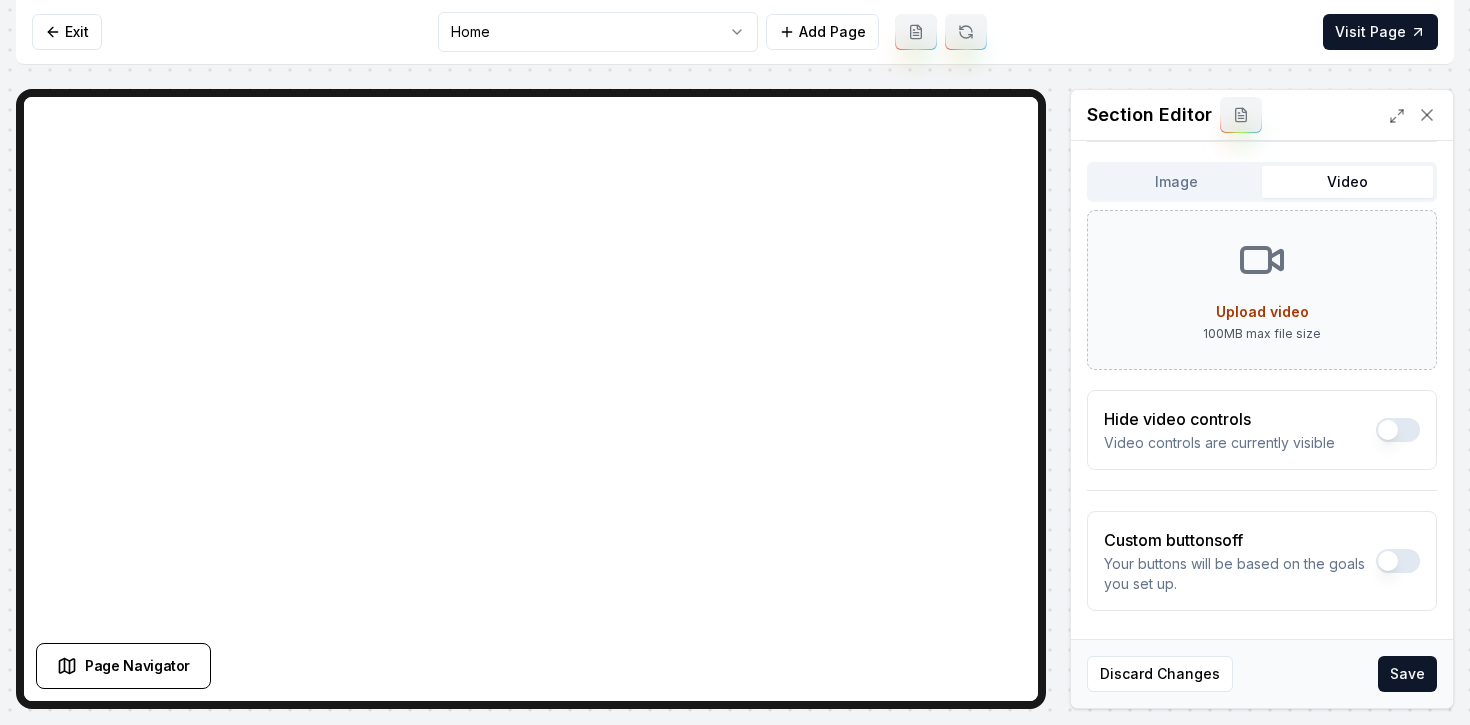 scroll, scrollTop: 295, scrollLeft: 0, axis: vertical 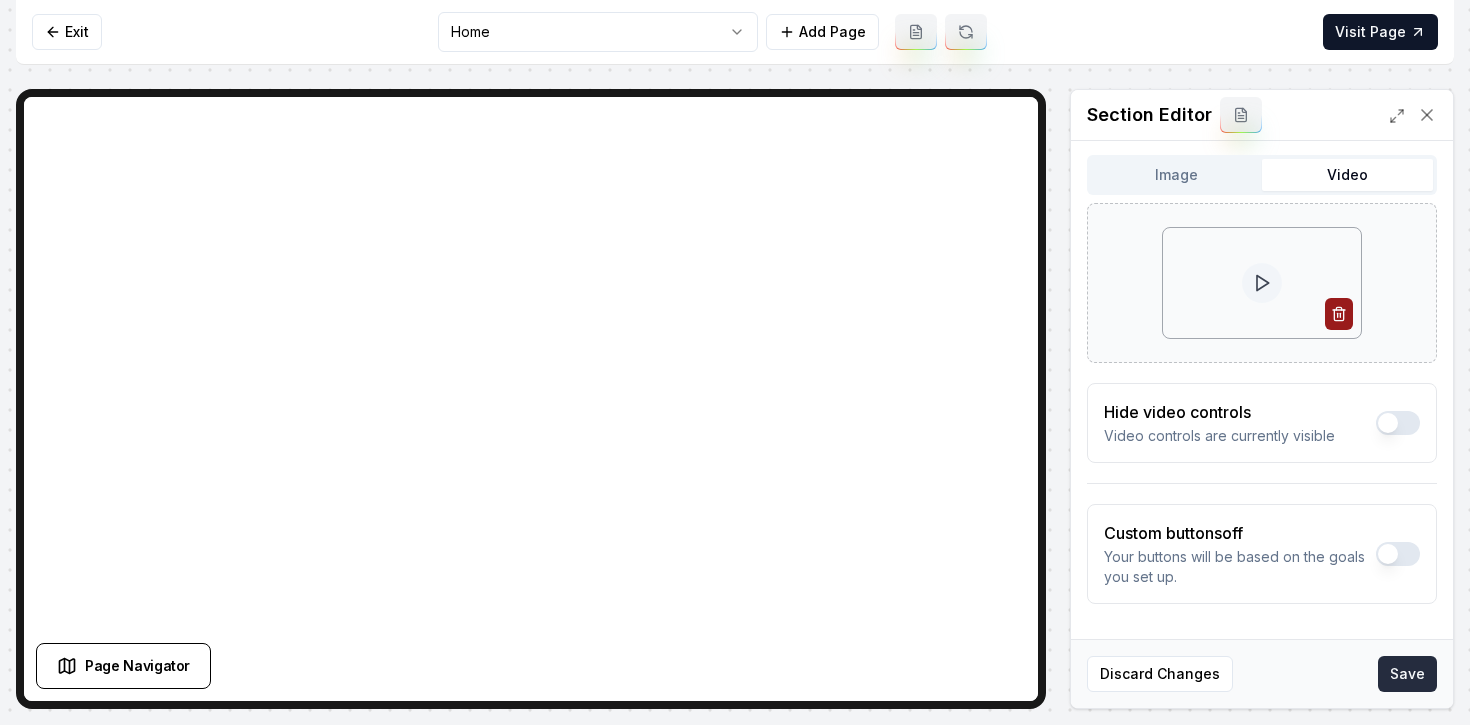 click on "Save" at bounding box center (1407, 674) 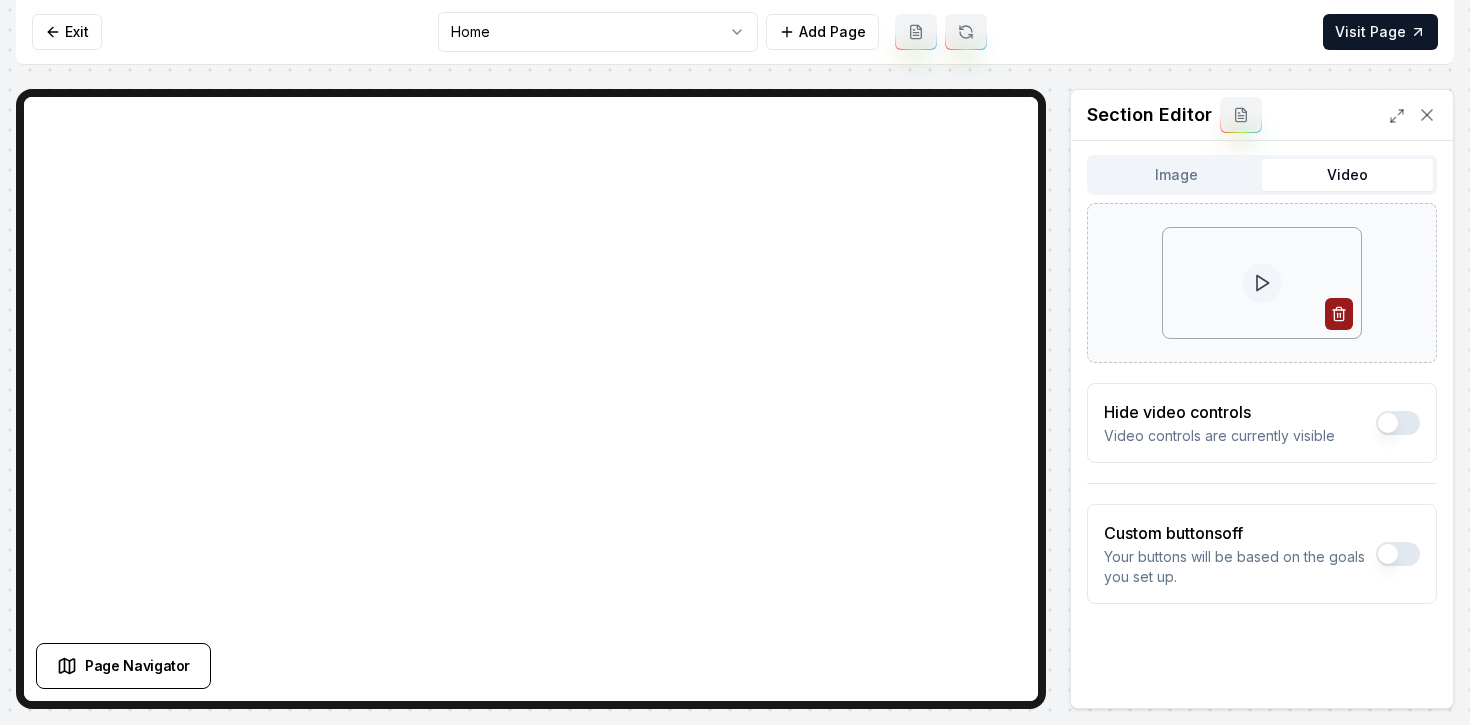 click on "Page Navigator" at bounding box center (324, 666) 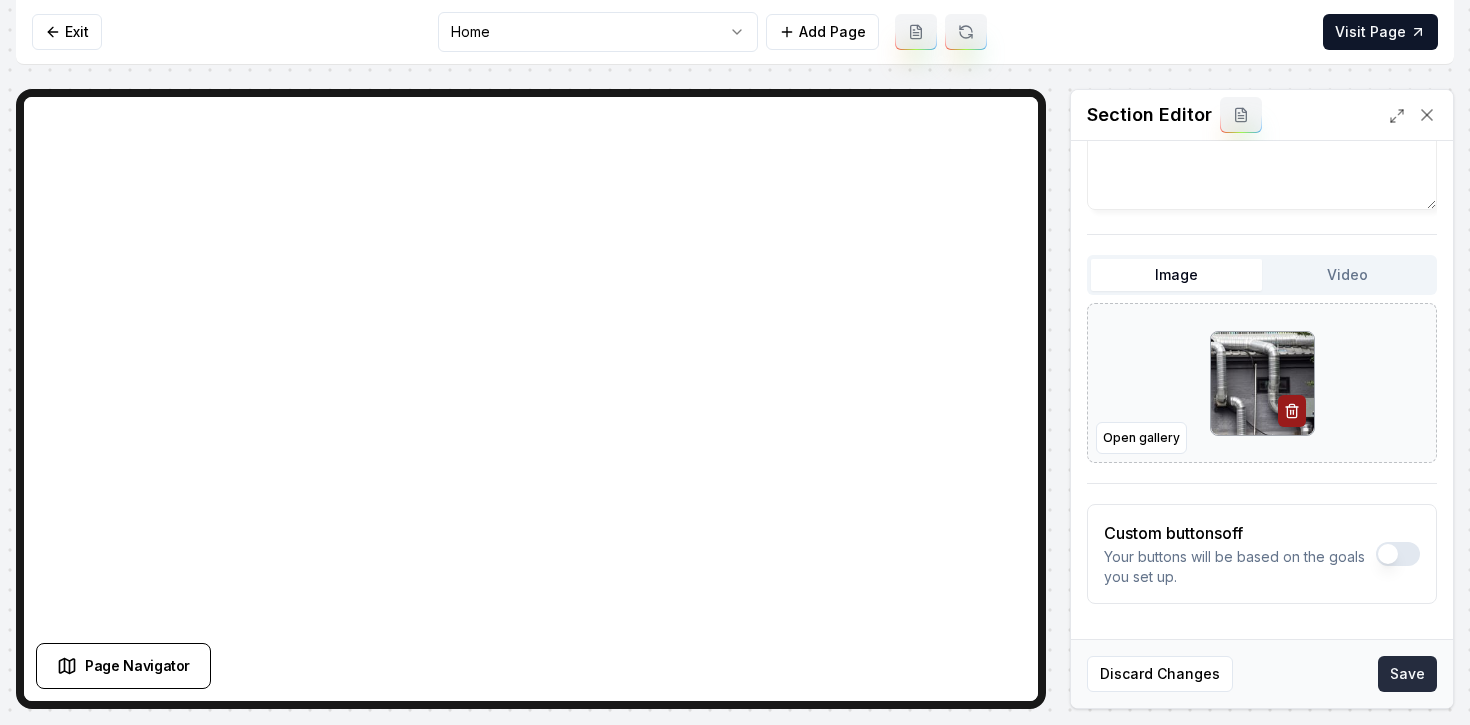 click on "Save" at bounding box center [1407, 674] 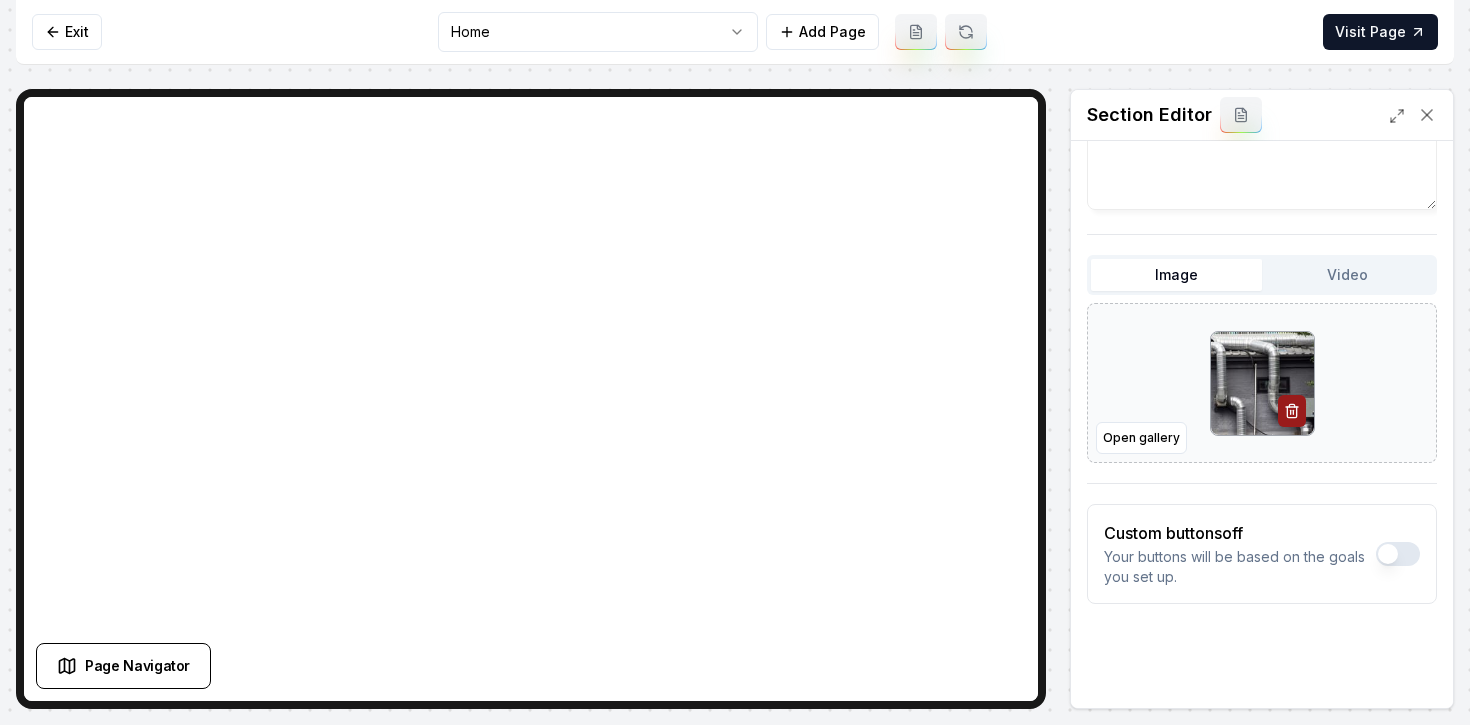 click on "Video" at bounding box center [1347, 275] 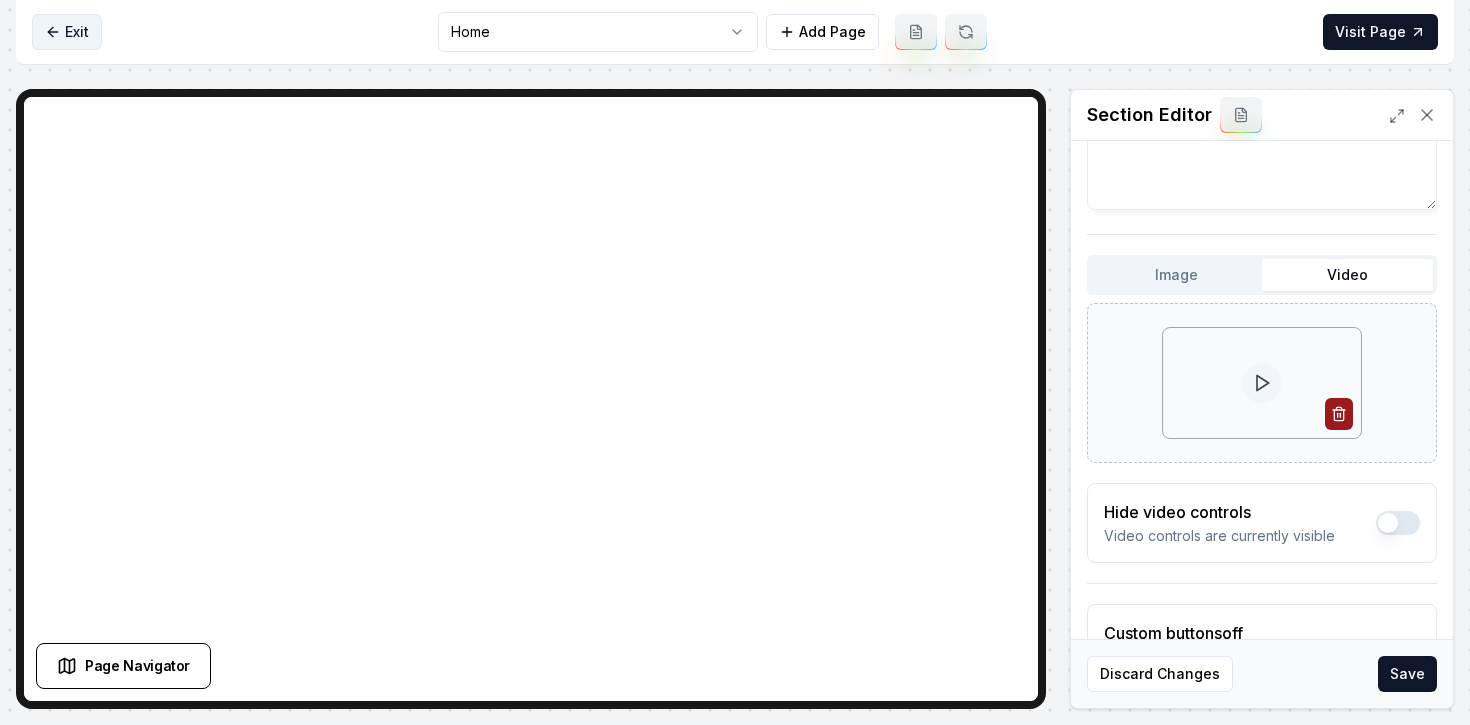 click 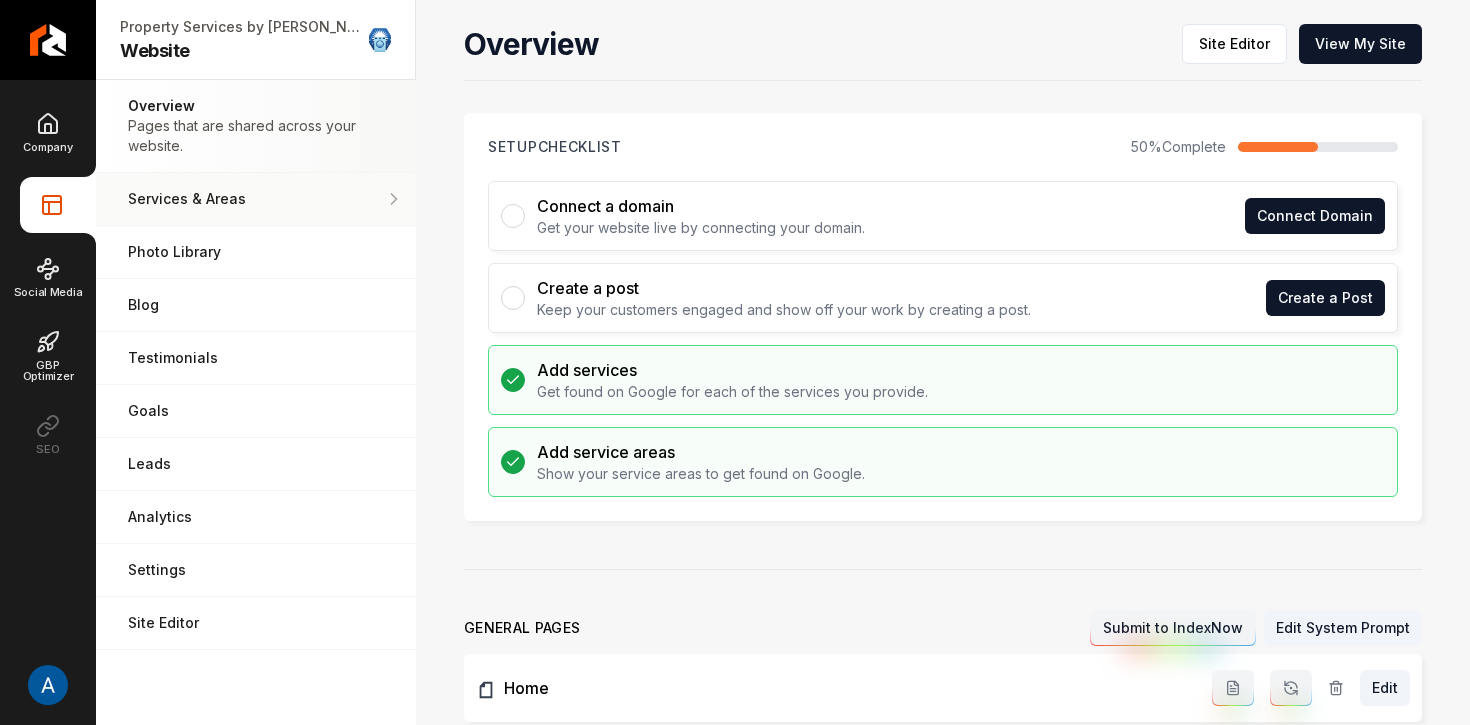 click on "Services & Areas Adjust your services and areas of expertise." at bounding box center [256, 199] 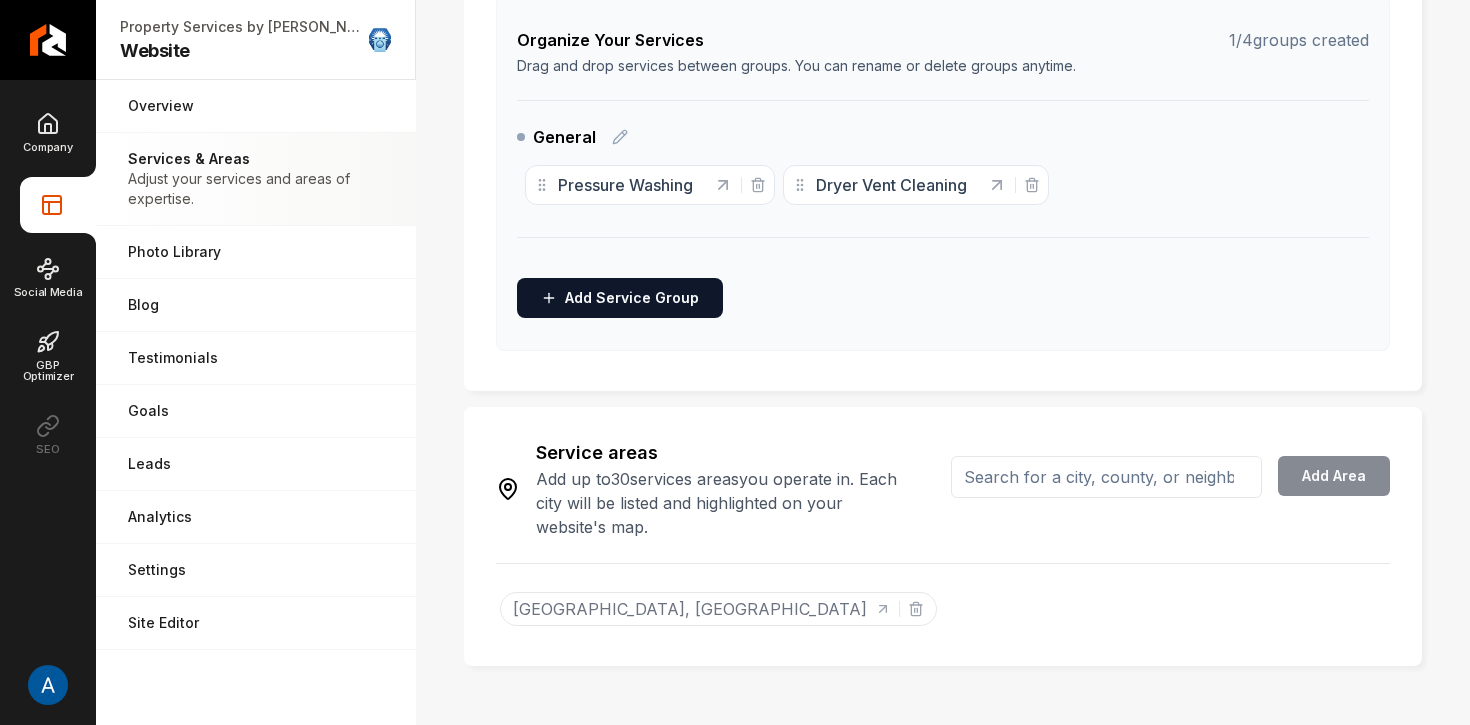 scroll, scrollTop: 510, scrollLeft: 0, axis: vertical 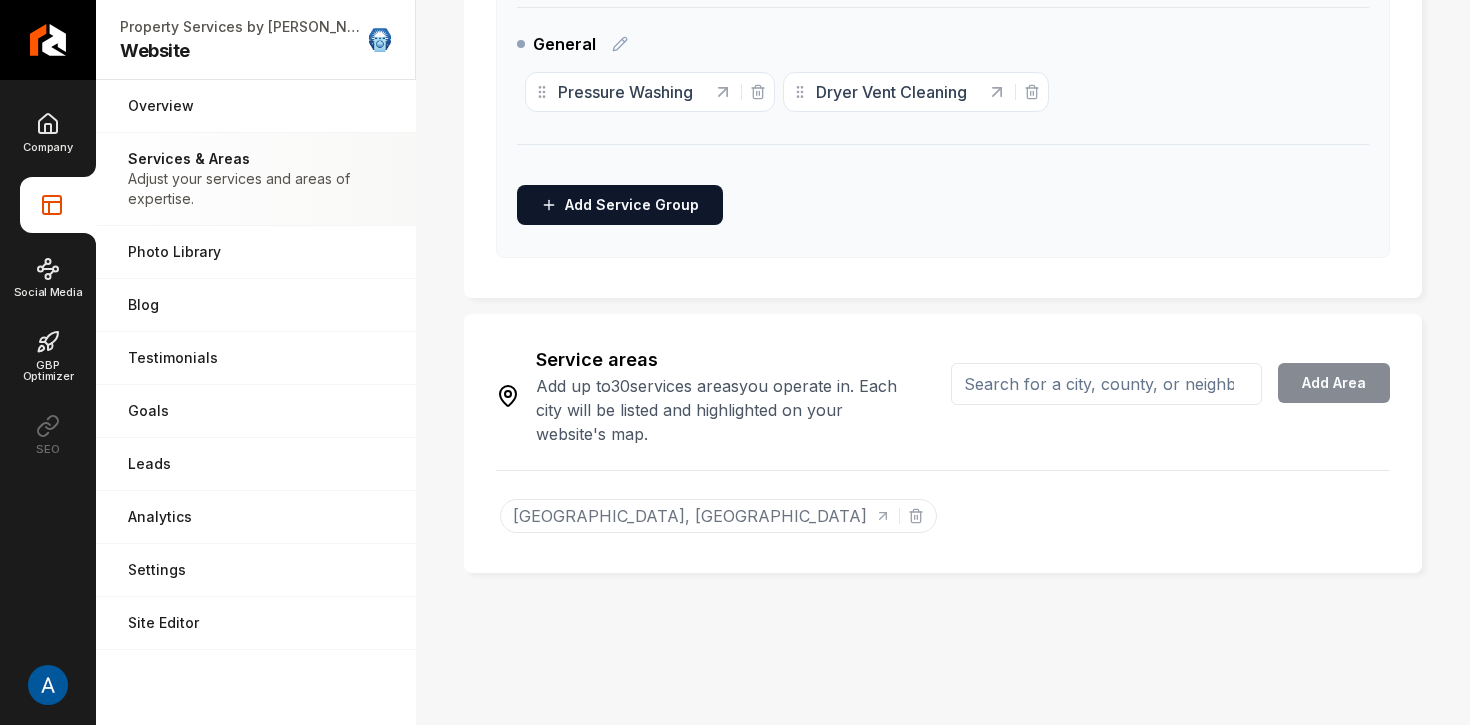 click at bounding box center (1106, 384) 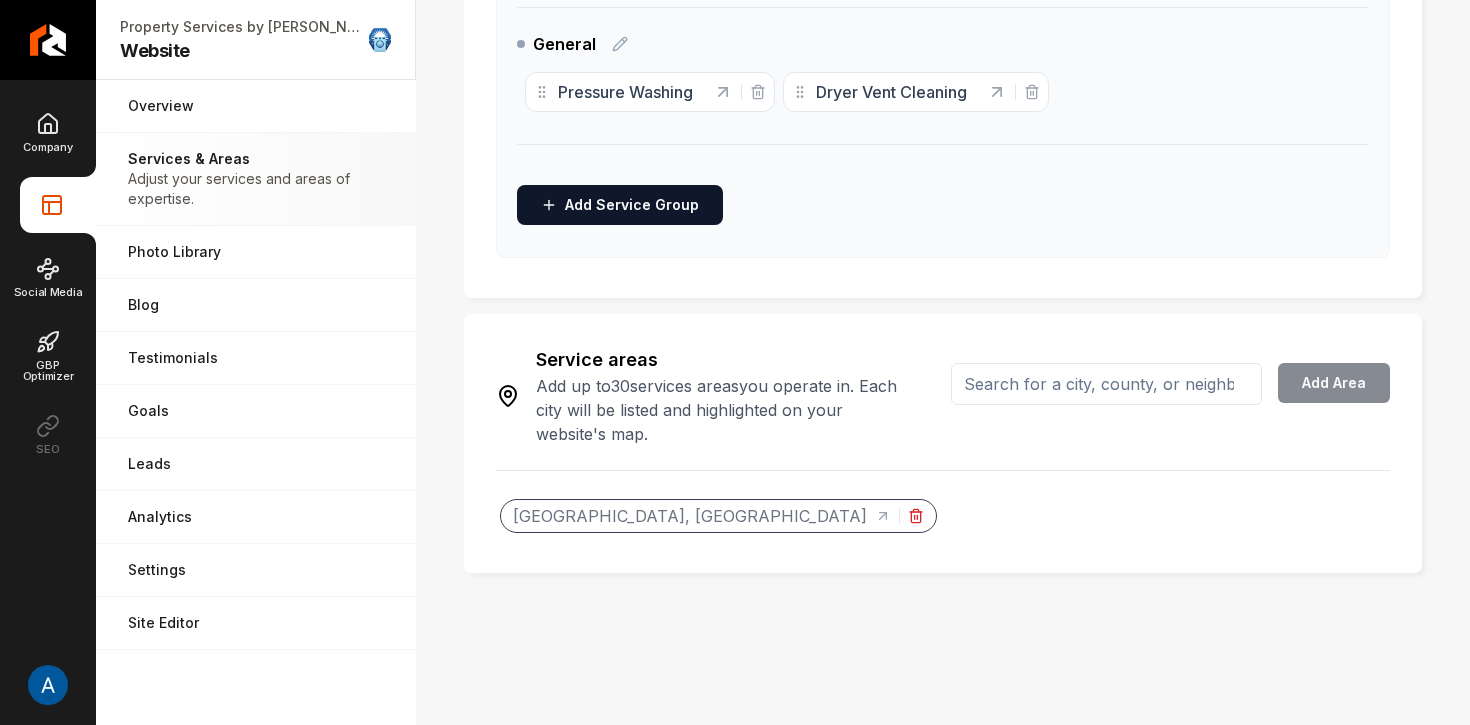 click 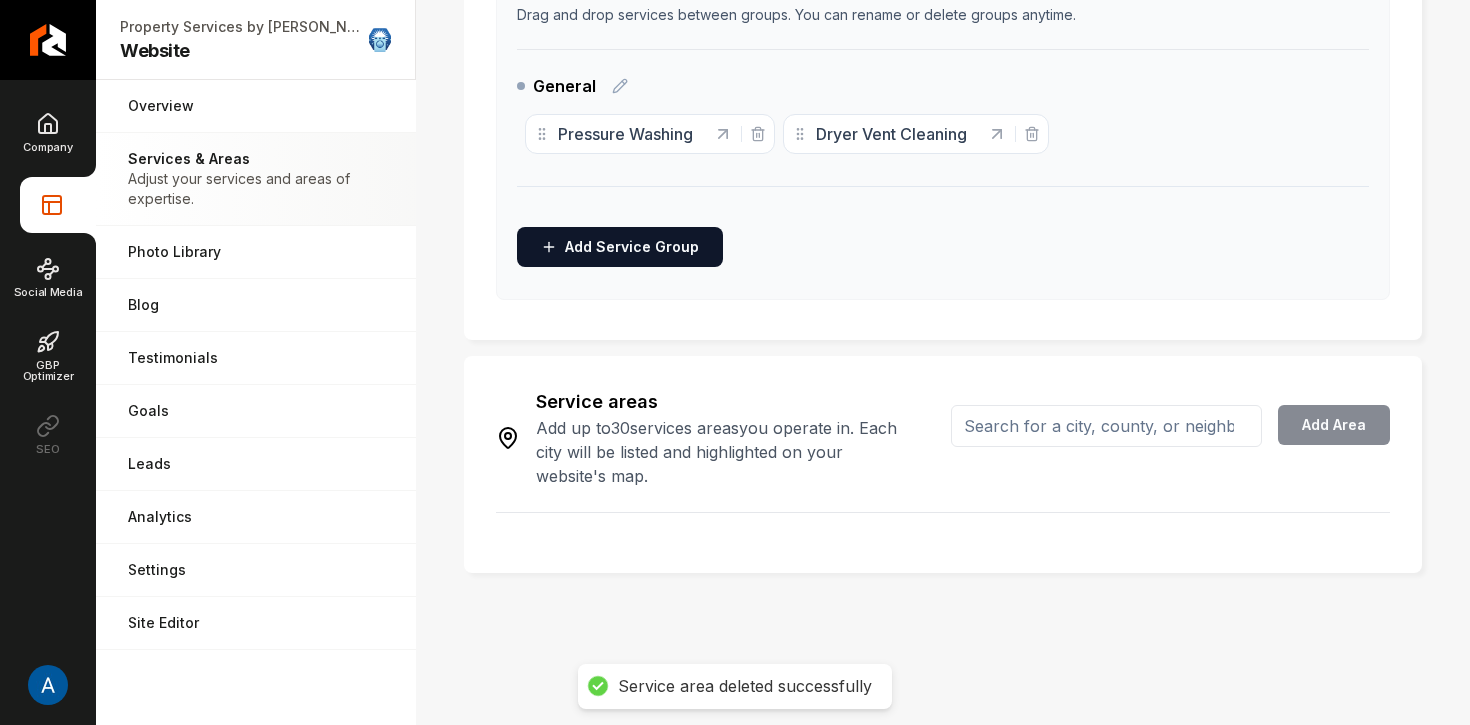 scroll, scrollTop: 468, scrollLeft: 0, axis: vertical 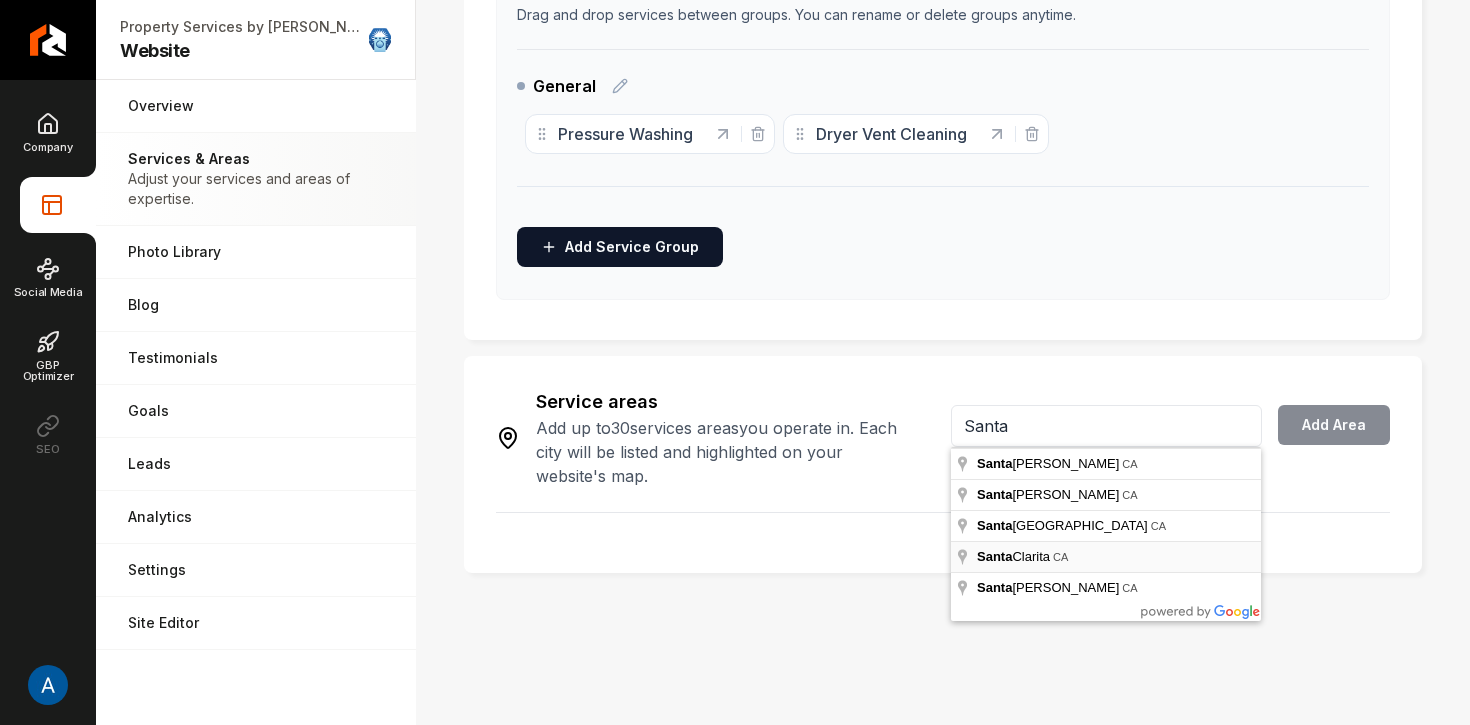 type on "Santa Clarita, [GEOGRAPHIC_DATA]" 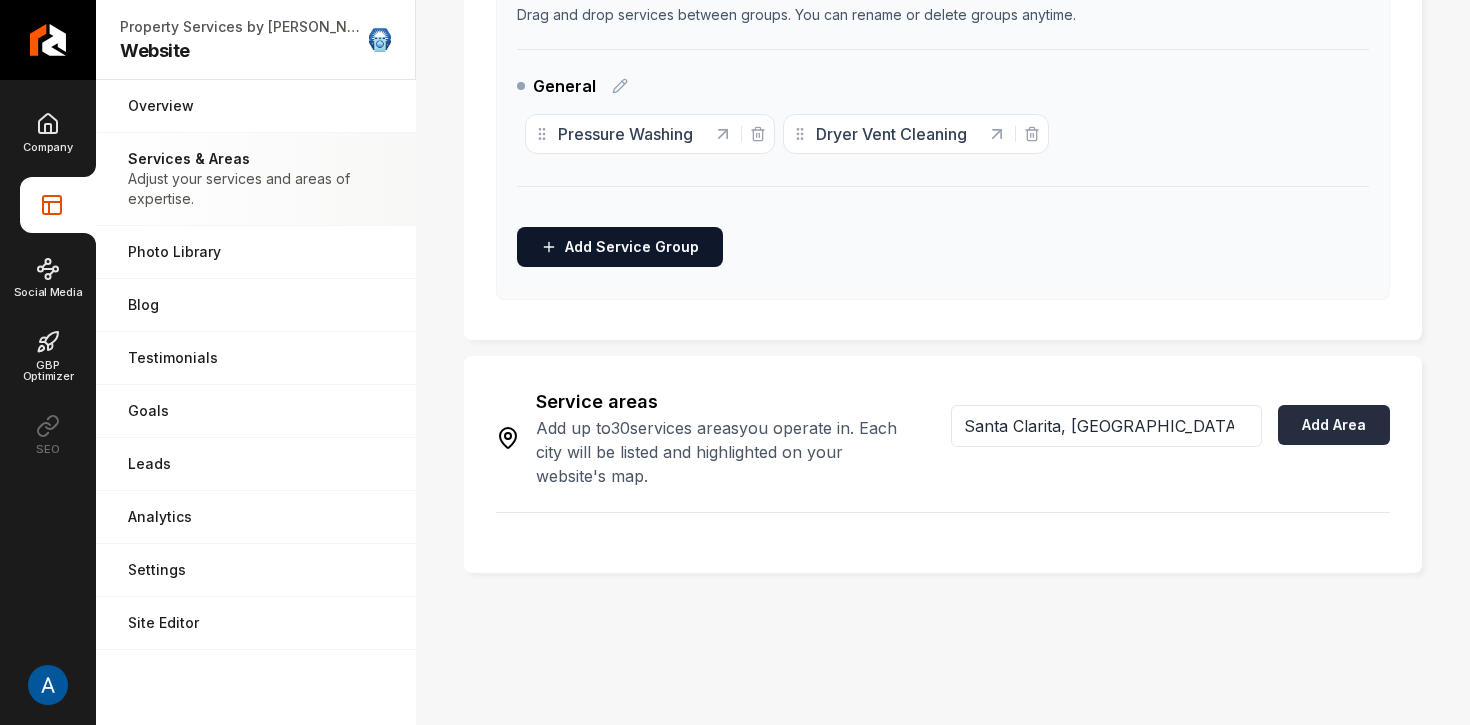 click on "Add Area" at bounding box center [1334, 425] 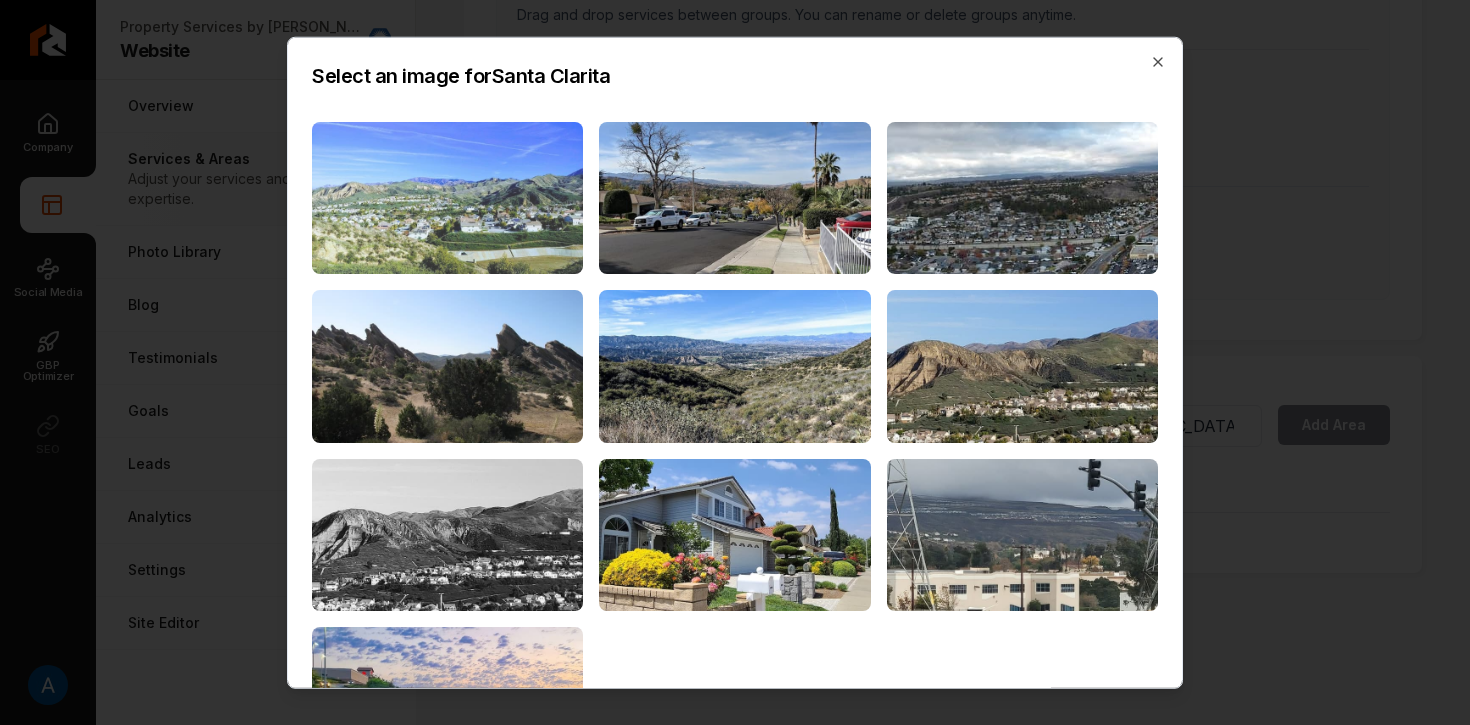 click at bounding box center (447, 197) 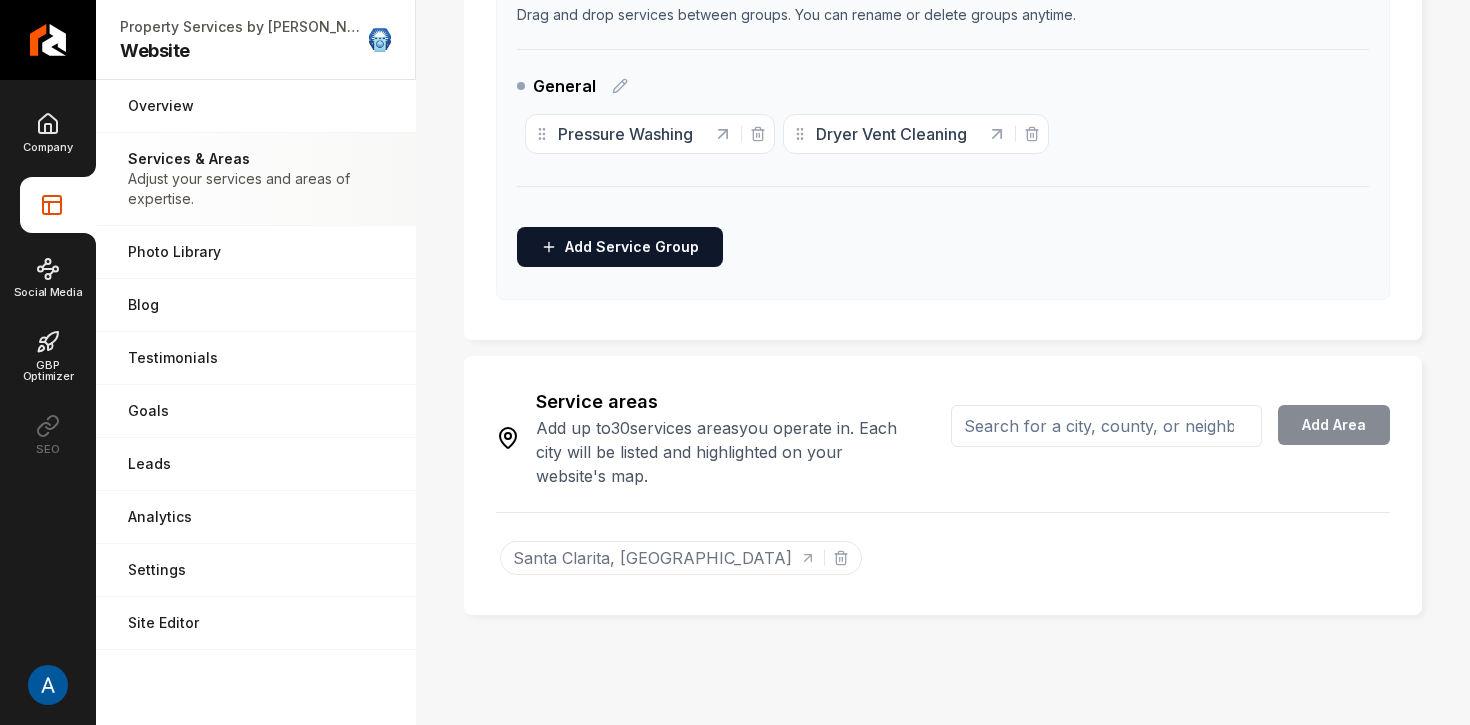 click at bounding box center (1106, 426) 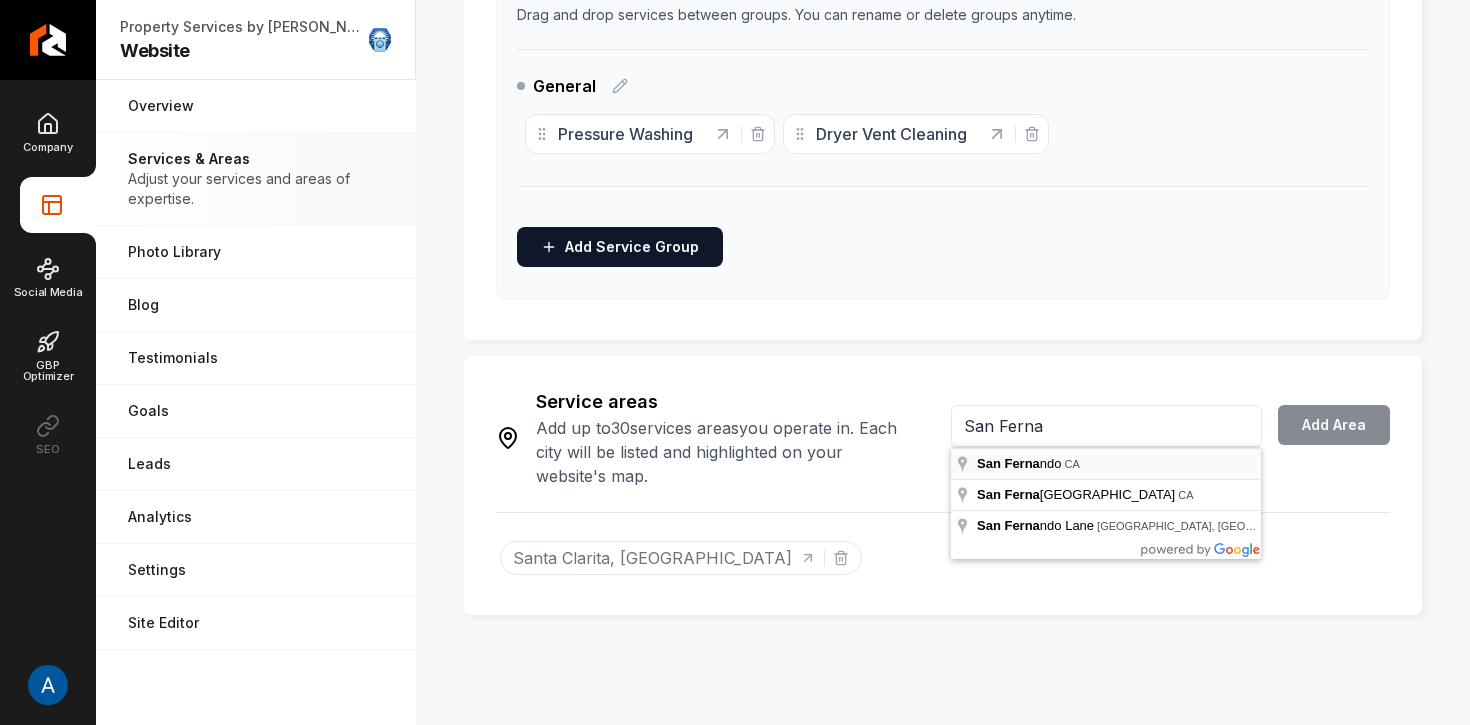 type on "[GEOGRAPHIC_DATA], [GEOGRAPHIC_DATA]" 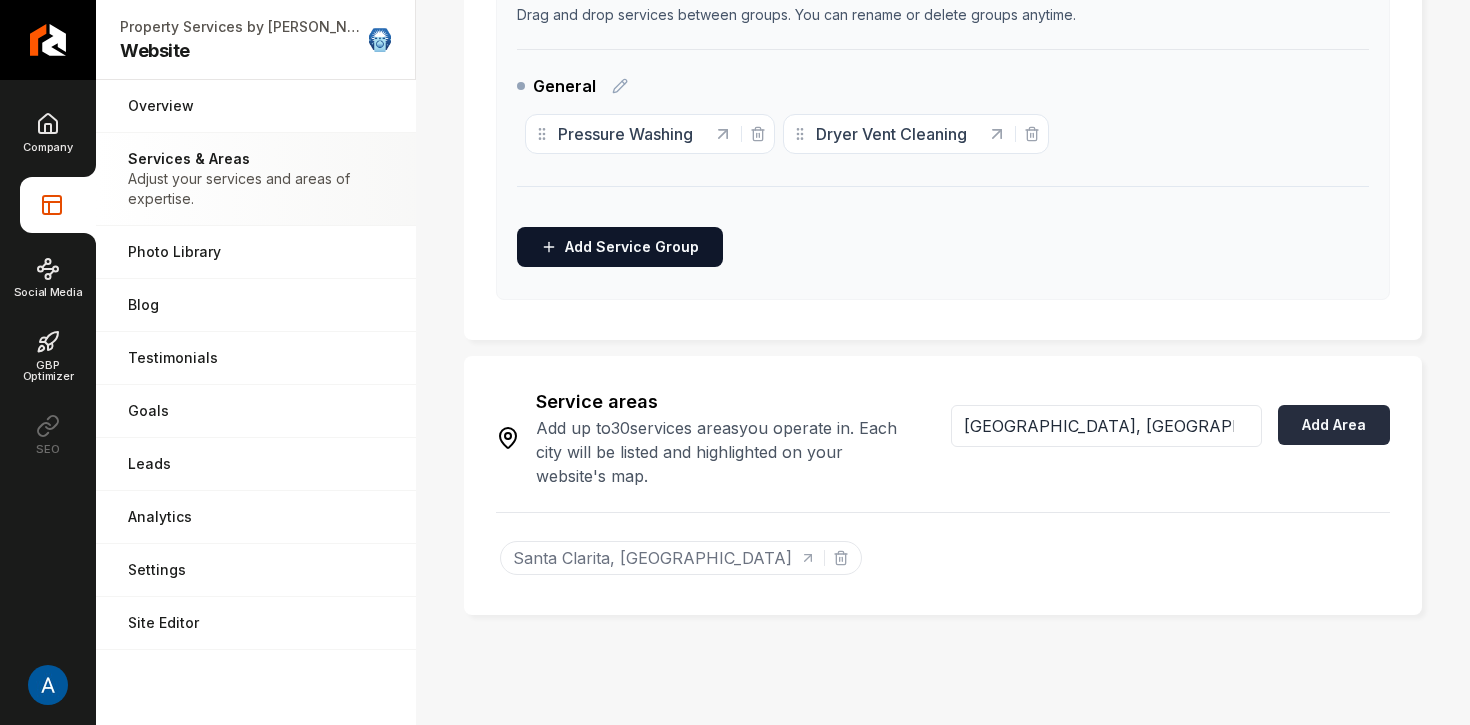 click on "Add Area" at bounding box center (1334, 425) 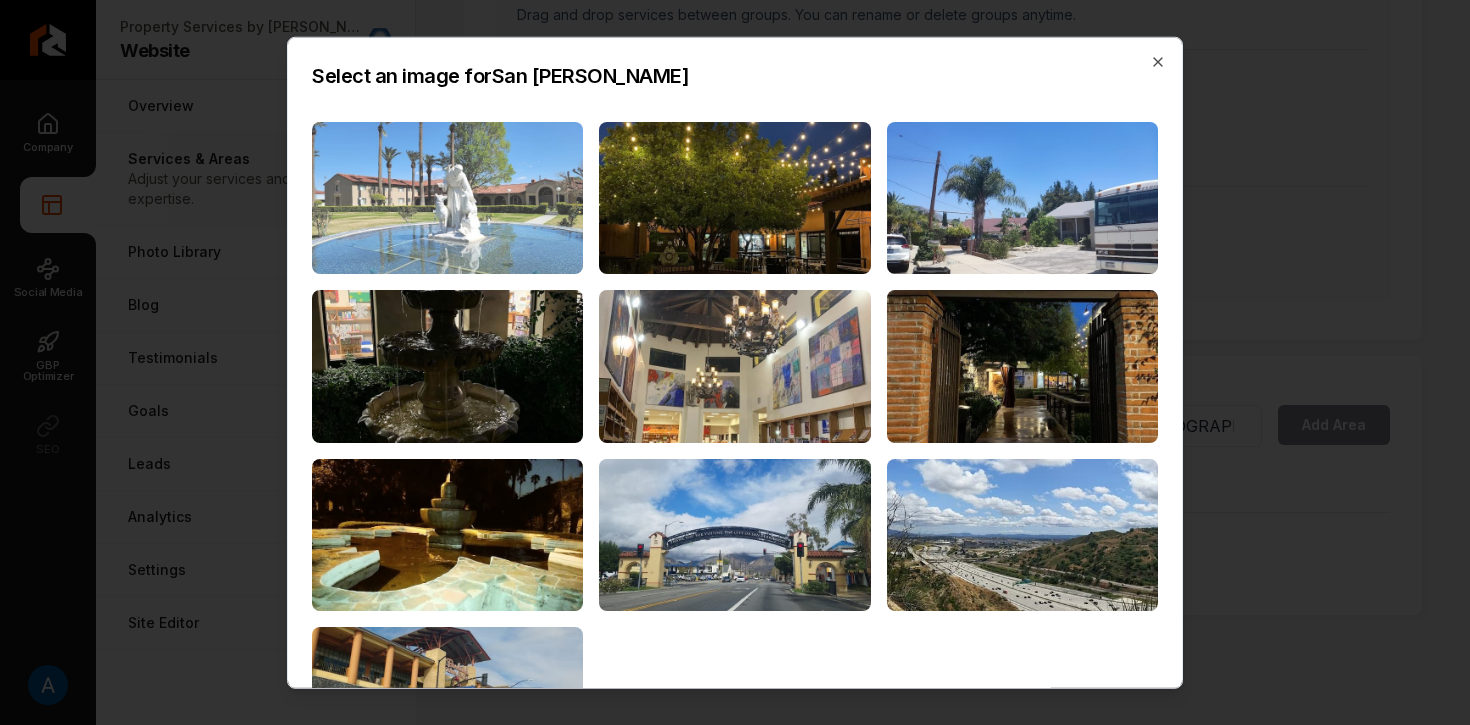 click at bounding box center [447, 197] 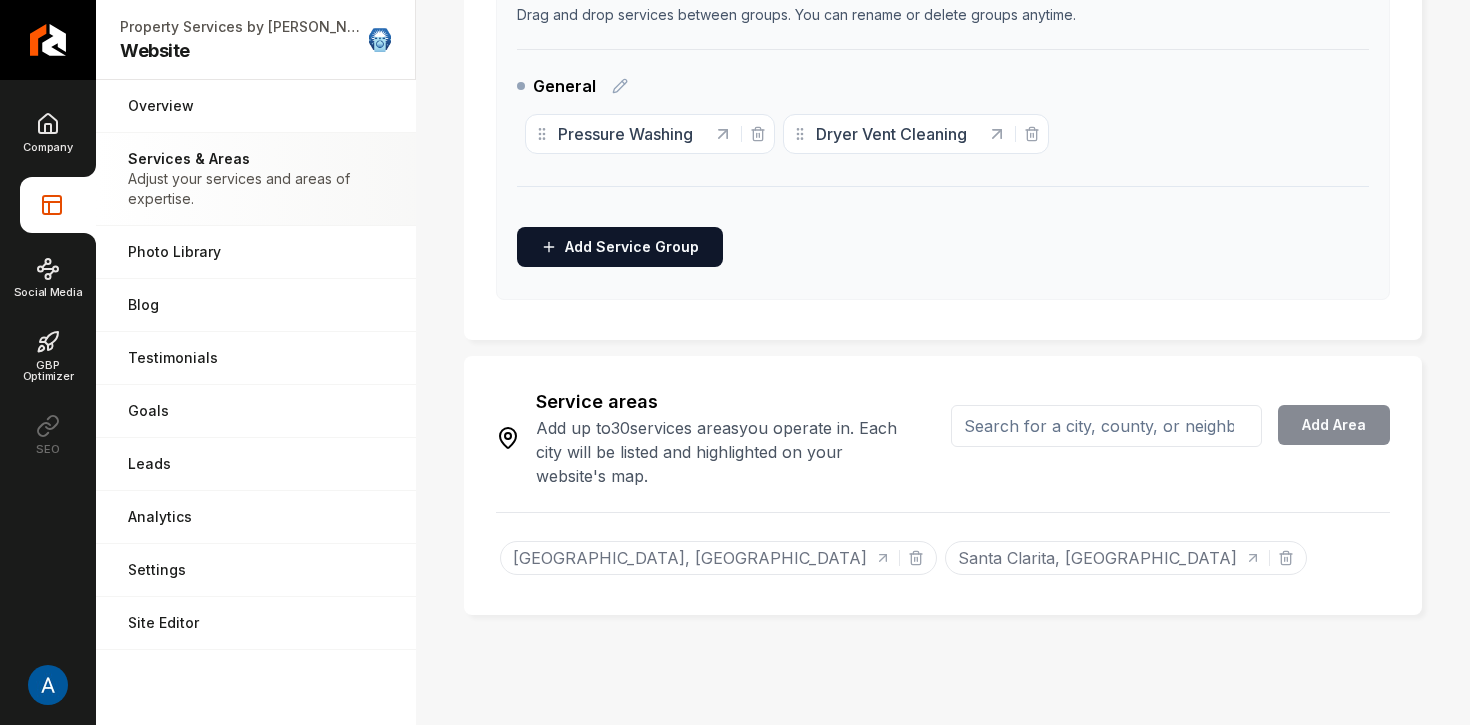 click at bounding box center [1106, 426] 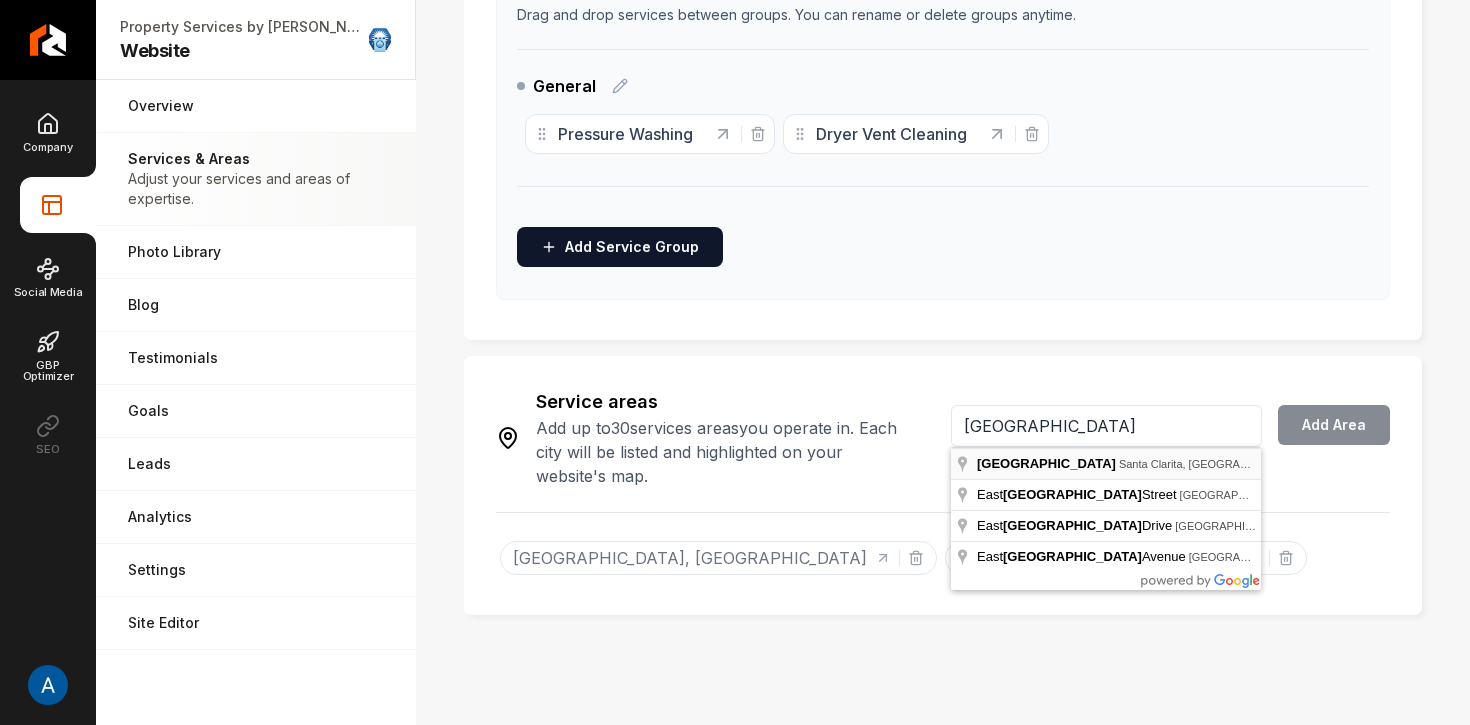type on "[GEOGRAPHIC_DATA], [GEOGRAPHIC_DATA], [GEOGRAPHIC_DATA]" 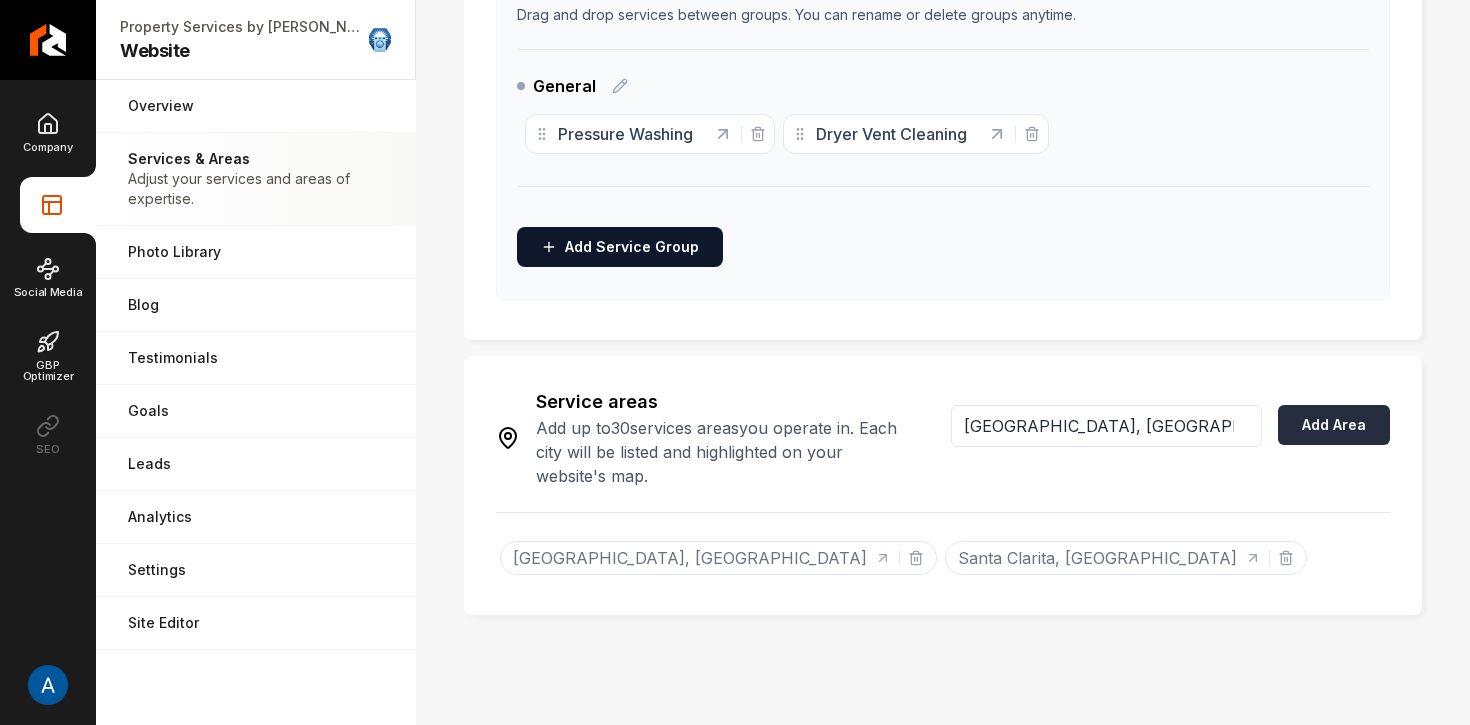 click on "Add Area" at bounding box center [1334, 425] 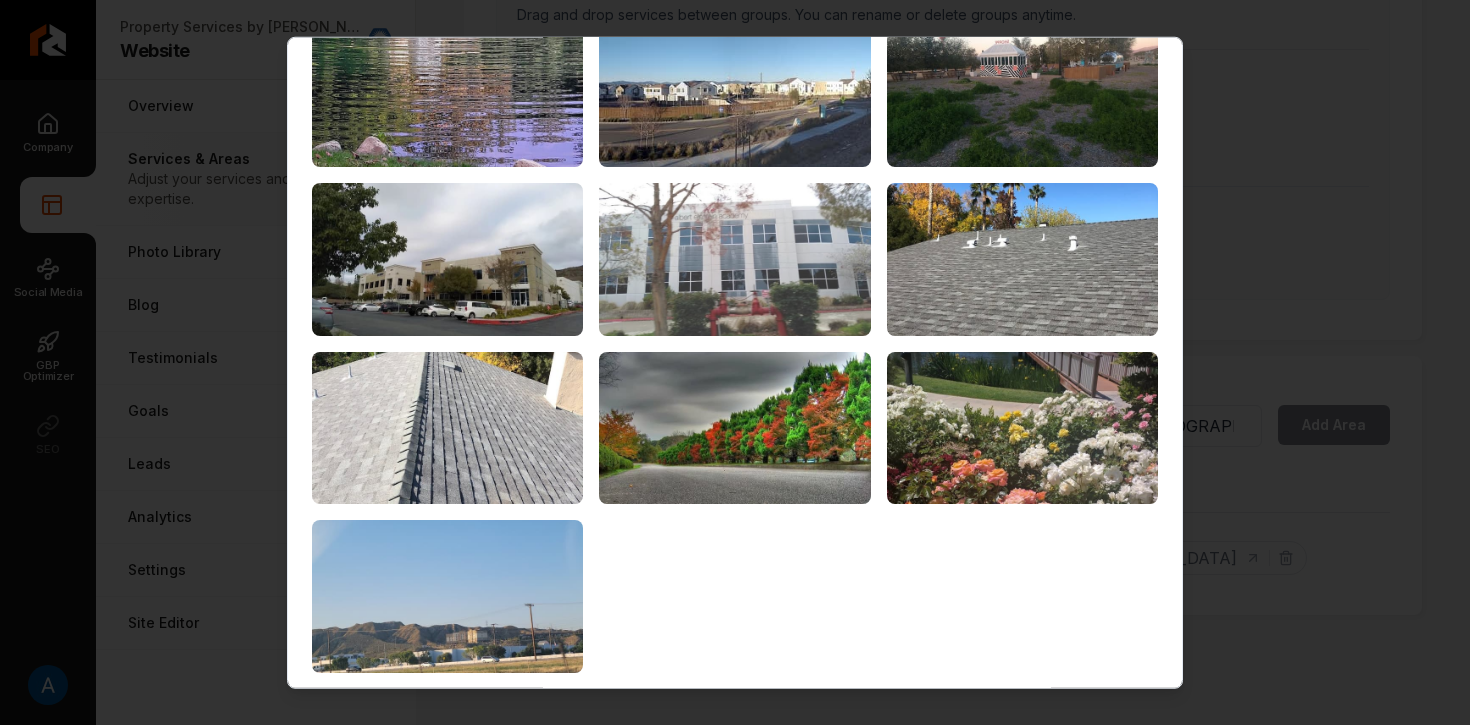 scroll, scrollTop: 105, scrollLeft: 0, axis: vertical 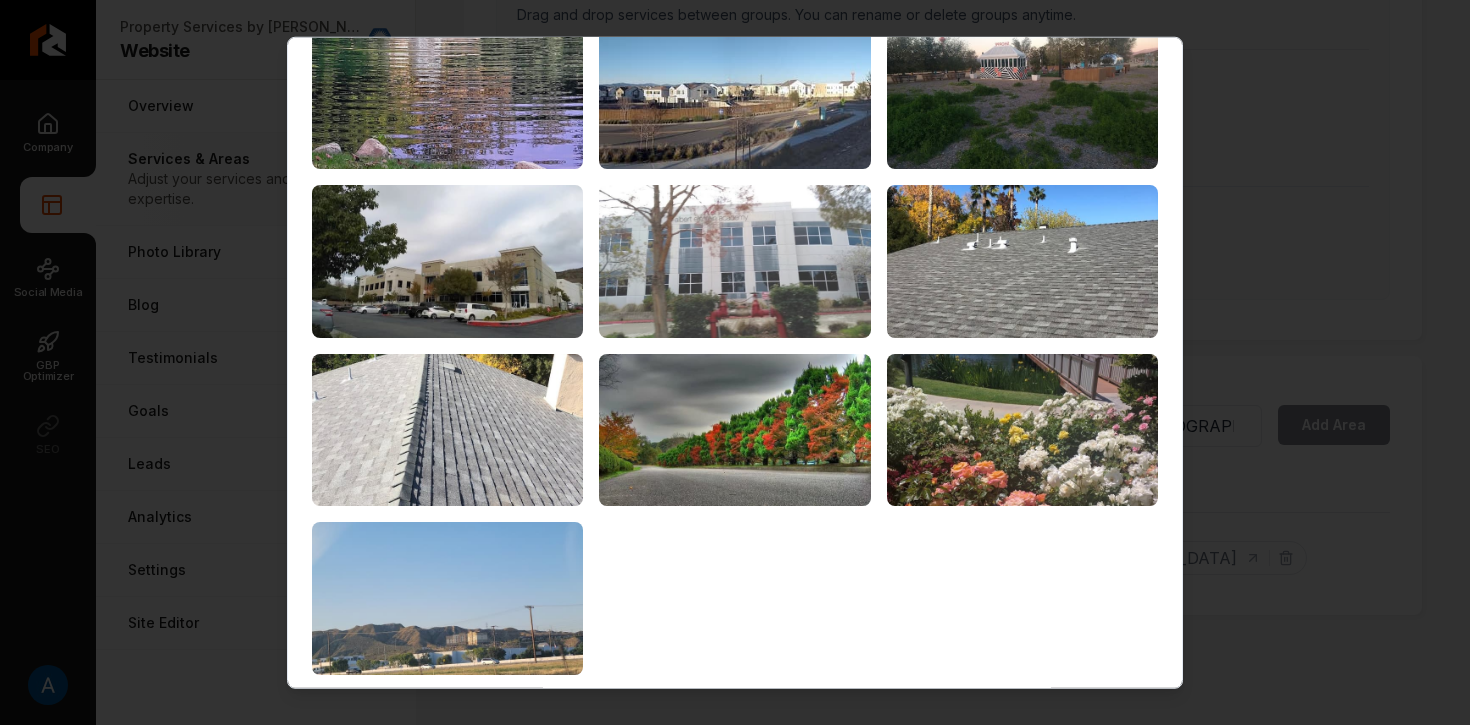 click at bounding box center [734, 261] 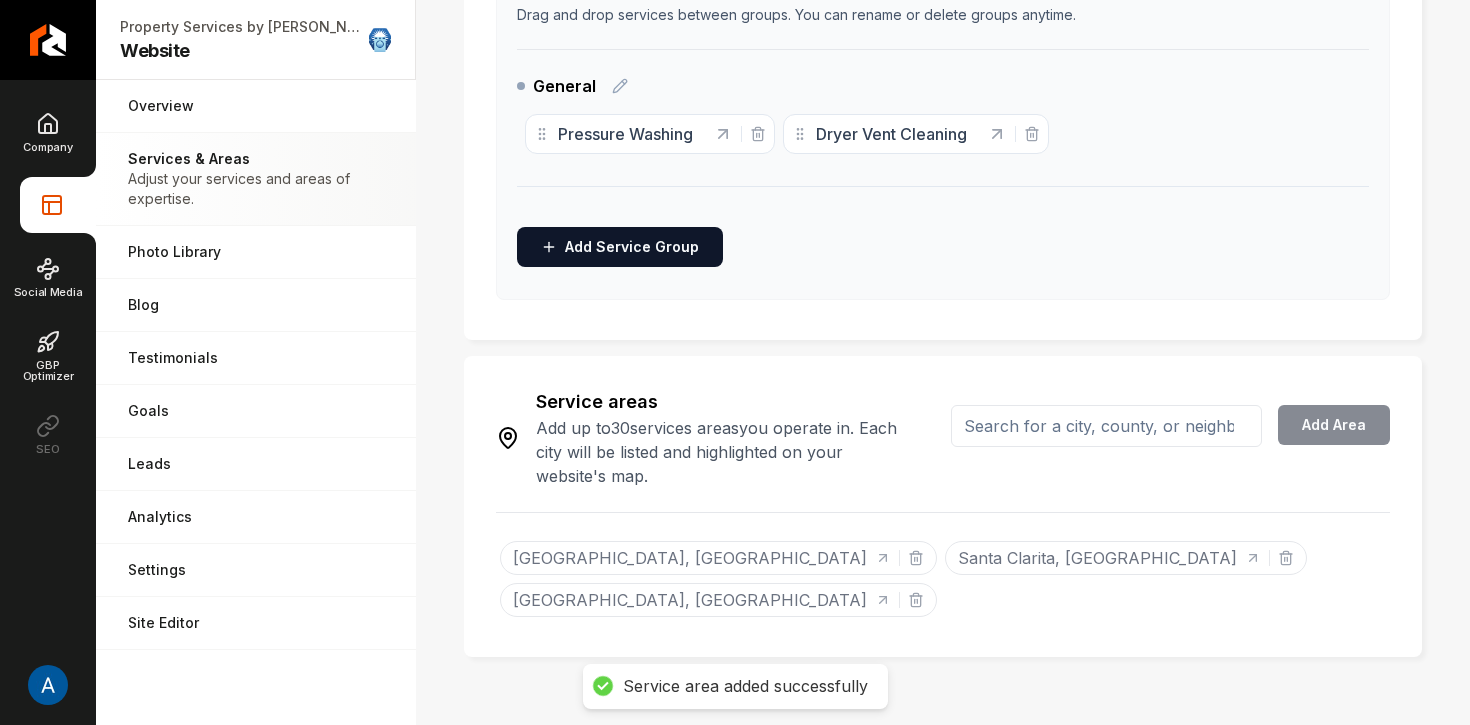 click at bounding box center (1106, 426) 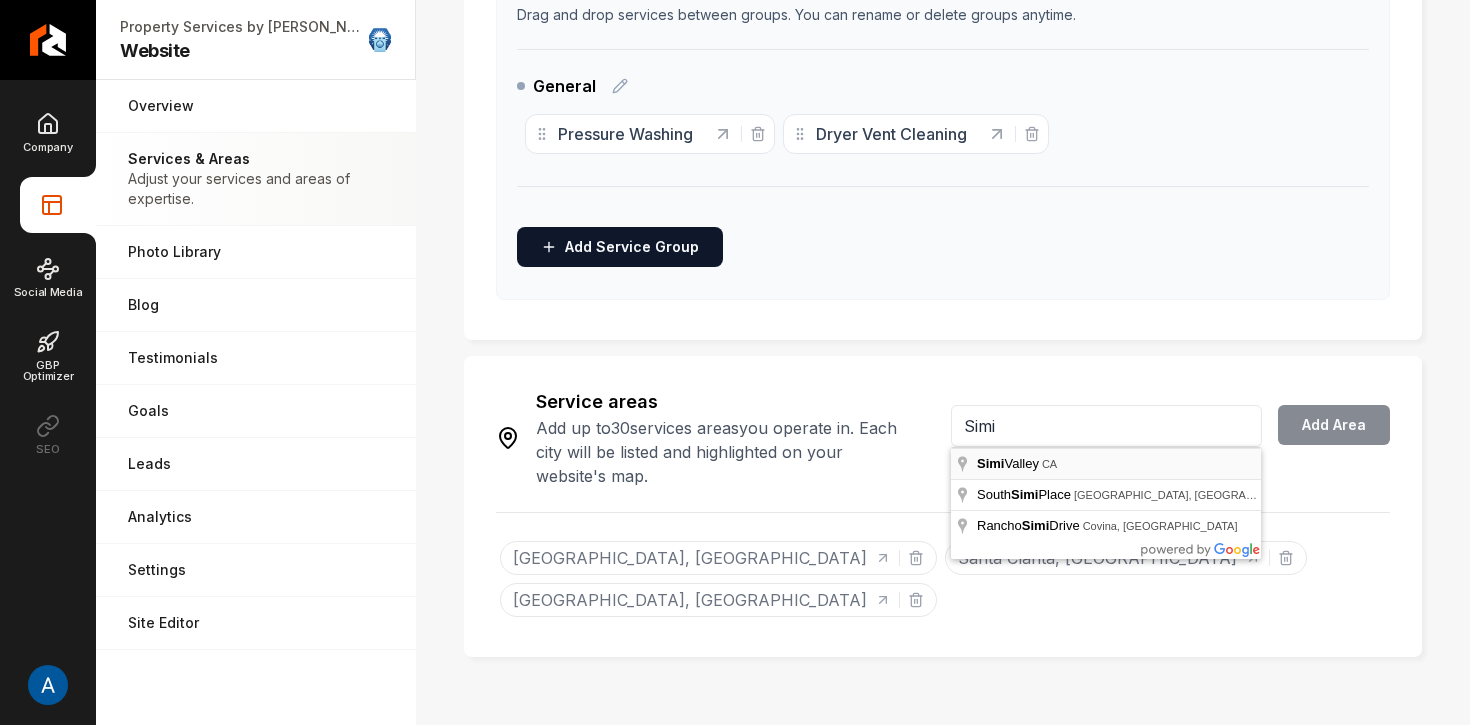type on "[GEOGRAPHIC_DATA], [GEOGRAPHIC_DATA]" 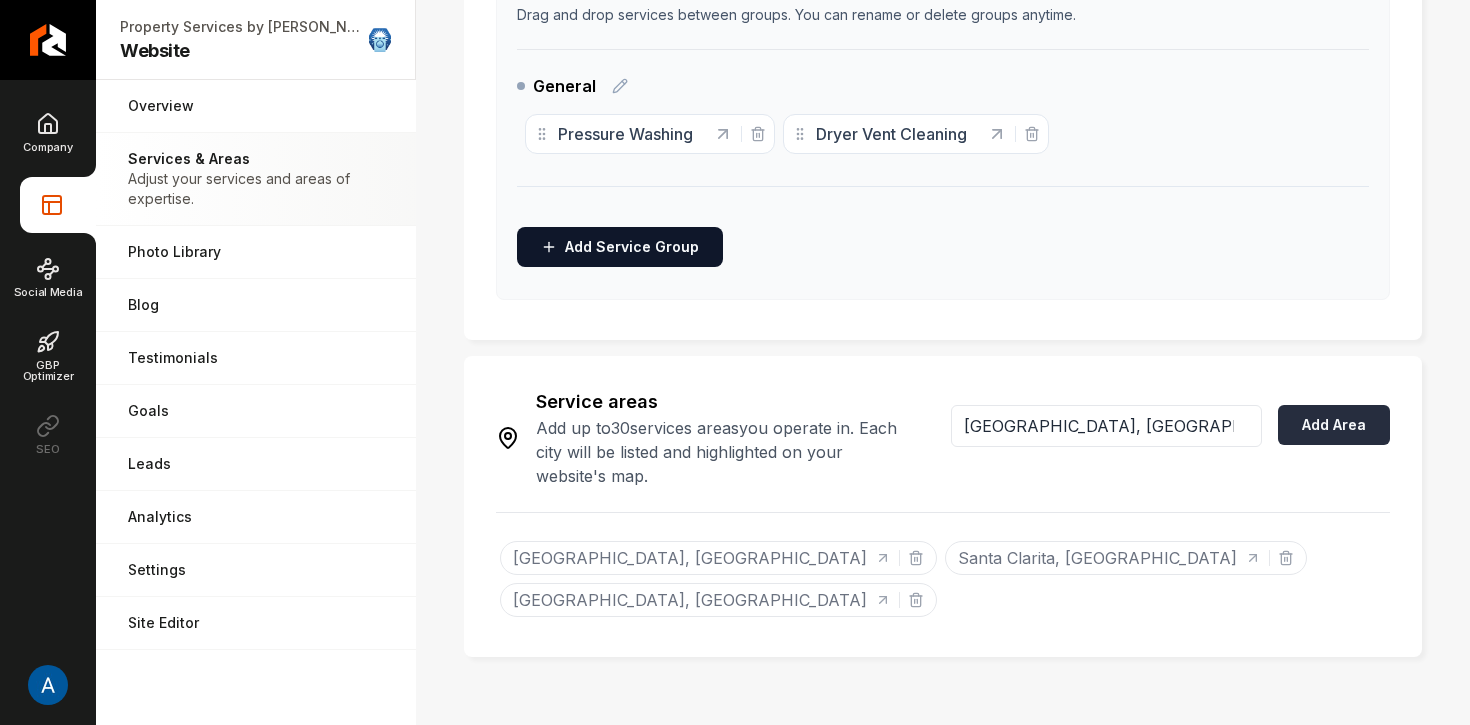 click on "Add Area" at bounding box center (1334, 425) 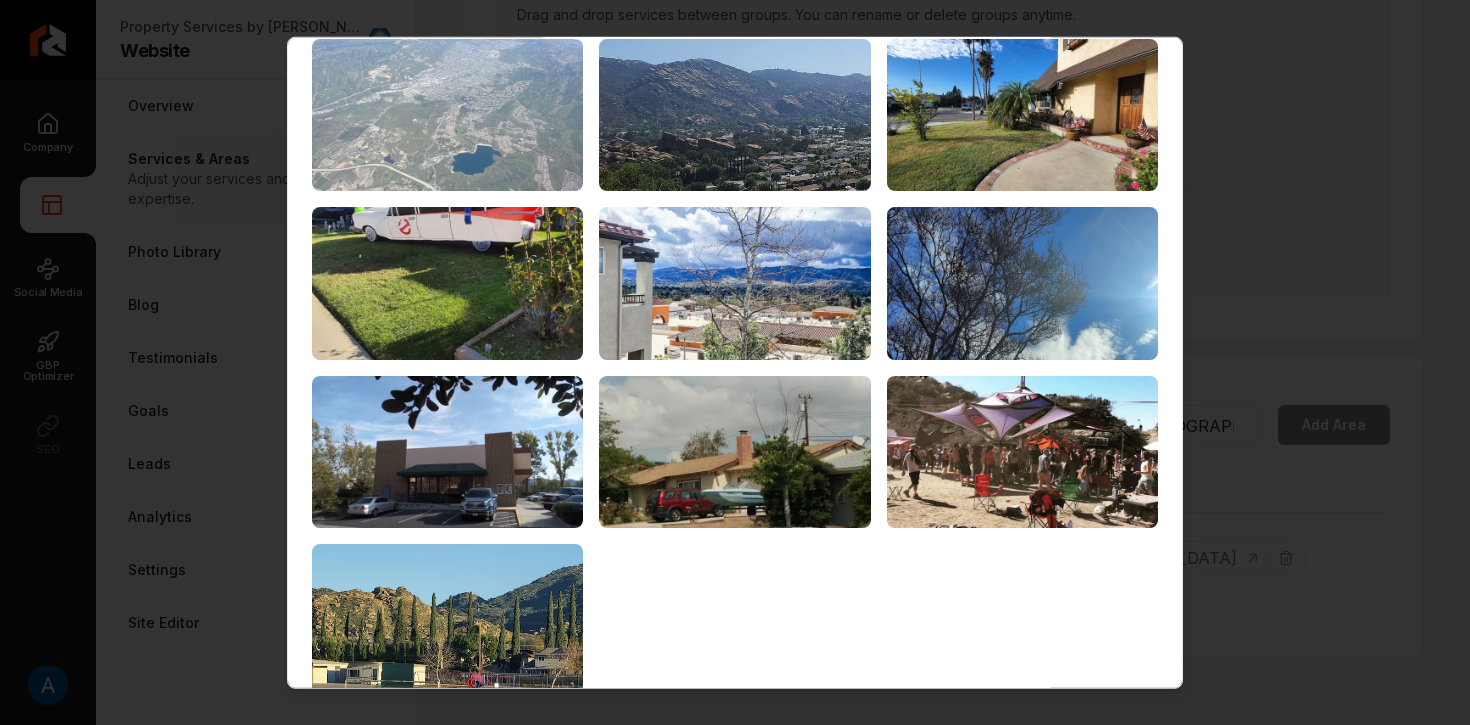 scroll, scrollTop: 132, scrollLeft: 0, axis: vertical 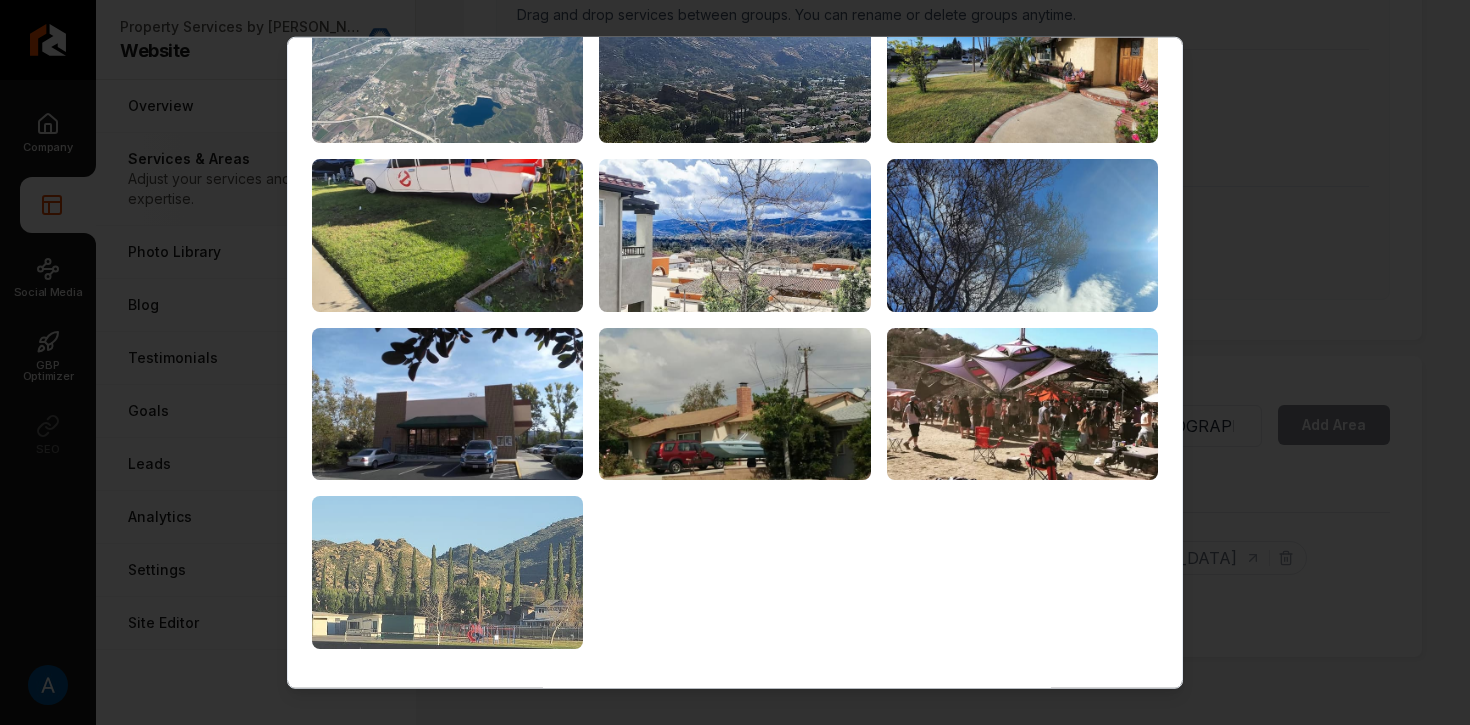click at bounding box center (447, 572) 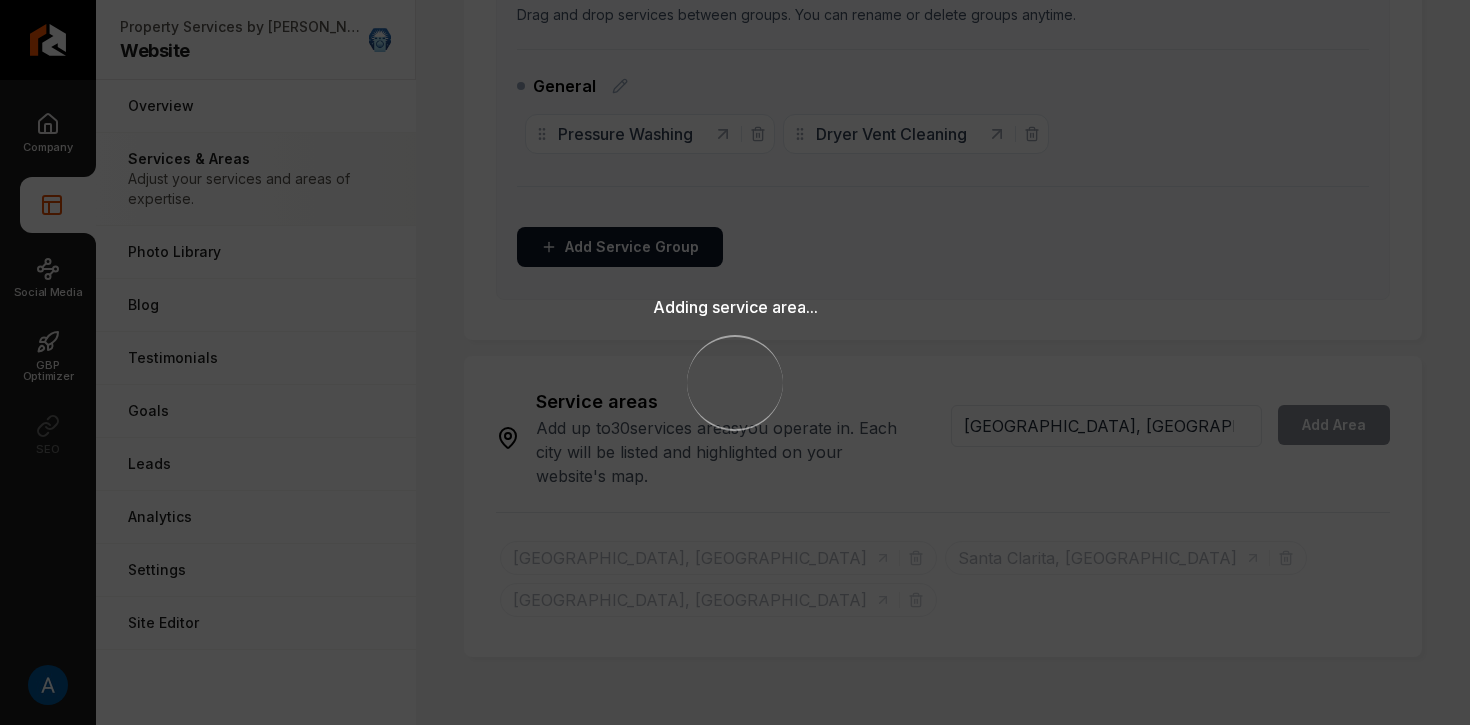 type 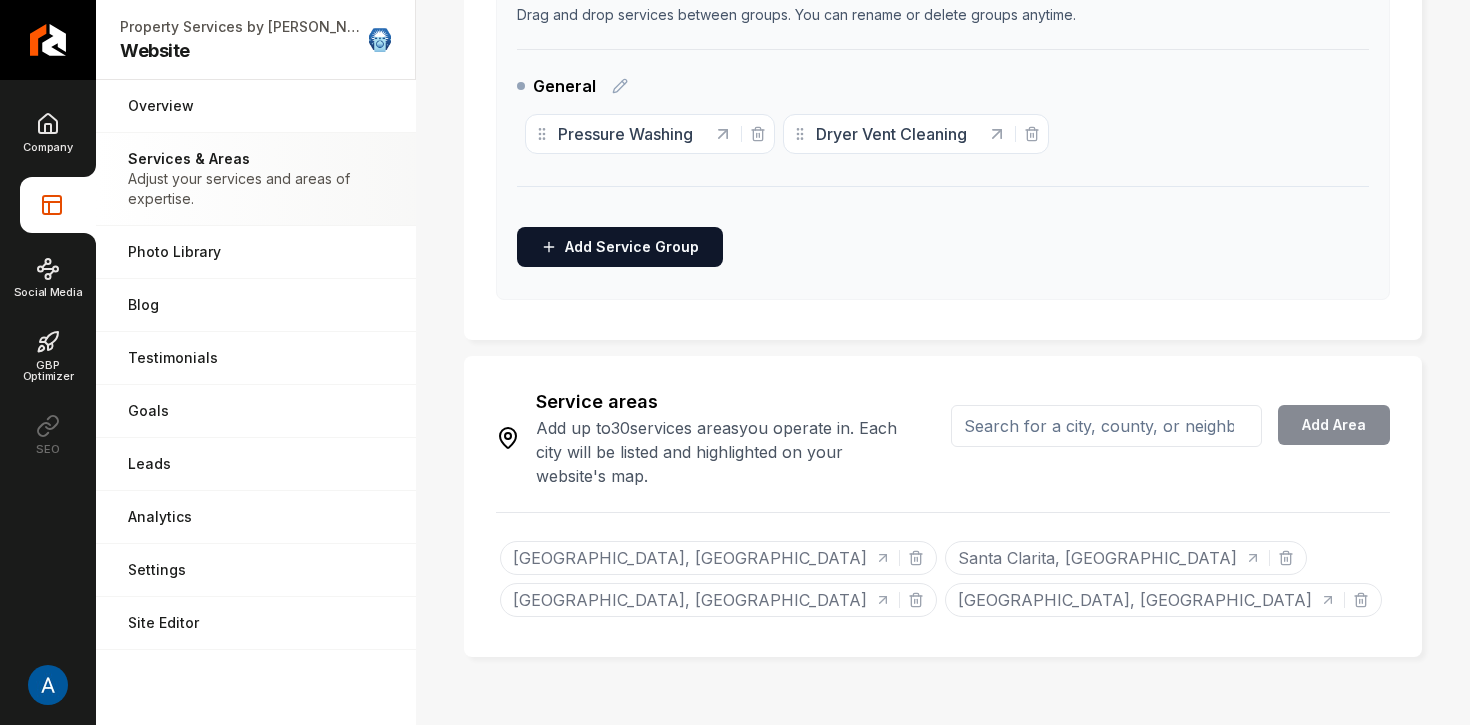 scroll, scrollTop: 0, scrollLeft: 0, axis: both 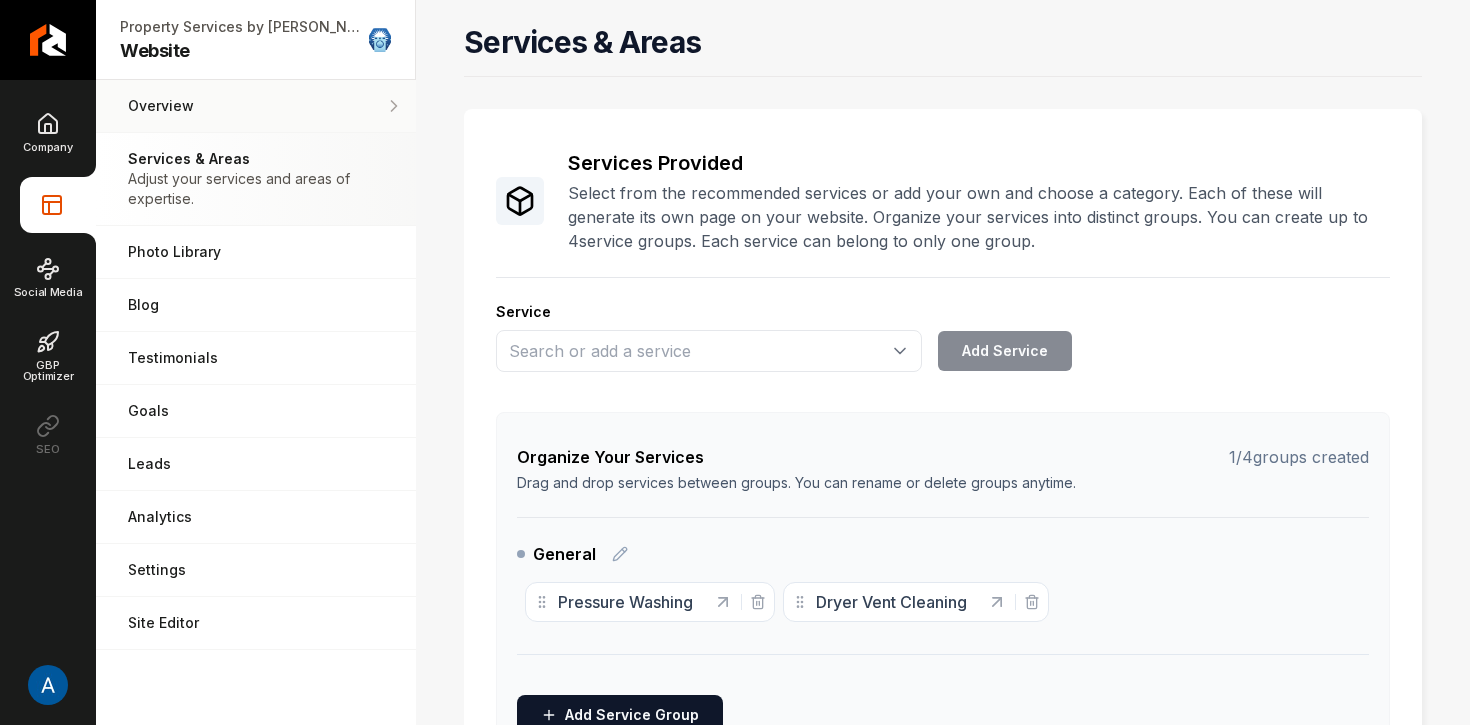click on "Overview Pages that are shared across your website." at bounding box center (256, 106) 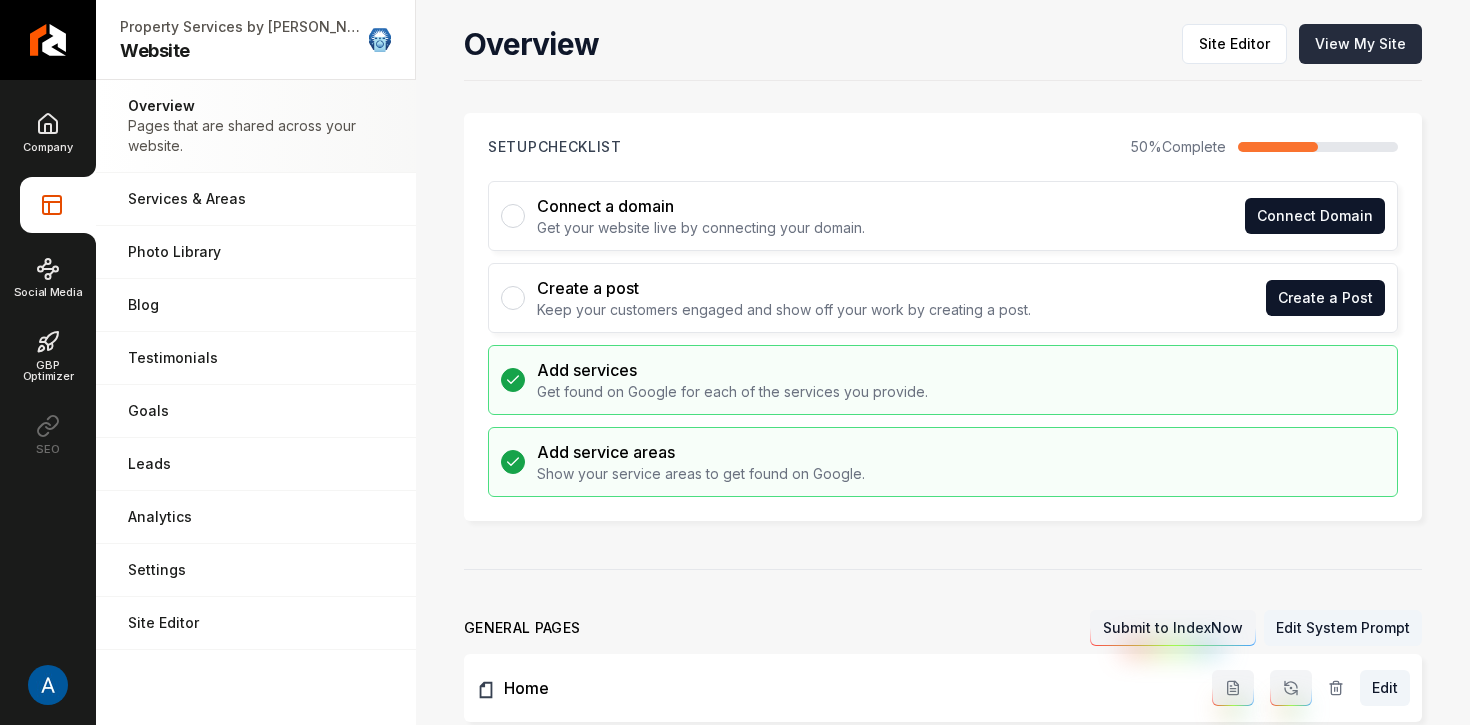 click on "View My Site" at bounding box center [1360, 44] 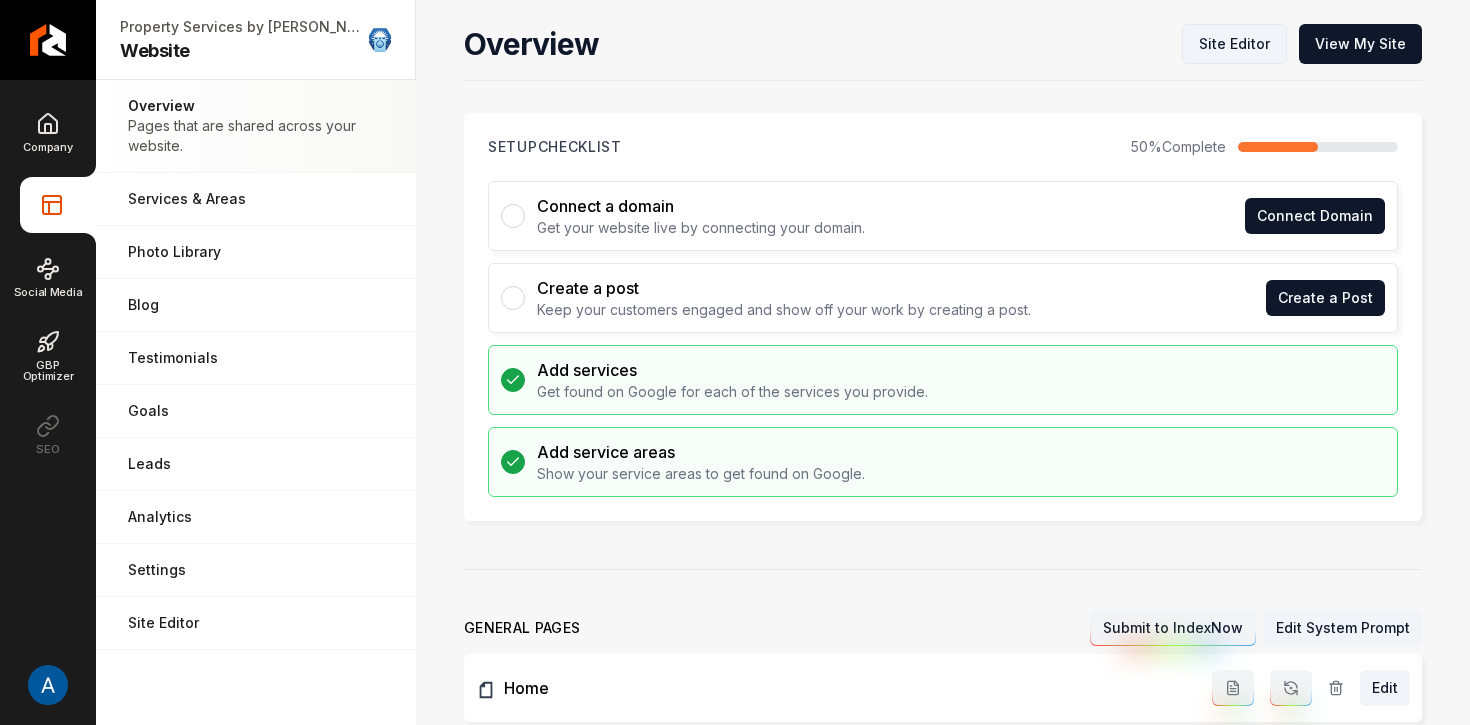 click on "Site Editor" at bounding box center (1234, 44) 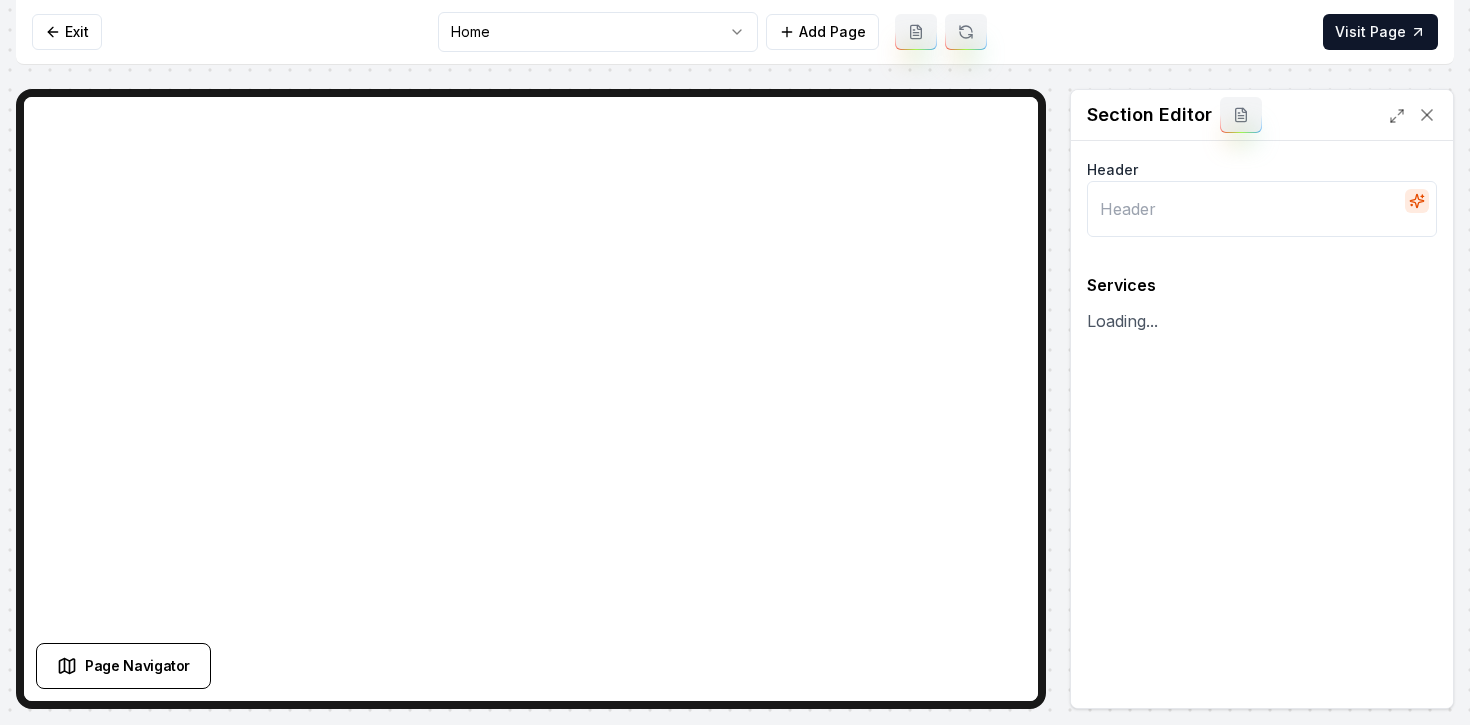 type on "Exceptional Dryer Vent Cleaning Services" 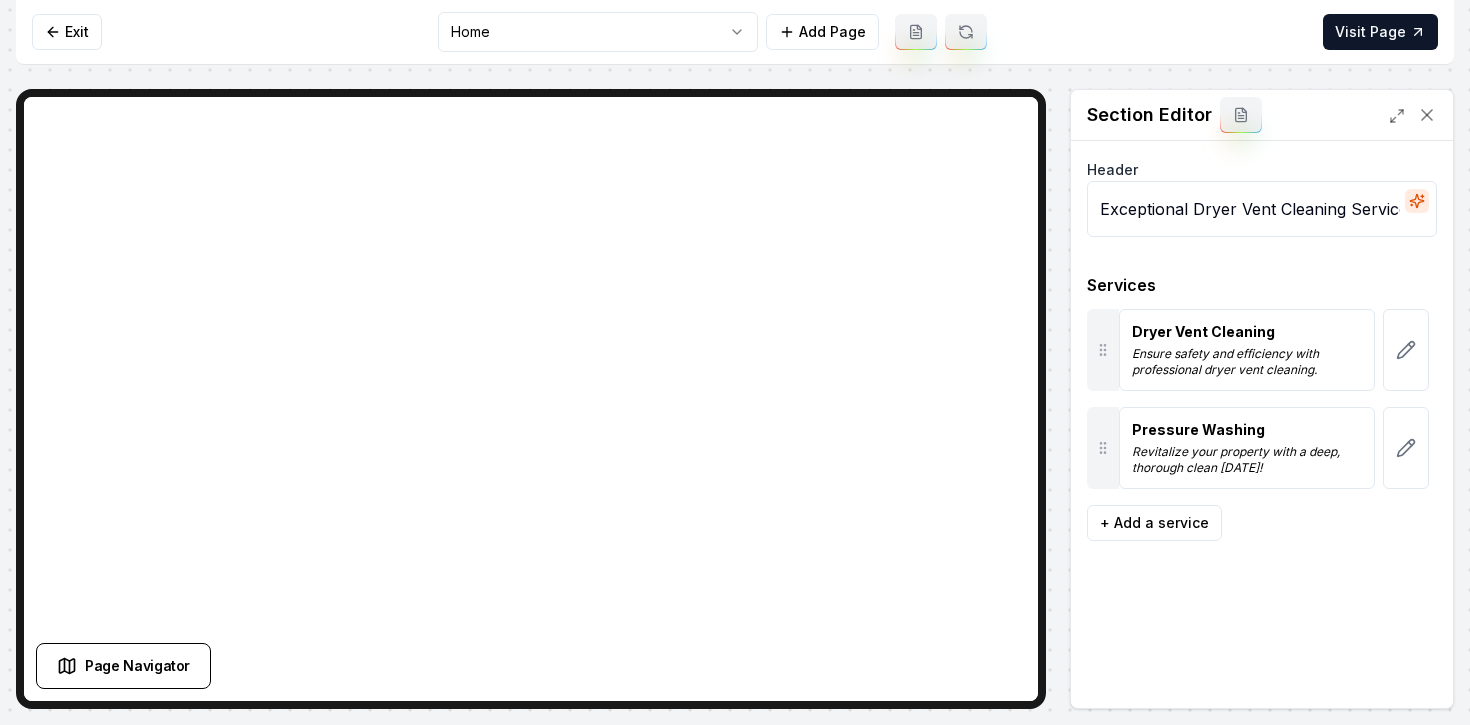 click on "Ensure safety and efficiency with professional dryer vent cleaning." at bounding box center (1247, 362) 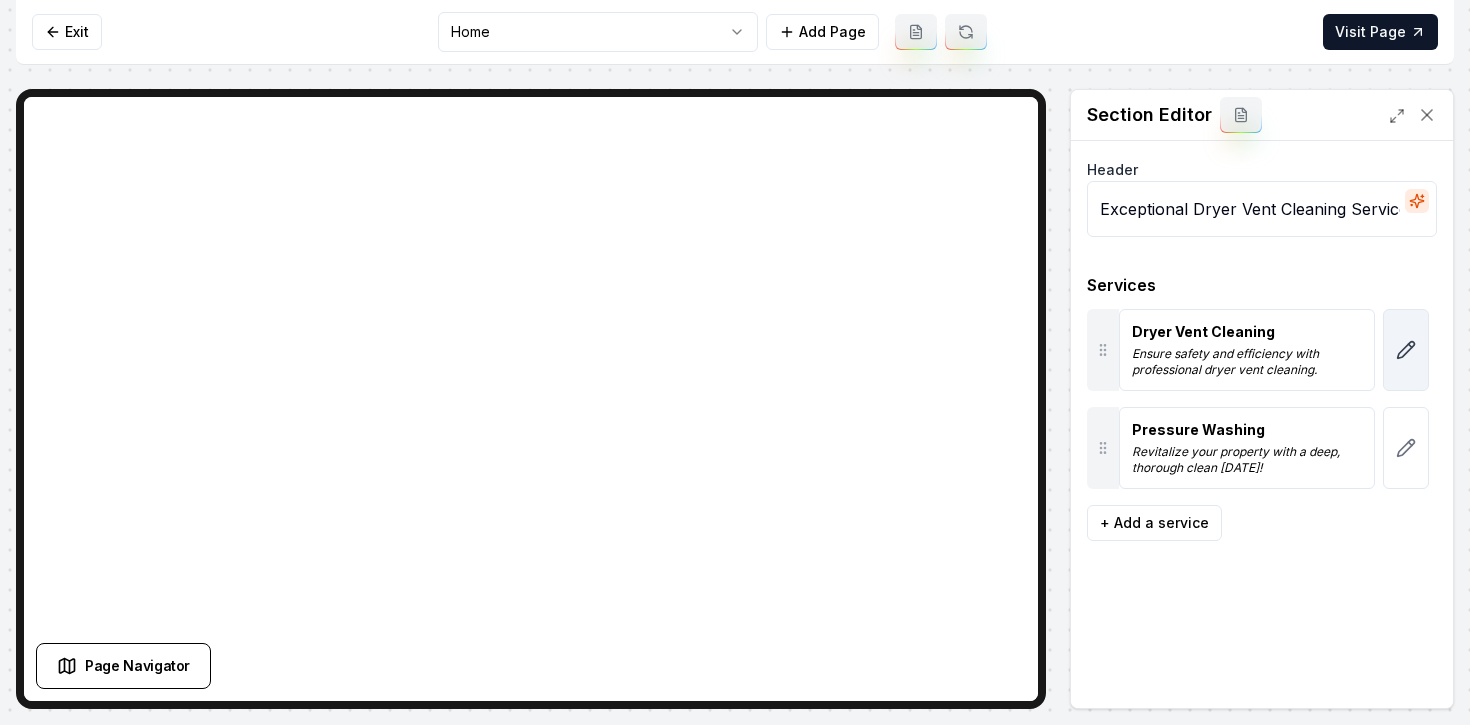 click 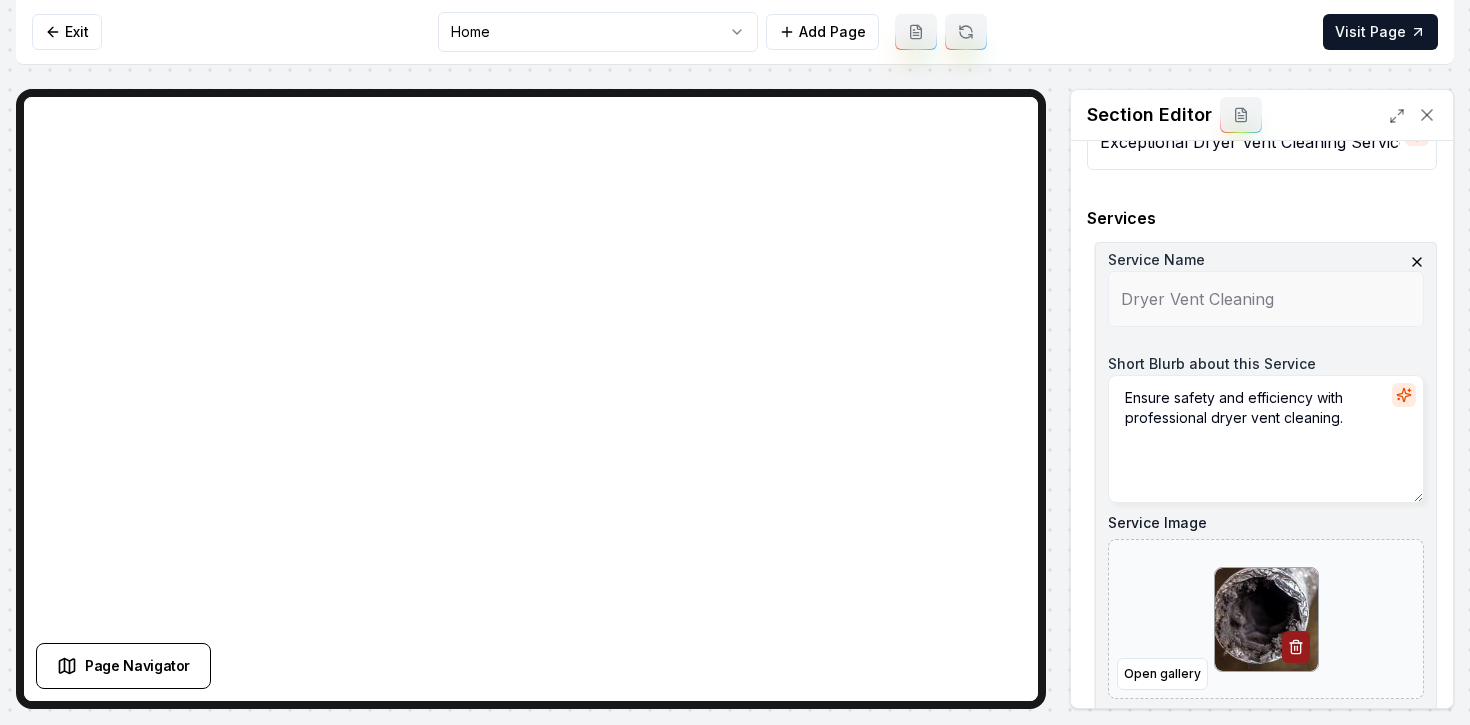 scroll, scrollTop: 0, scrollLeft: 0, axis: both 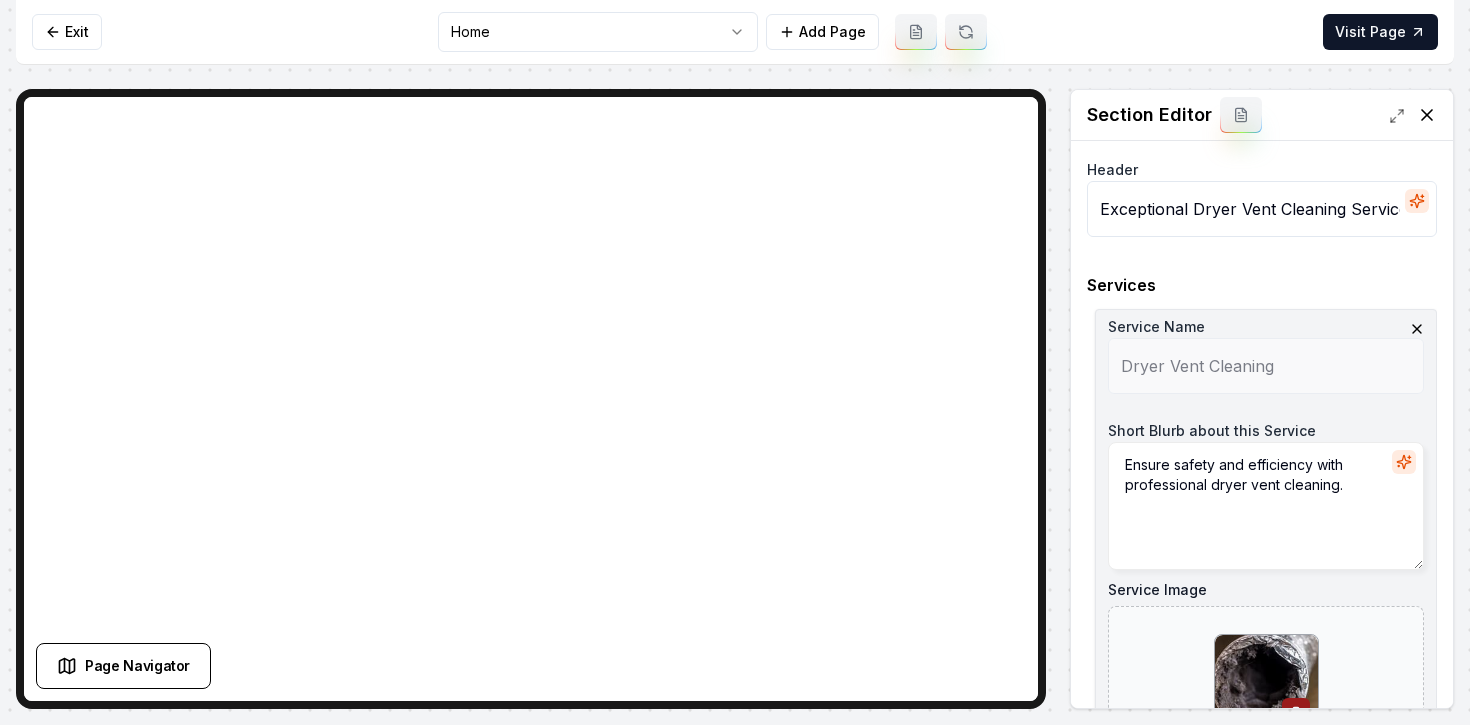 click 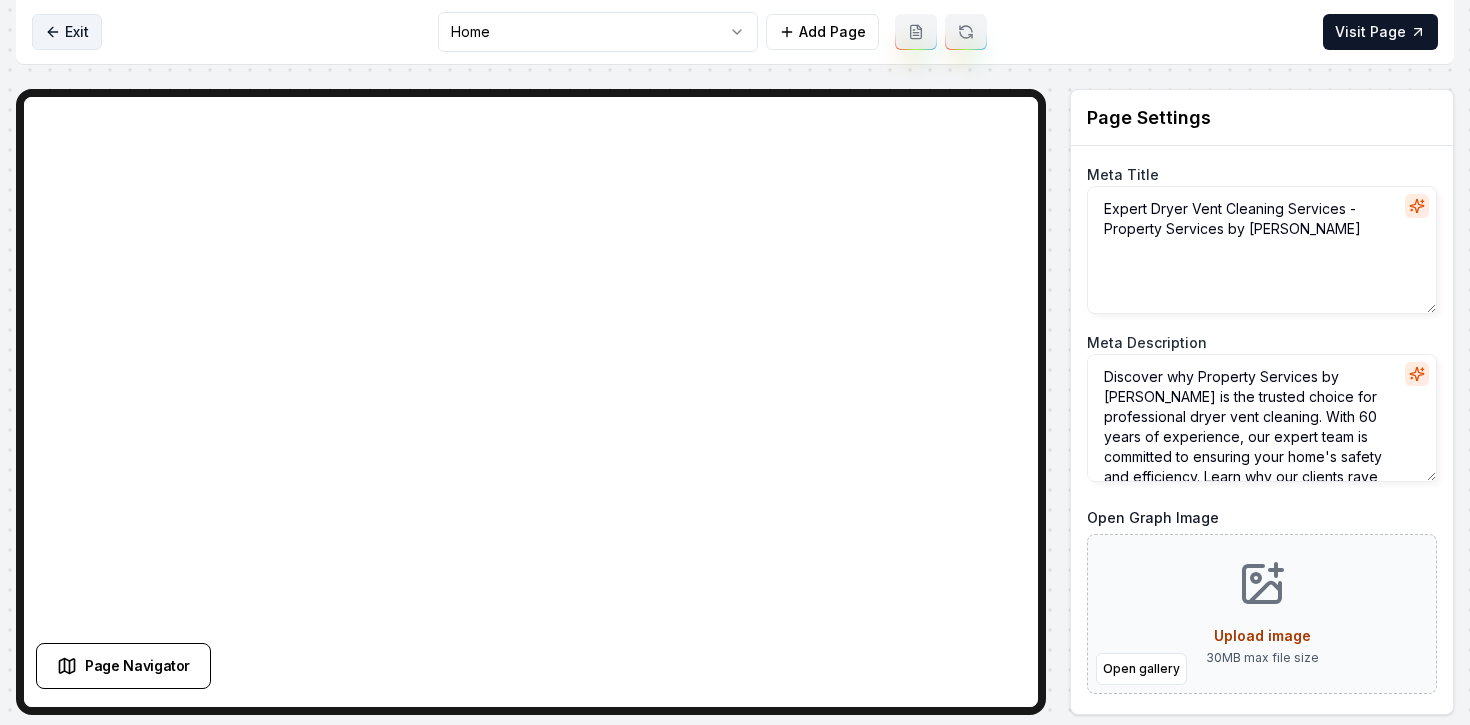 click 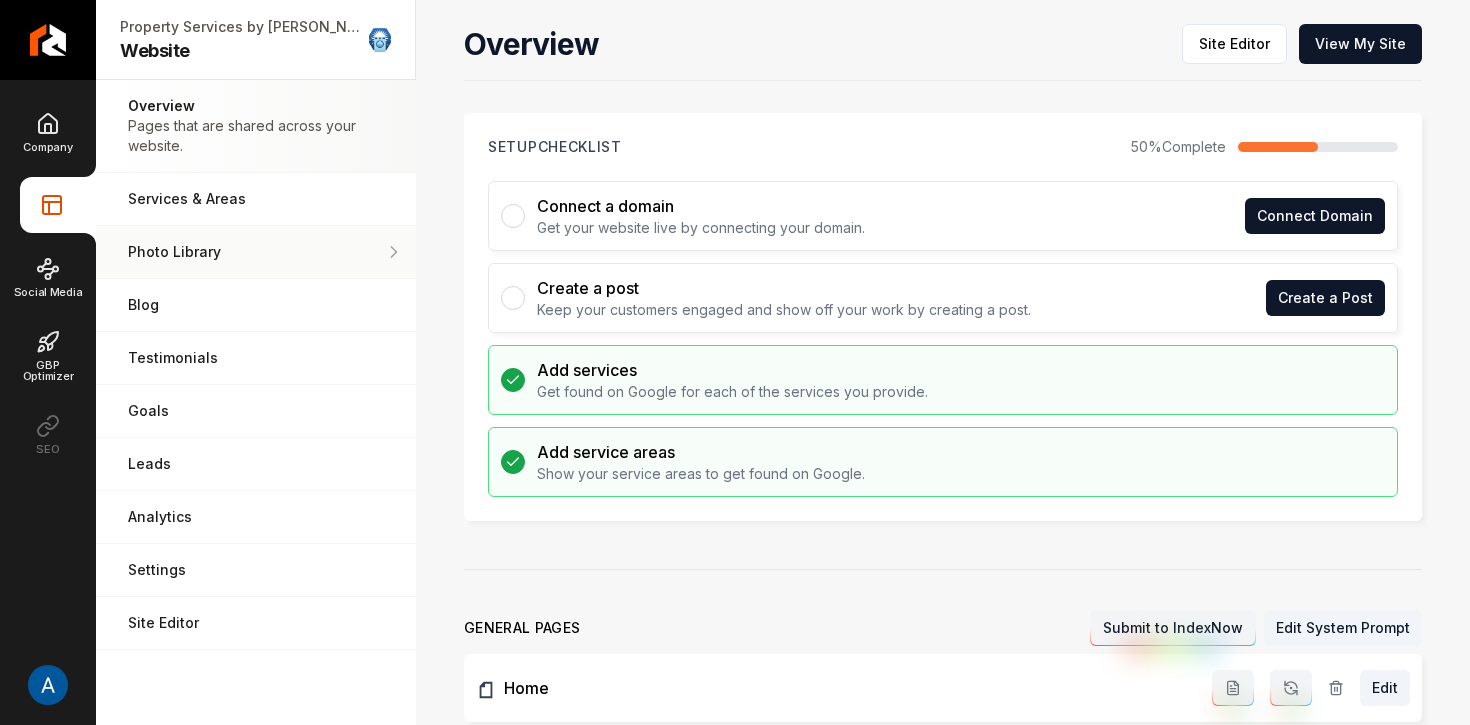 click on "Photo Library" at bounding box center [247, 252] 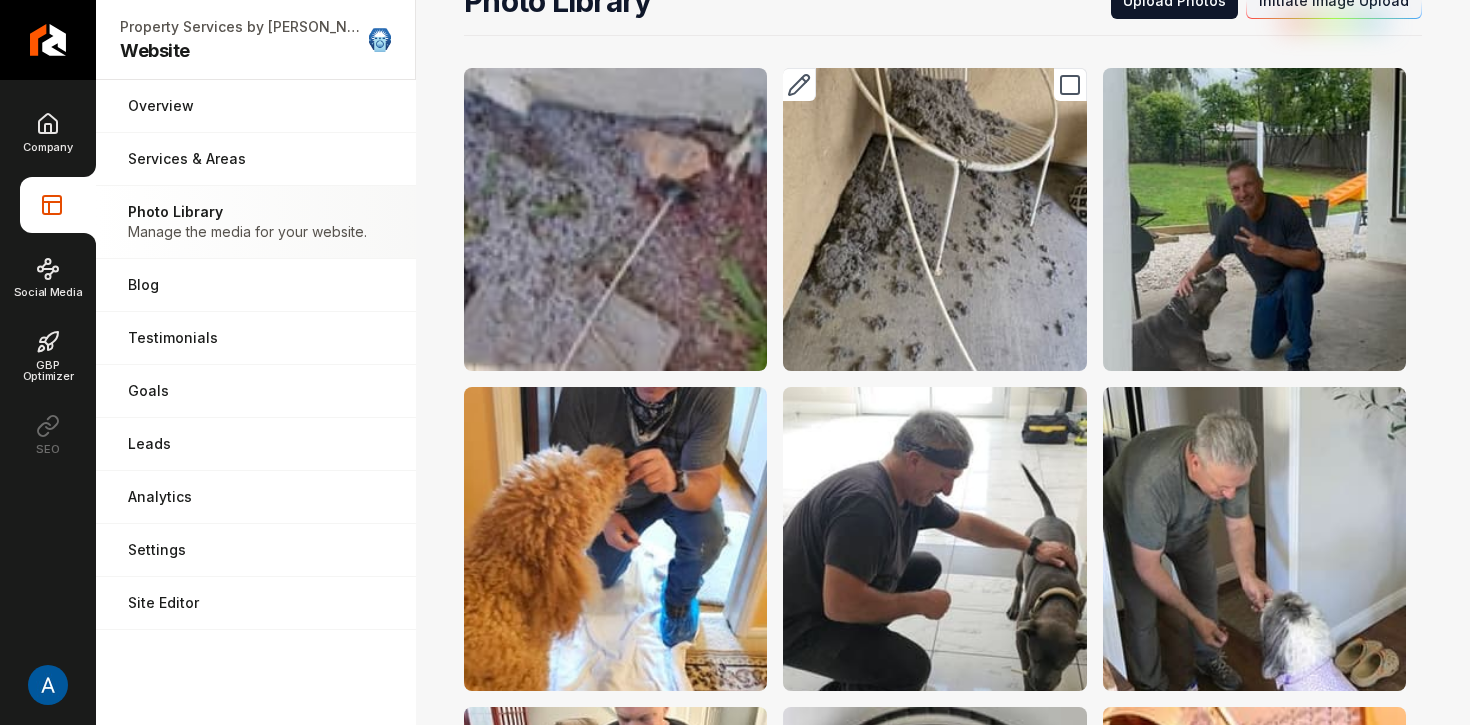 scroll, scrollTop: 18, scrollLeft: 0, axis: vertical 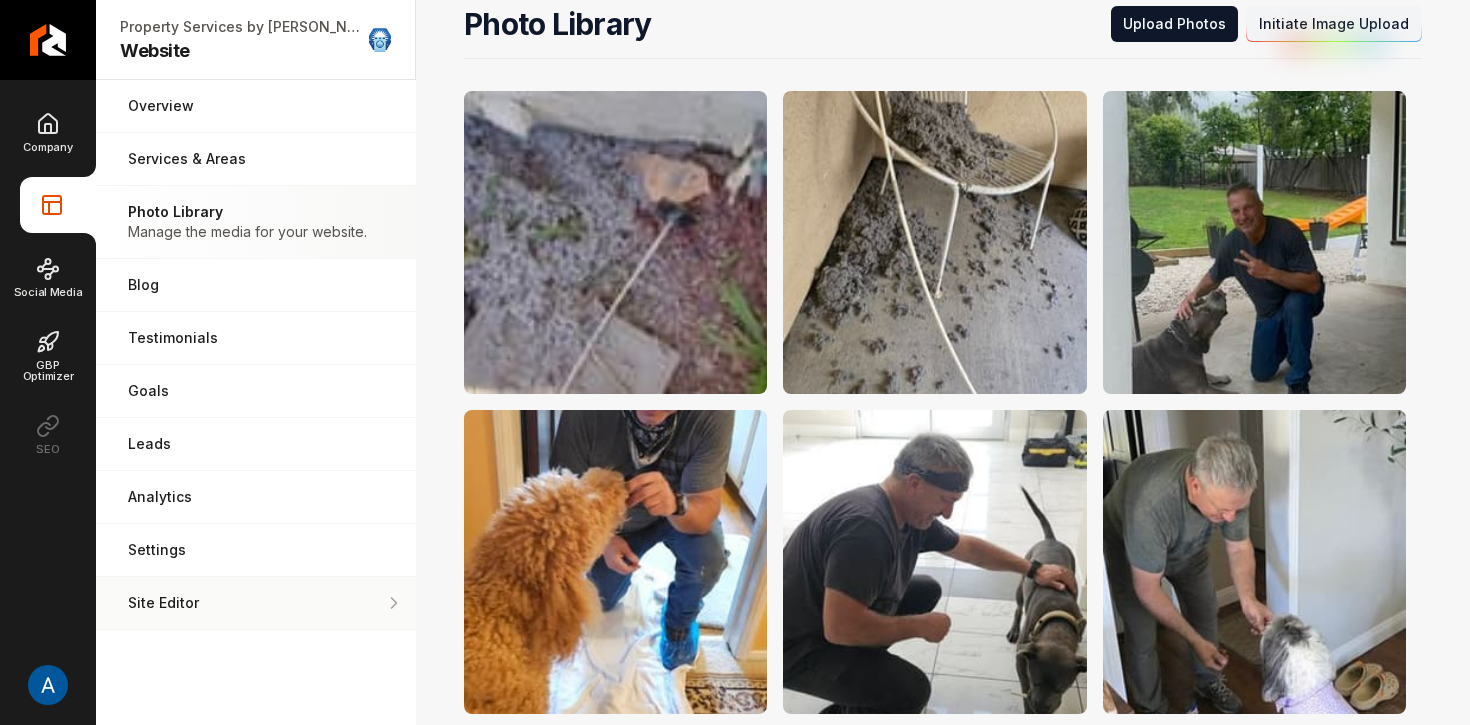 click on "Site Editor" at bounding box center [256, 603] 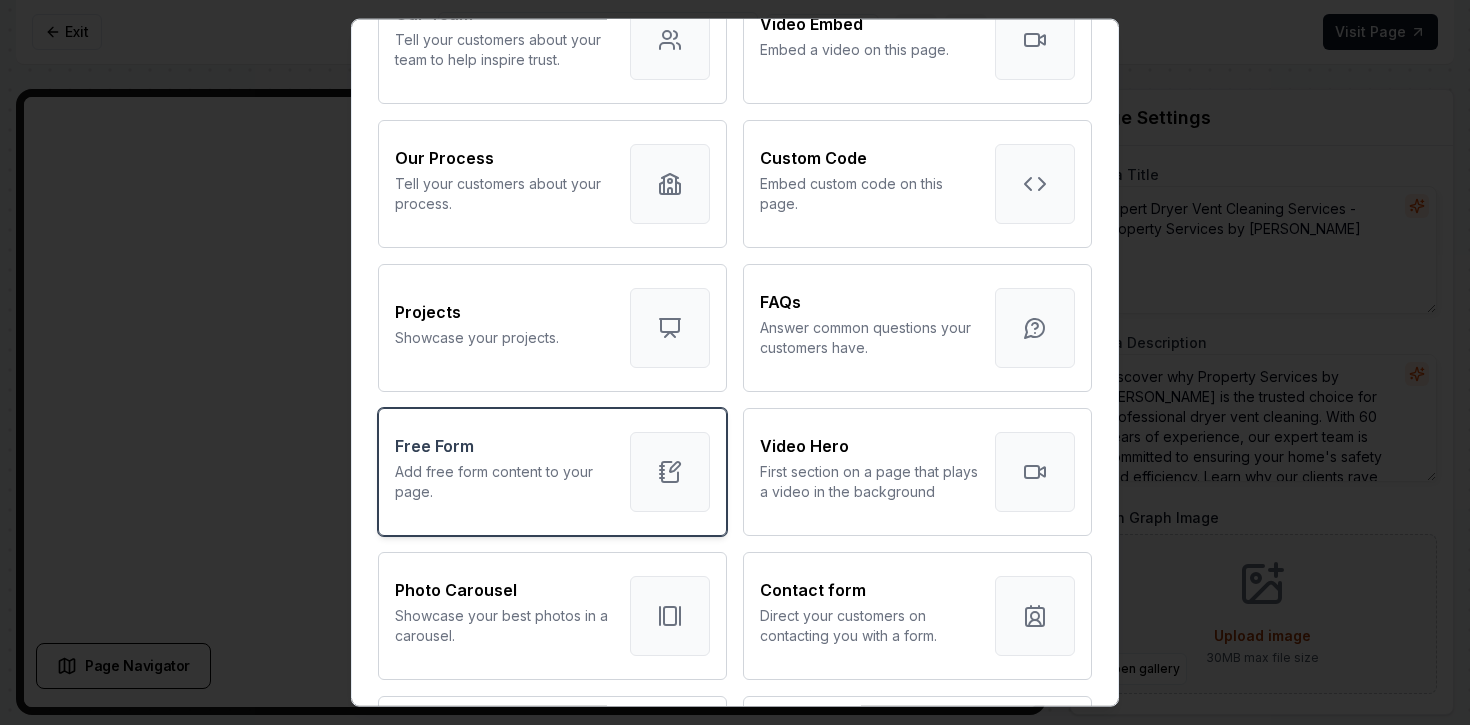 scroll, scrollTop: 737, scrollLeft: 0, axis: vertical 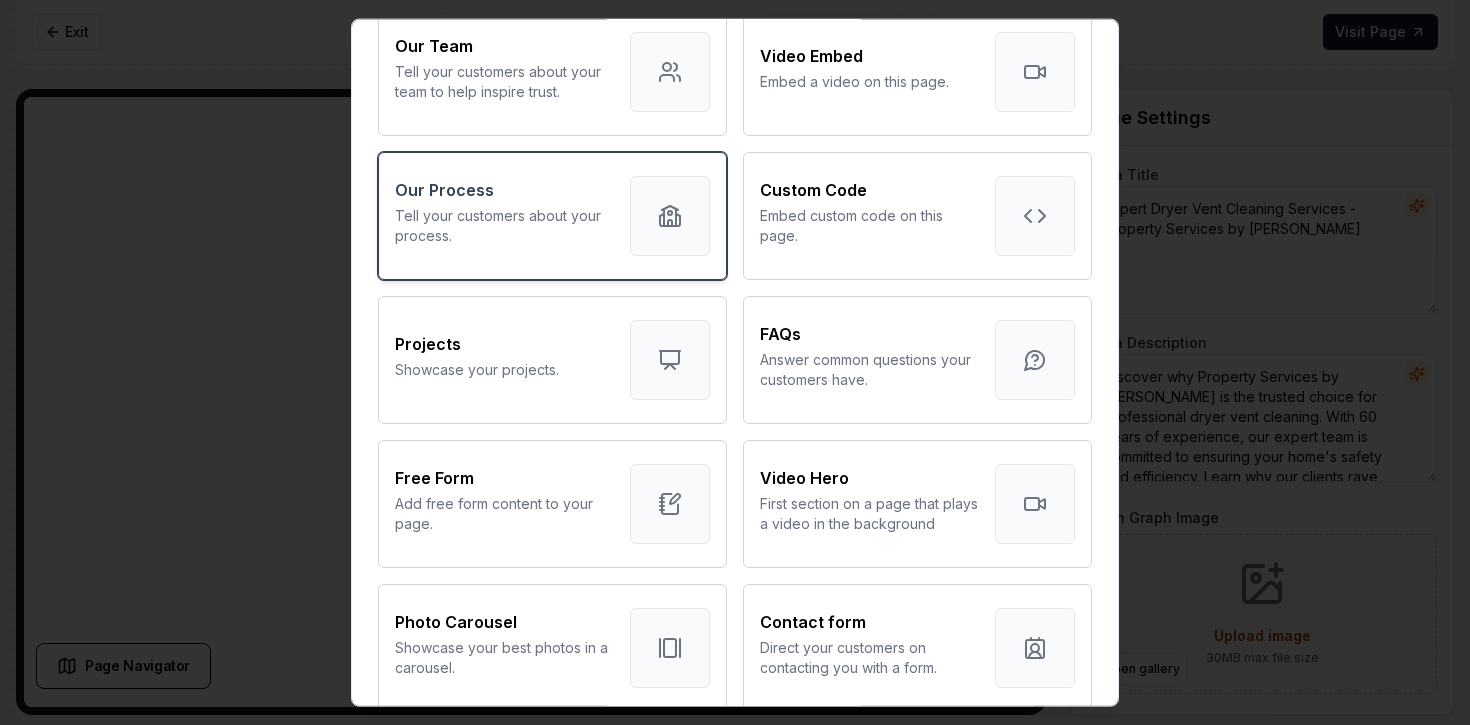click on "Tell your customers about your process." at bounding box center [504, 225] 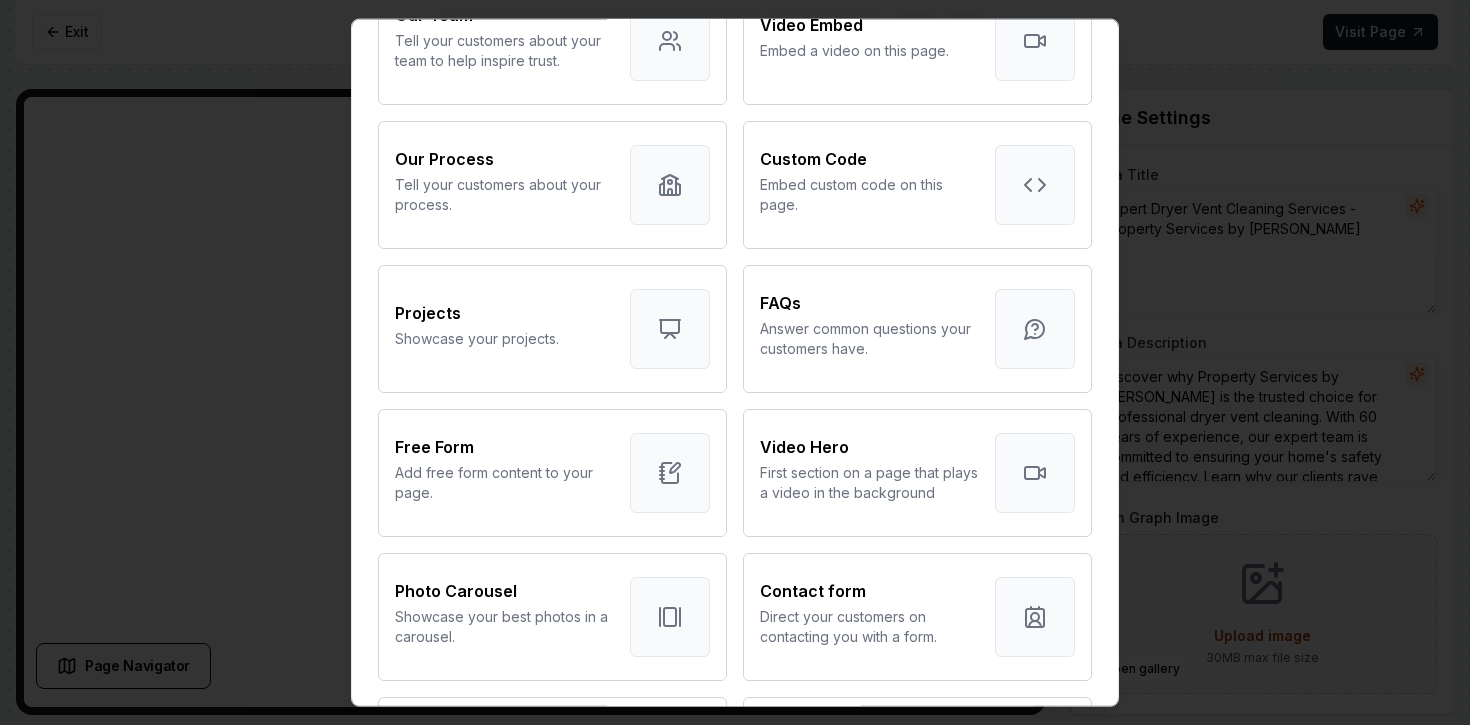 scroll, scrollTop: 835, scrollLeft: 0, axis: vertical 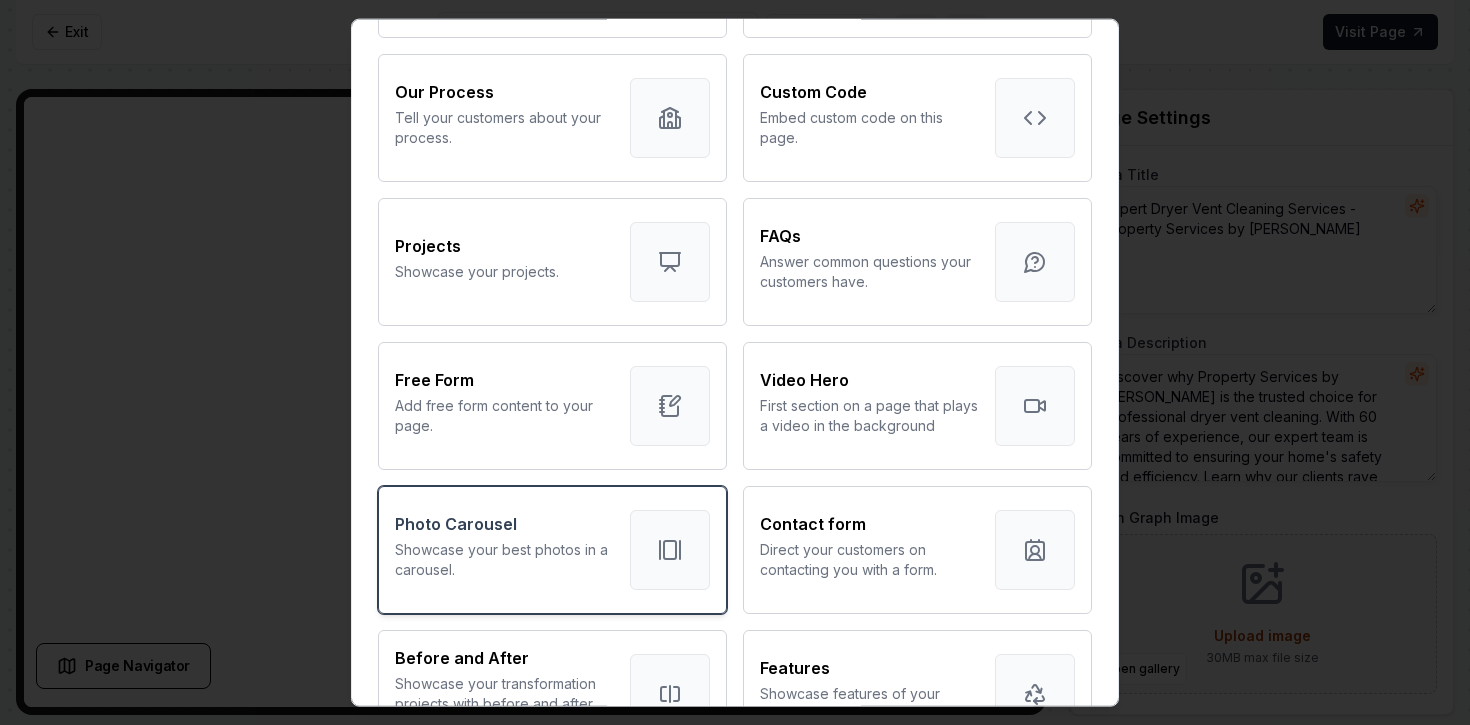 click 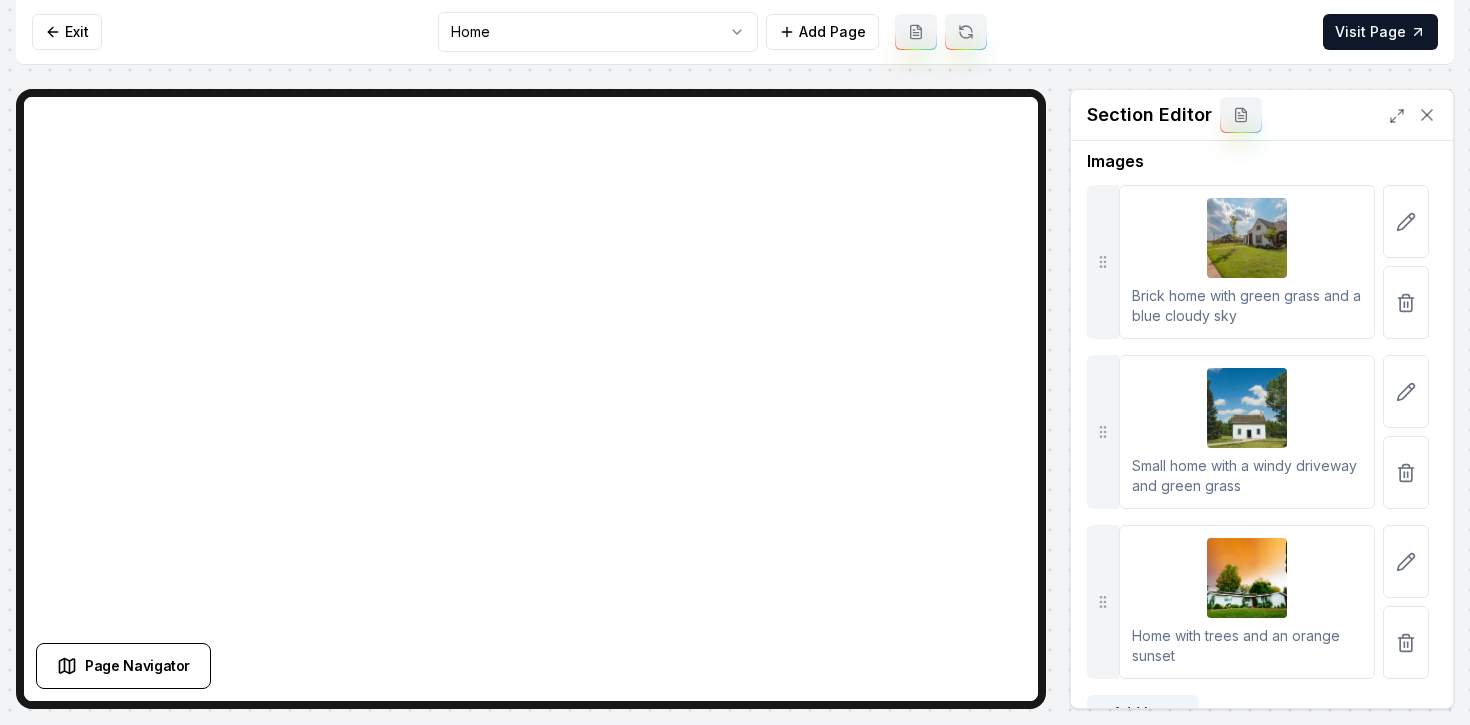scroll, scrollTop: 345, scrollLeft: 0, axis: vertical 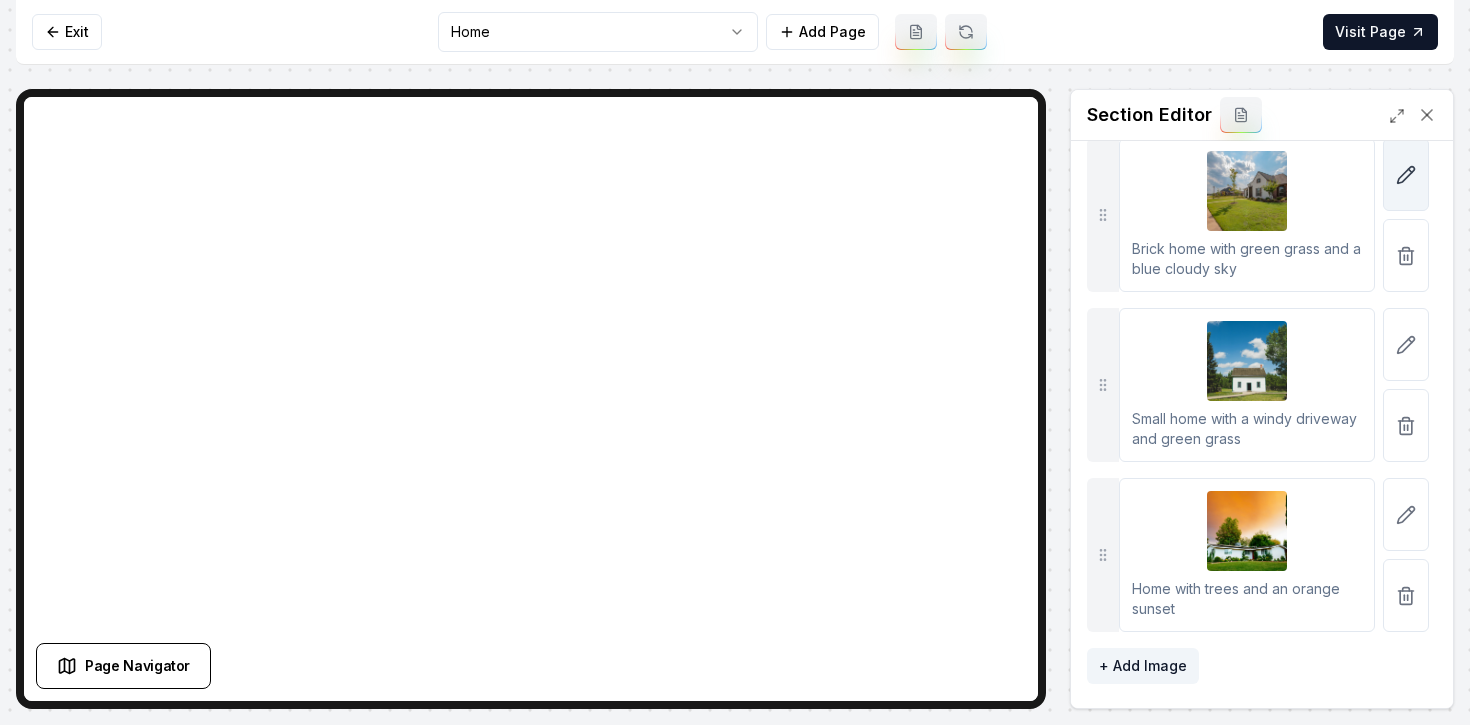 click at bounding box center [1406, 174] 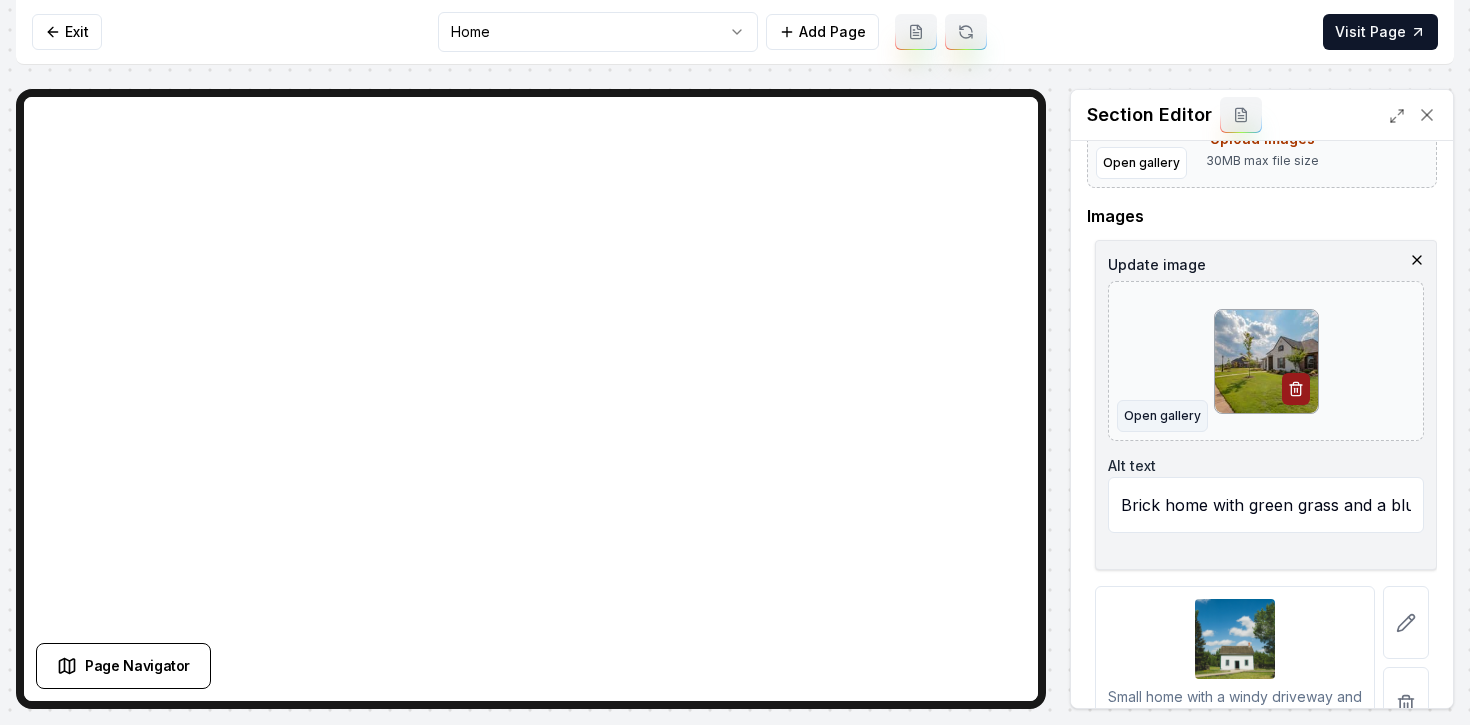 click on "Open gallery" at bounding box center (1162, 416) 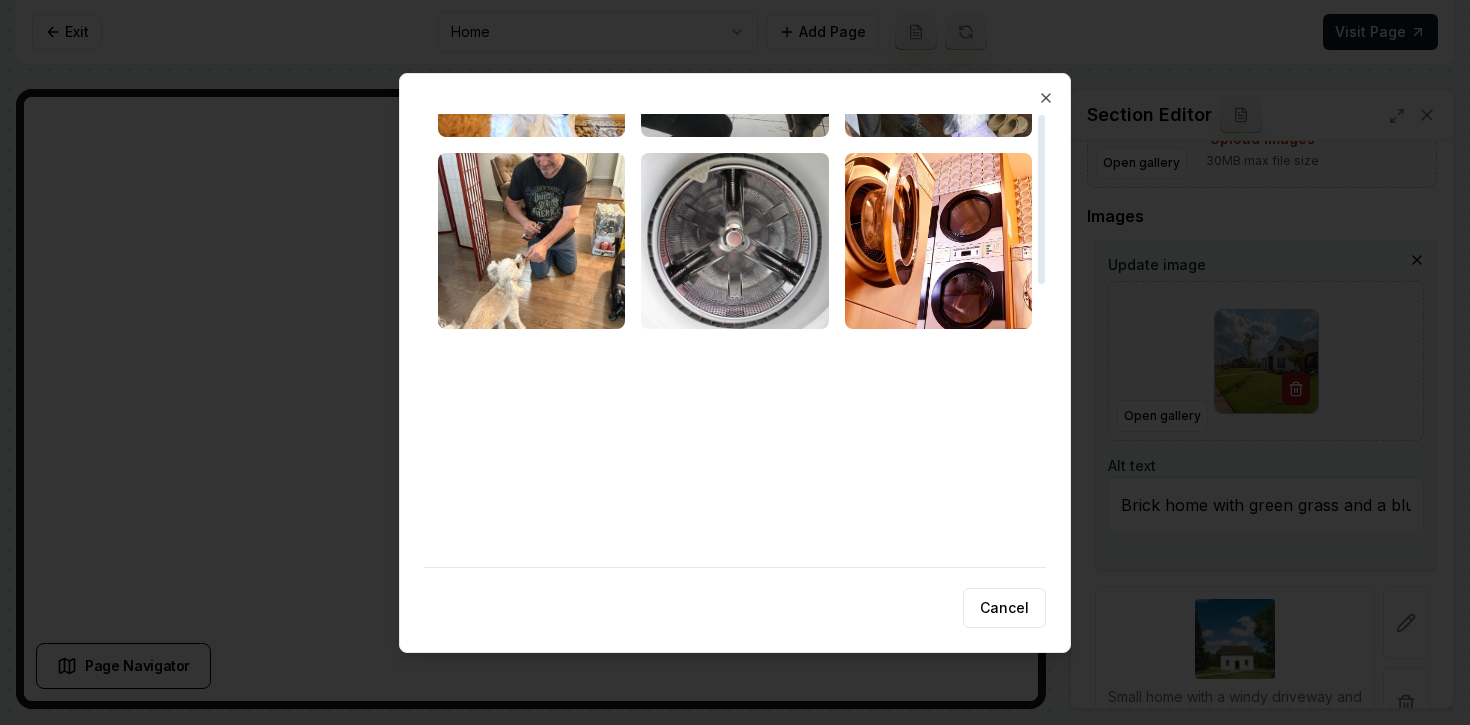 scroll, scrollTop: 0, scrollLeft: 0, axis: both 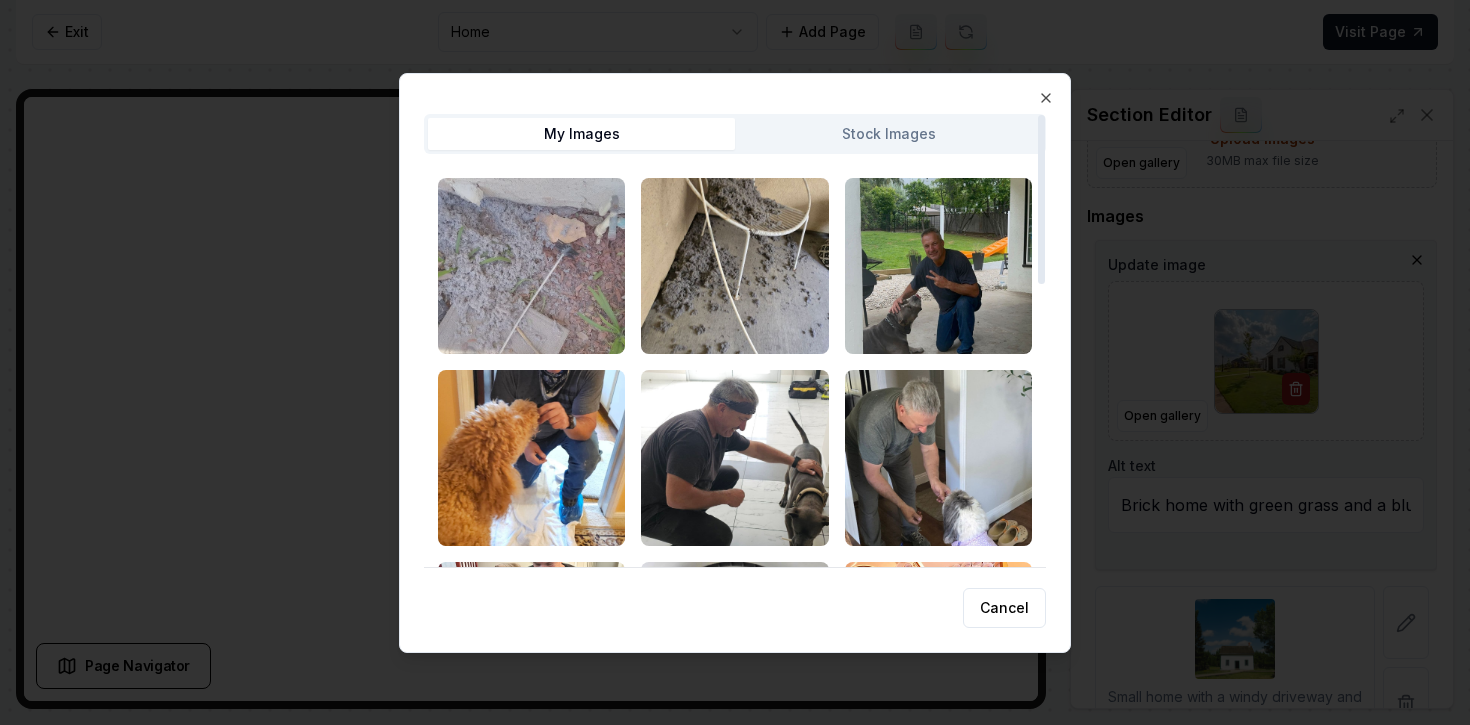 click at bounding box center [531, 266] 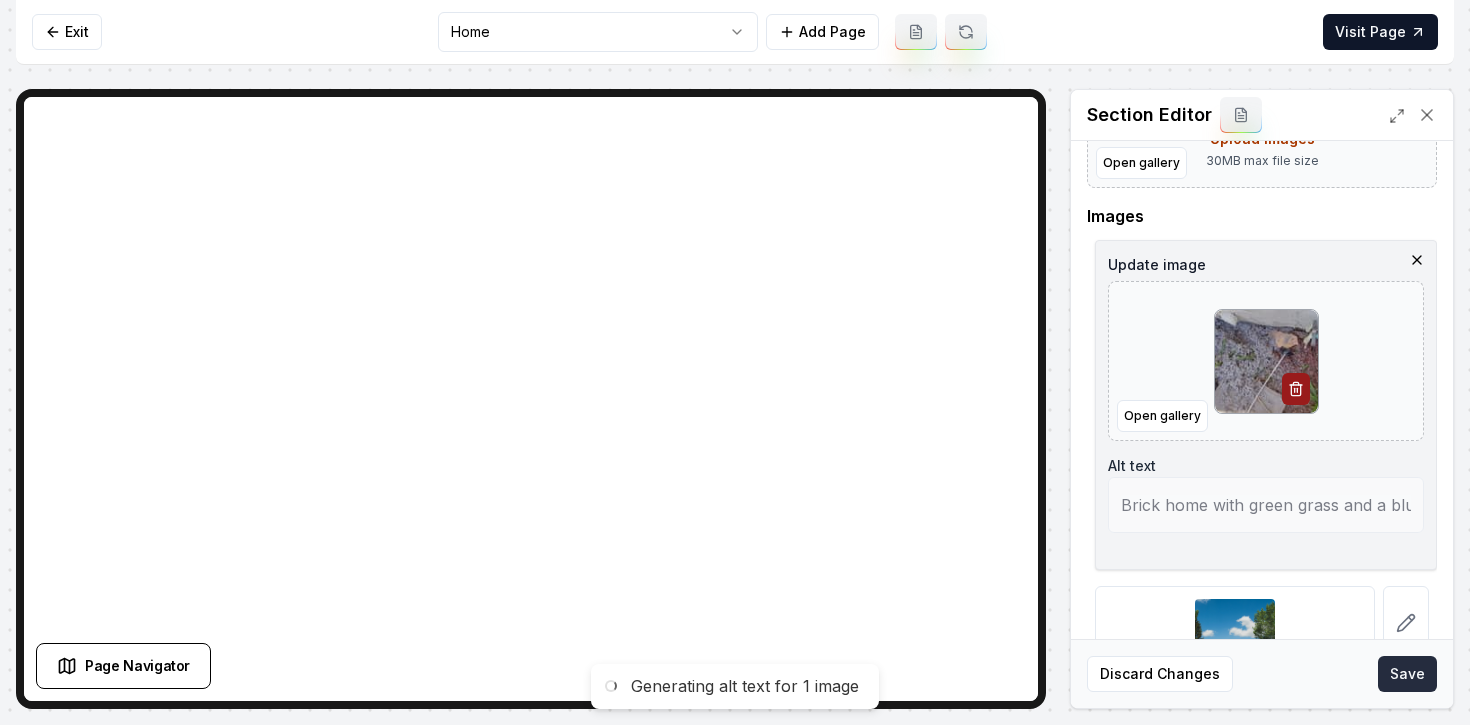 click on "Save" at bounding box center [1407, 674] 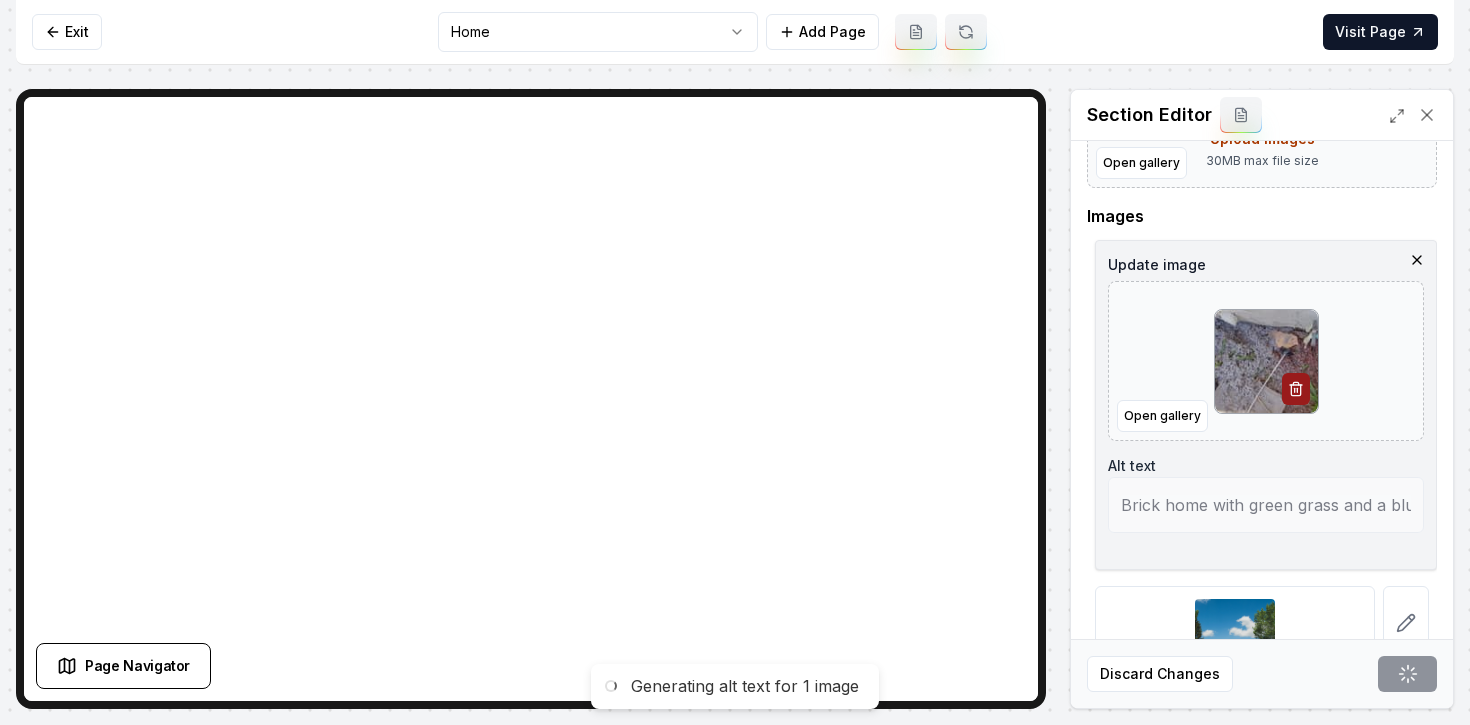 type on "Debris and insulation material scattered on the ground near a building's foundation." 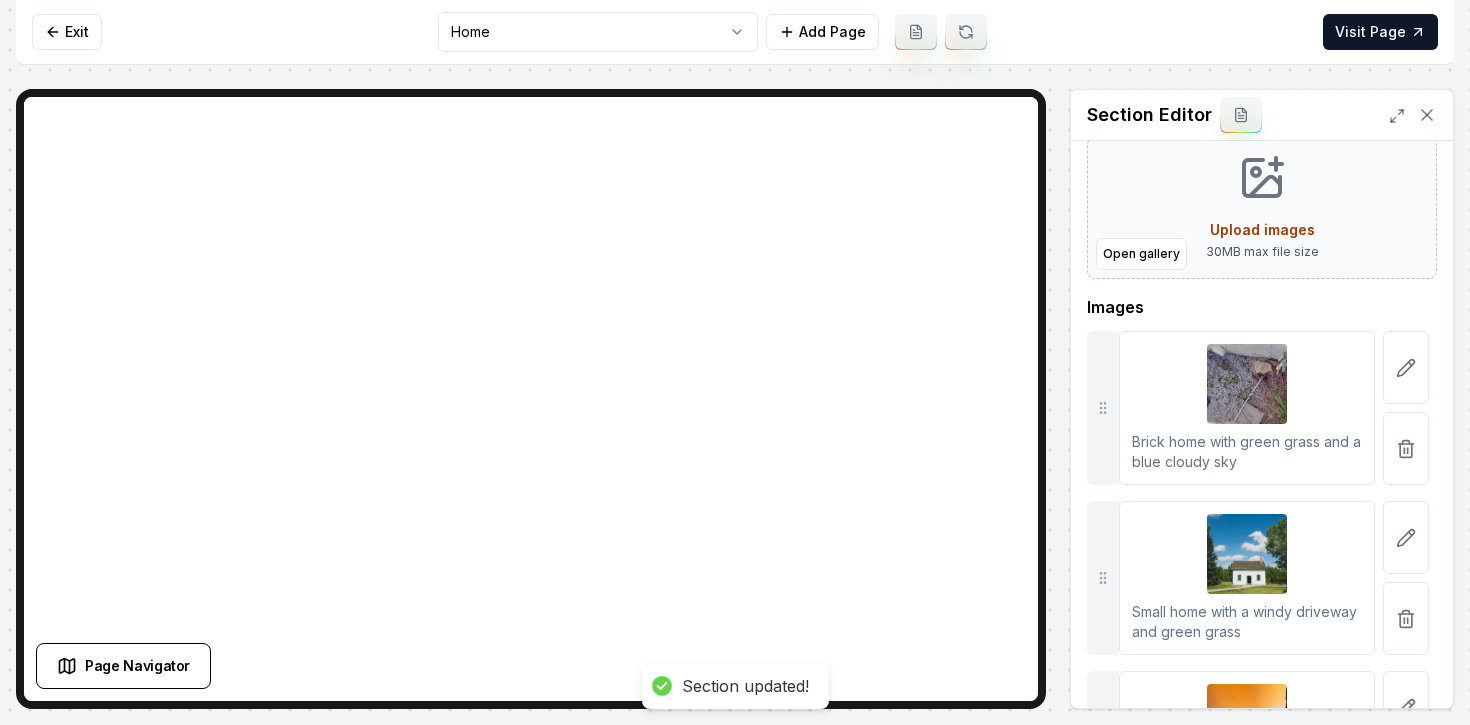 scroll, scrollTop: 139, scrollLeft: 0, axis: vertical 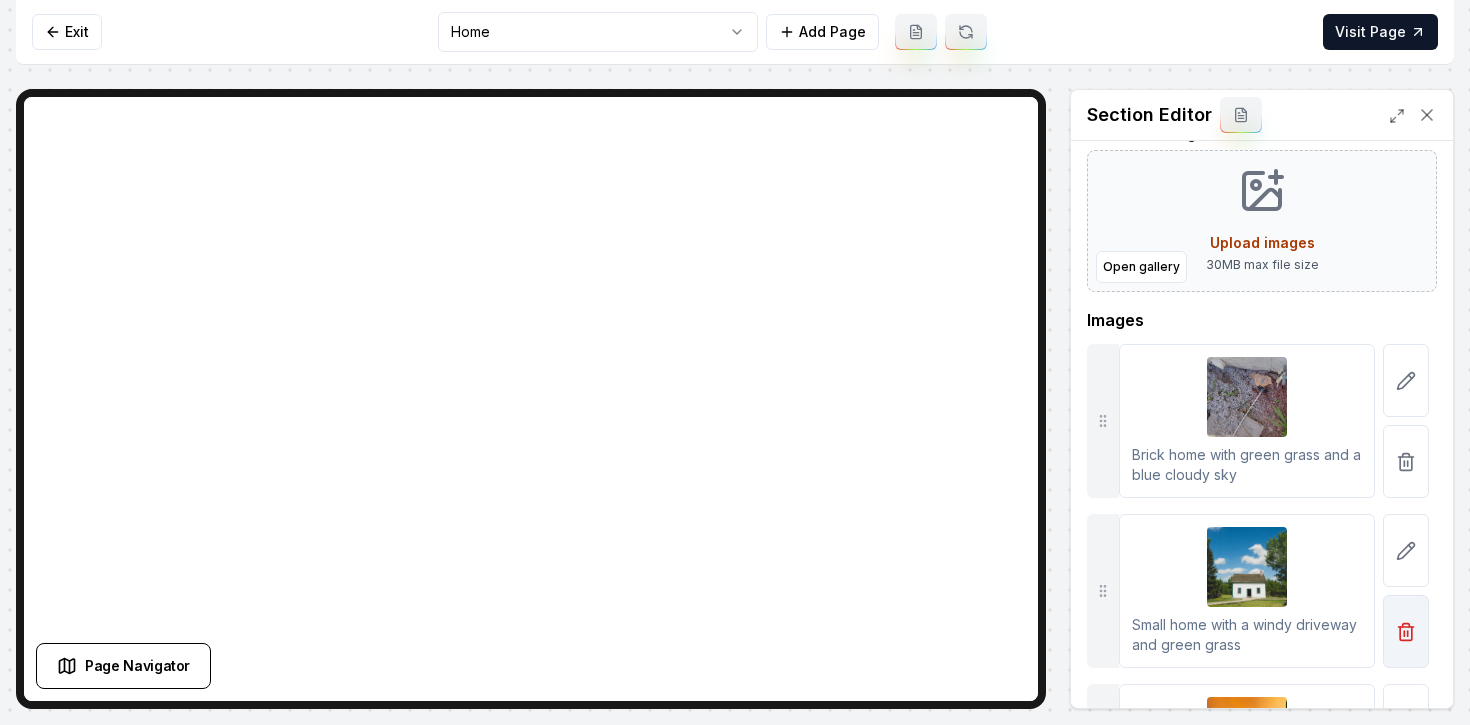 click 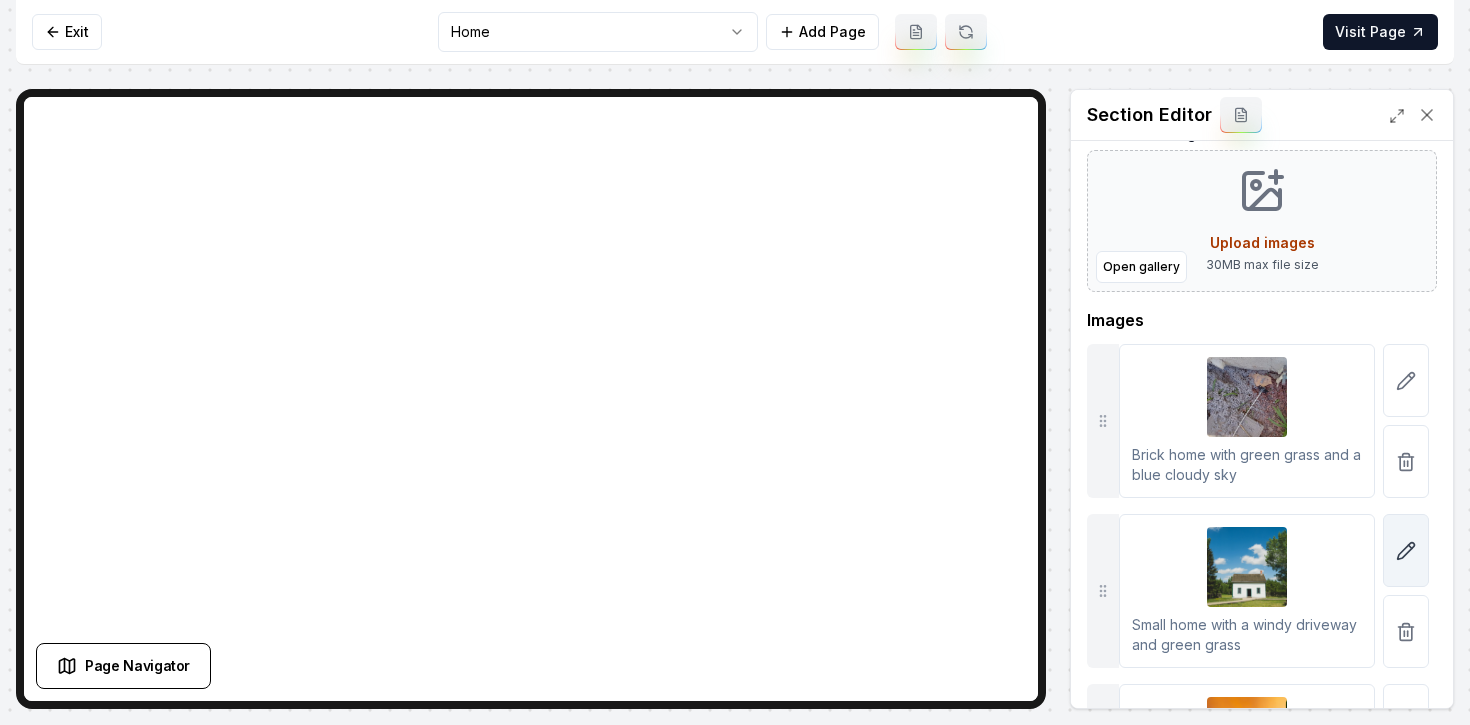 click 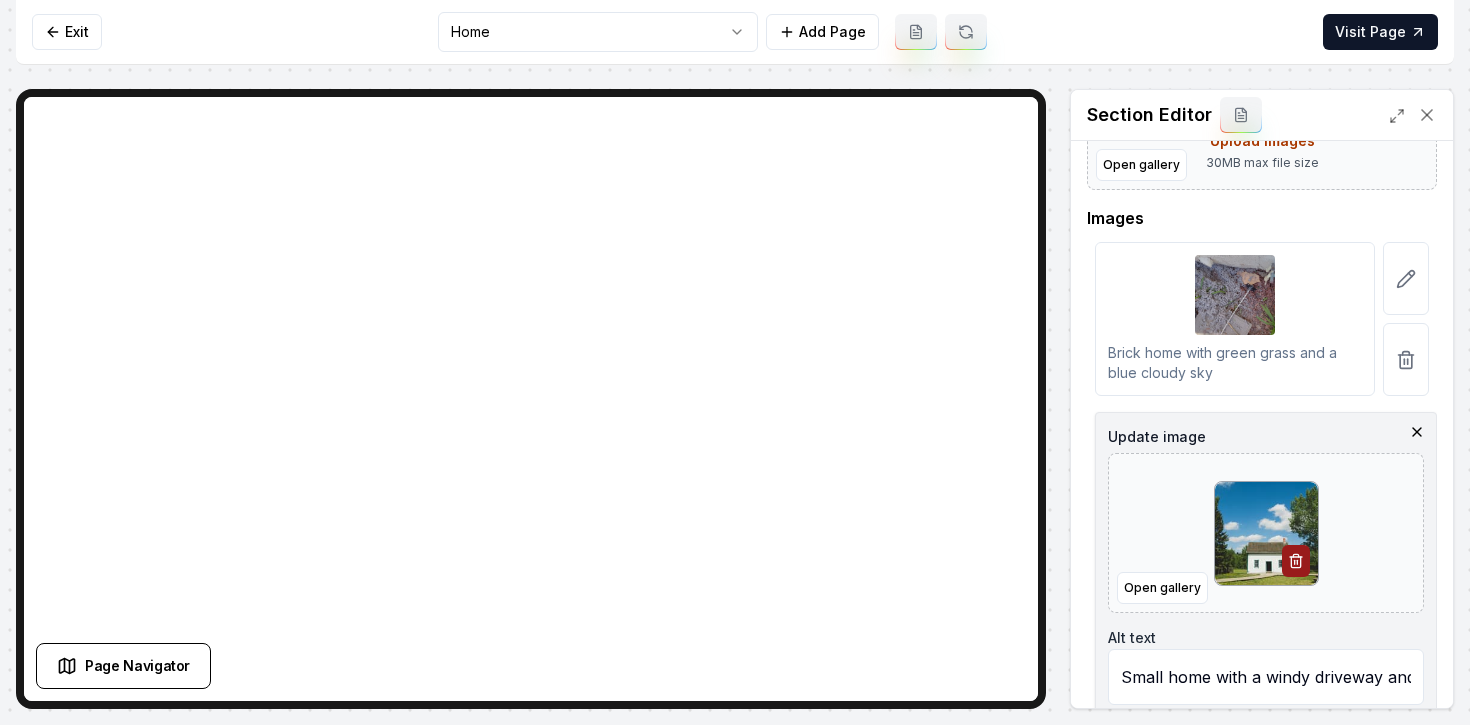 scroll, scrollTop: 293, scrollLeft: 0, axis: vertical 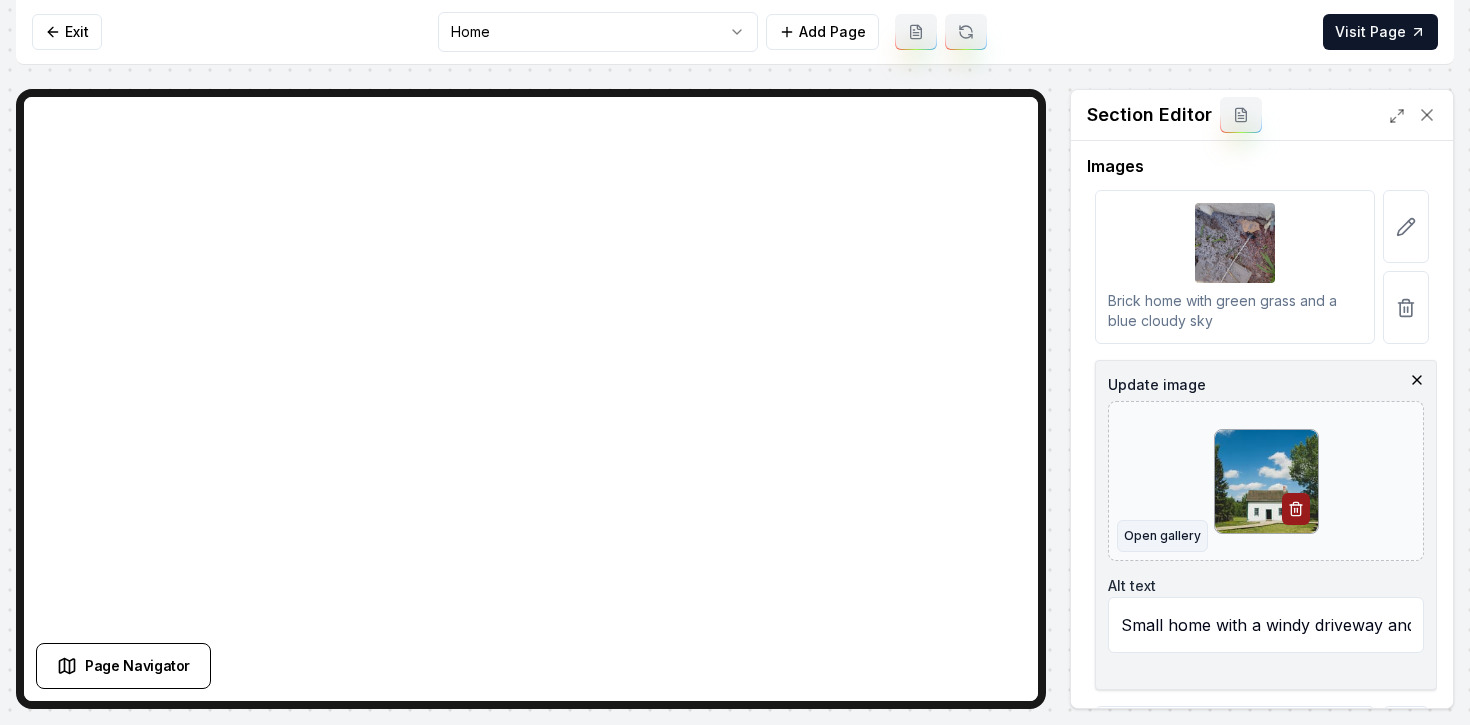 click on "Open gallery" at bounding box center [1162, 536] 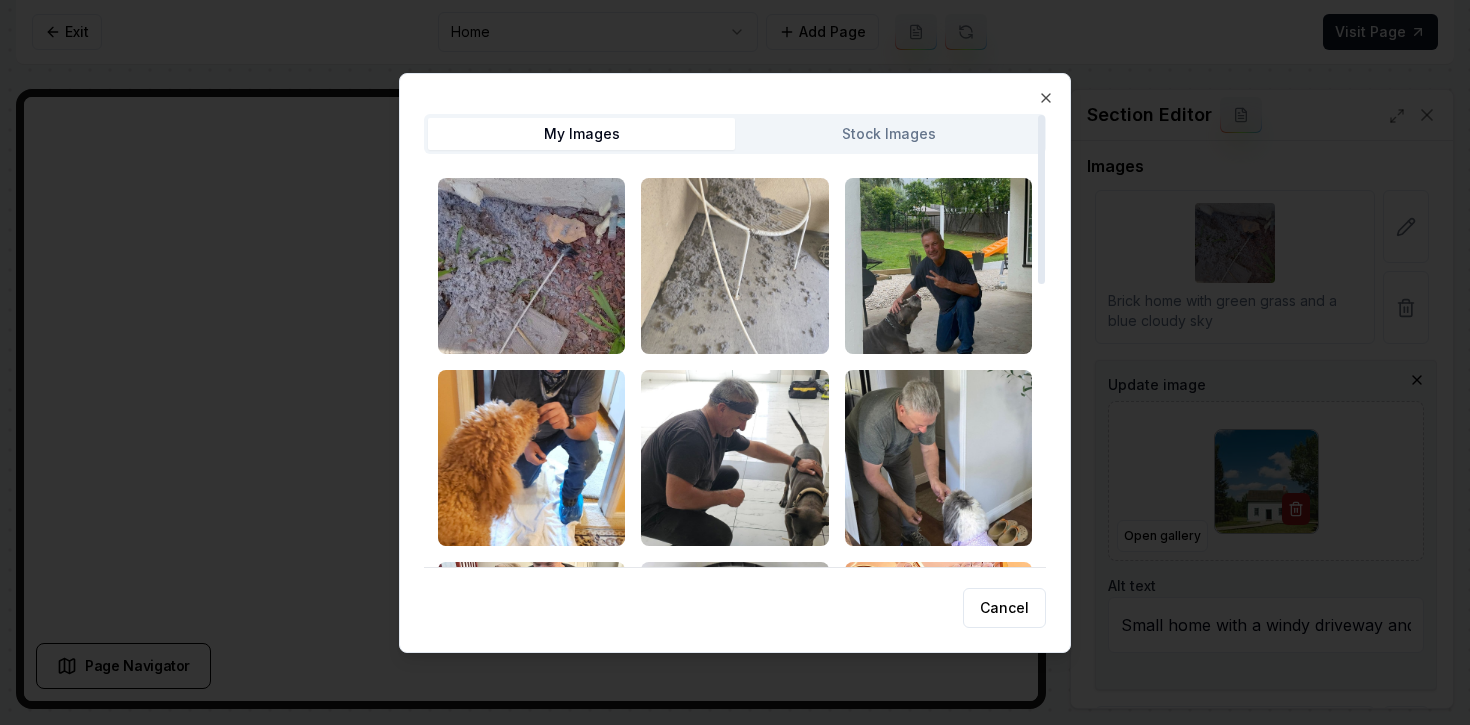 click at bounding box center [734, 266] 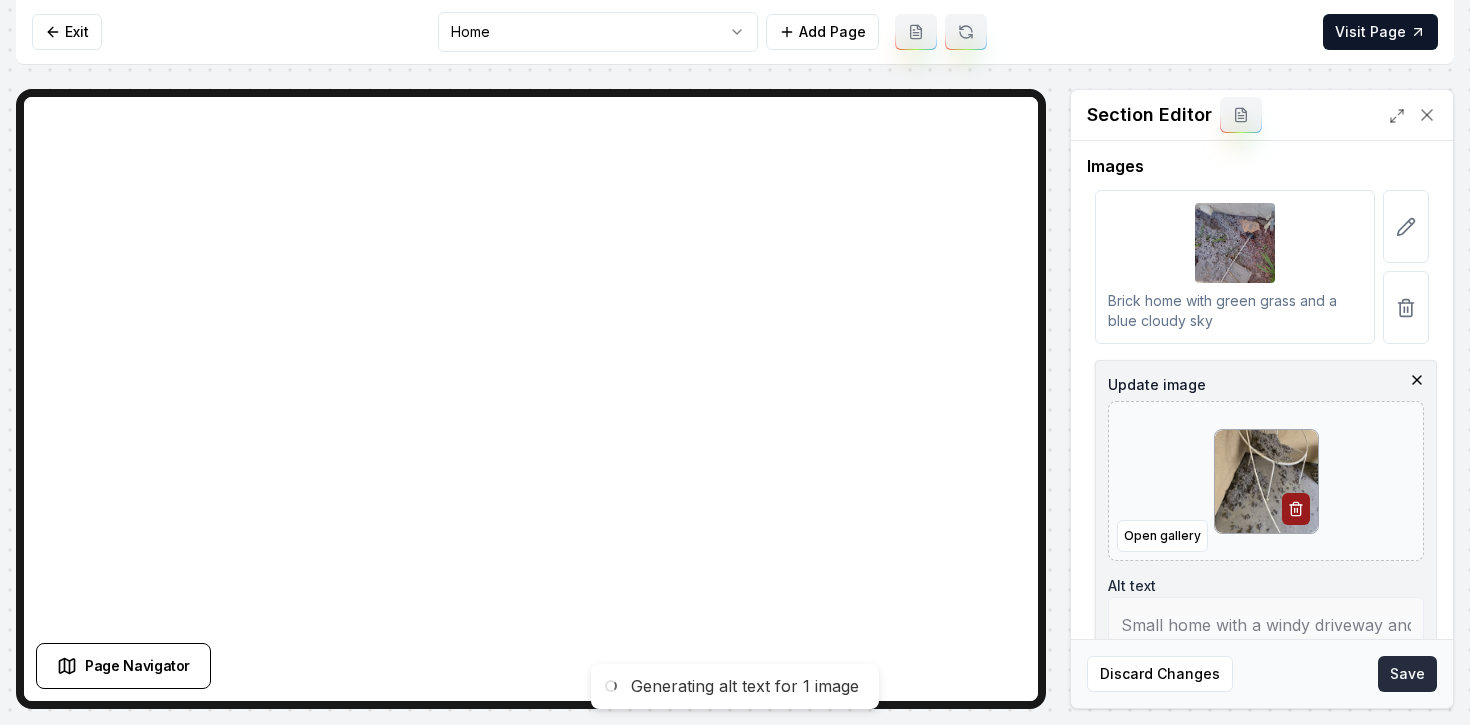 click on "Save" at bounding box center (1407, 674) 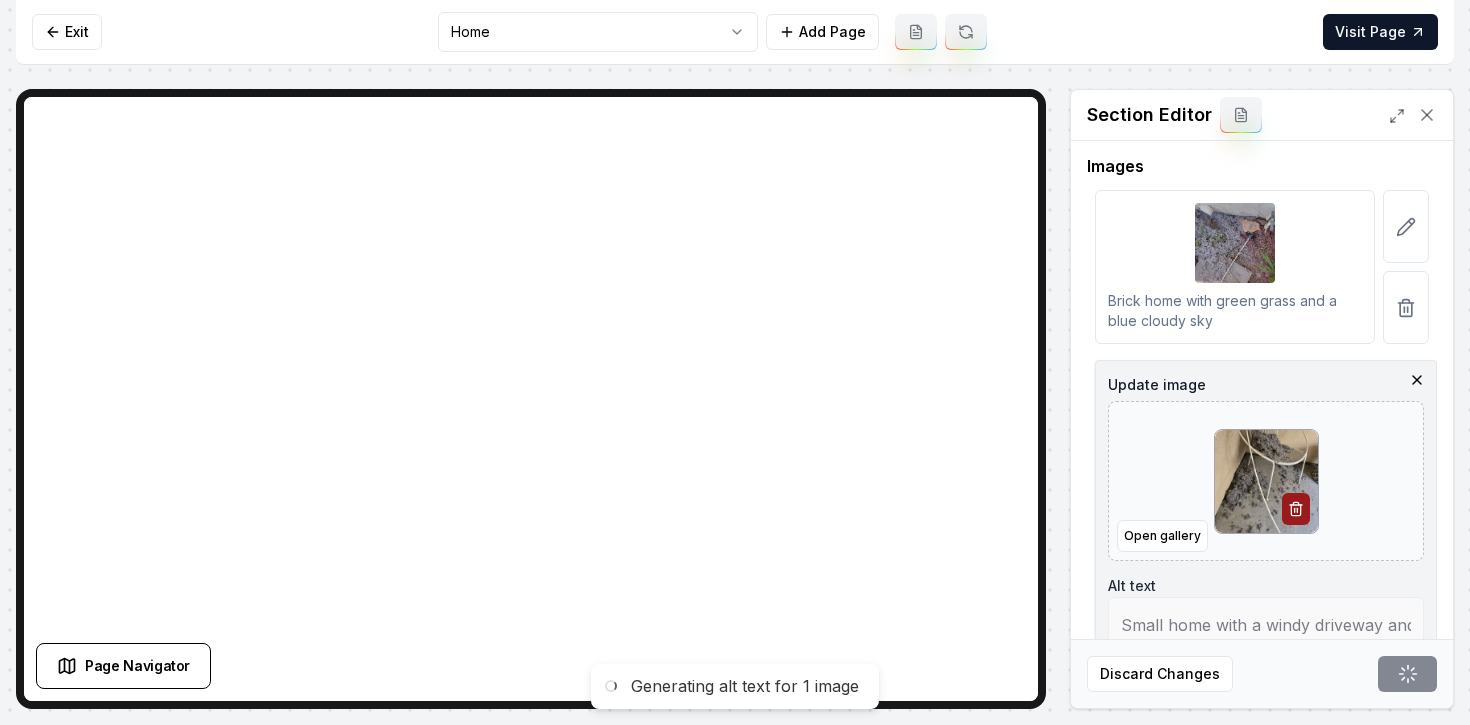 type on "Messy outdoor chair covered in gray dust and debris, with cleaning tools nearby." 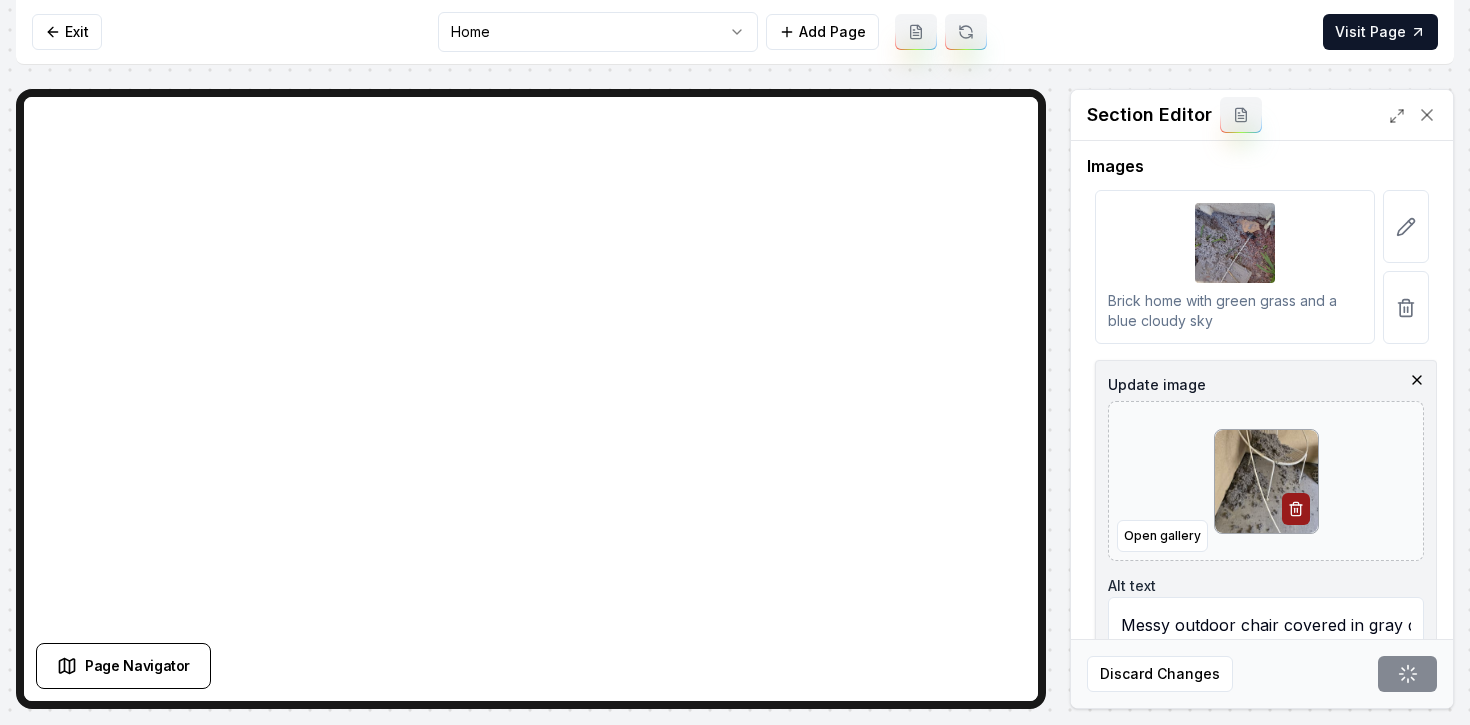 scroll, scrollTop: 345, scrollLeft: 0, axis: vertical 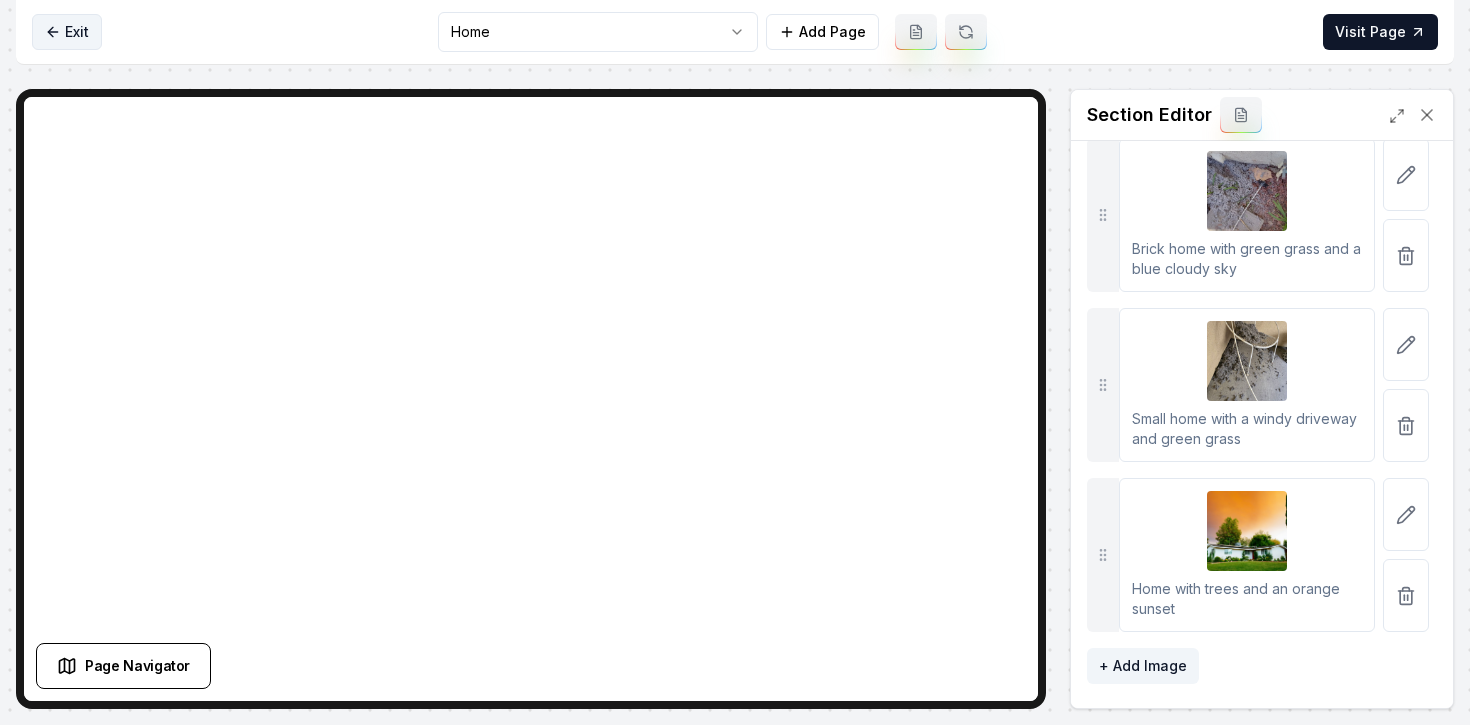 click 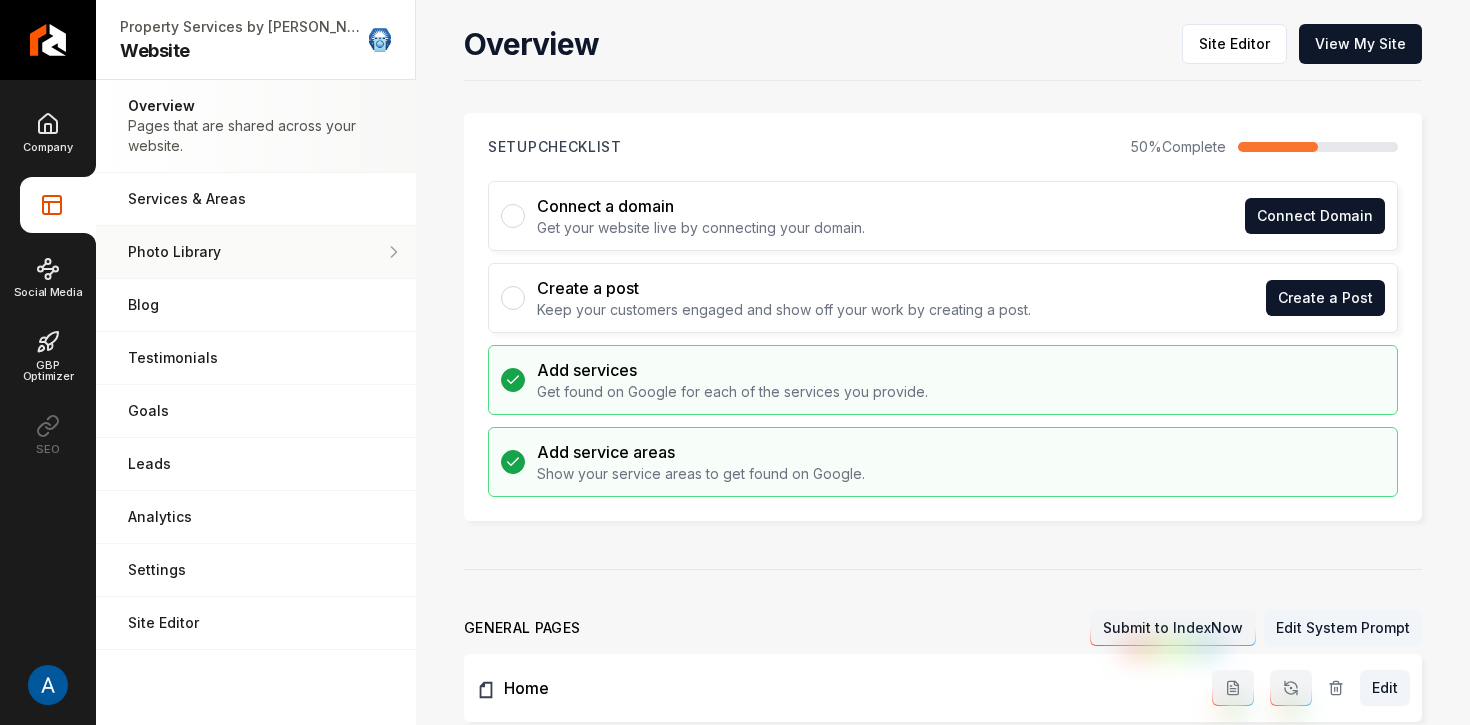 click on "Photo Library Manage the media for your website." at bounding box center (256, 252) 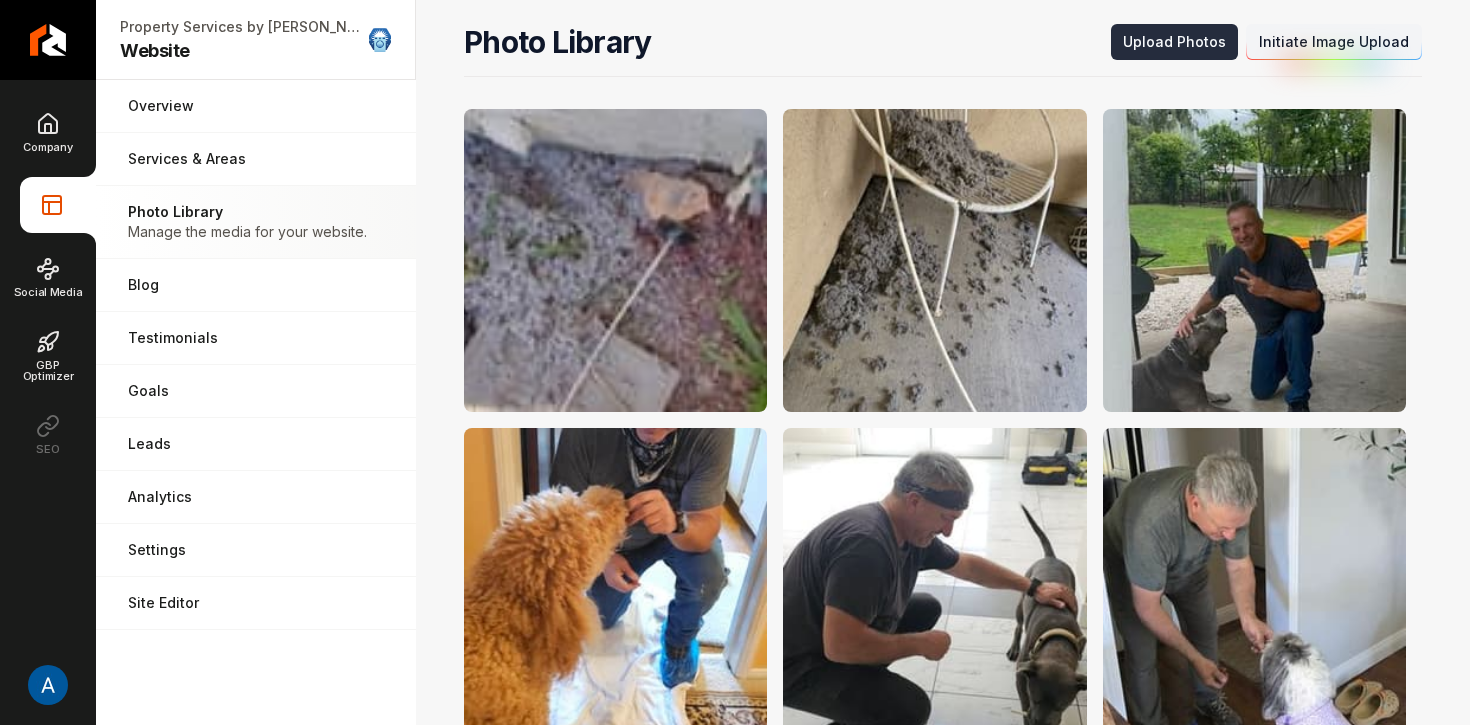 click on "Upload Photos" at bounding box center [1174, 42] 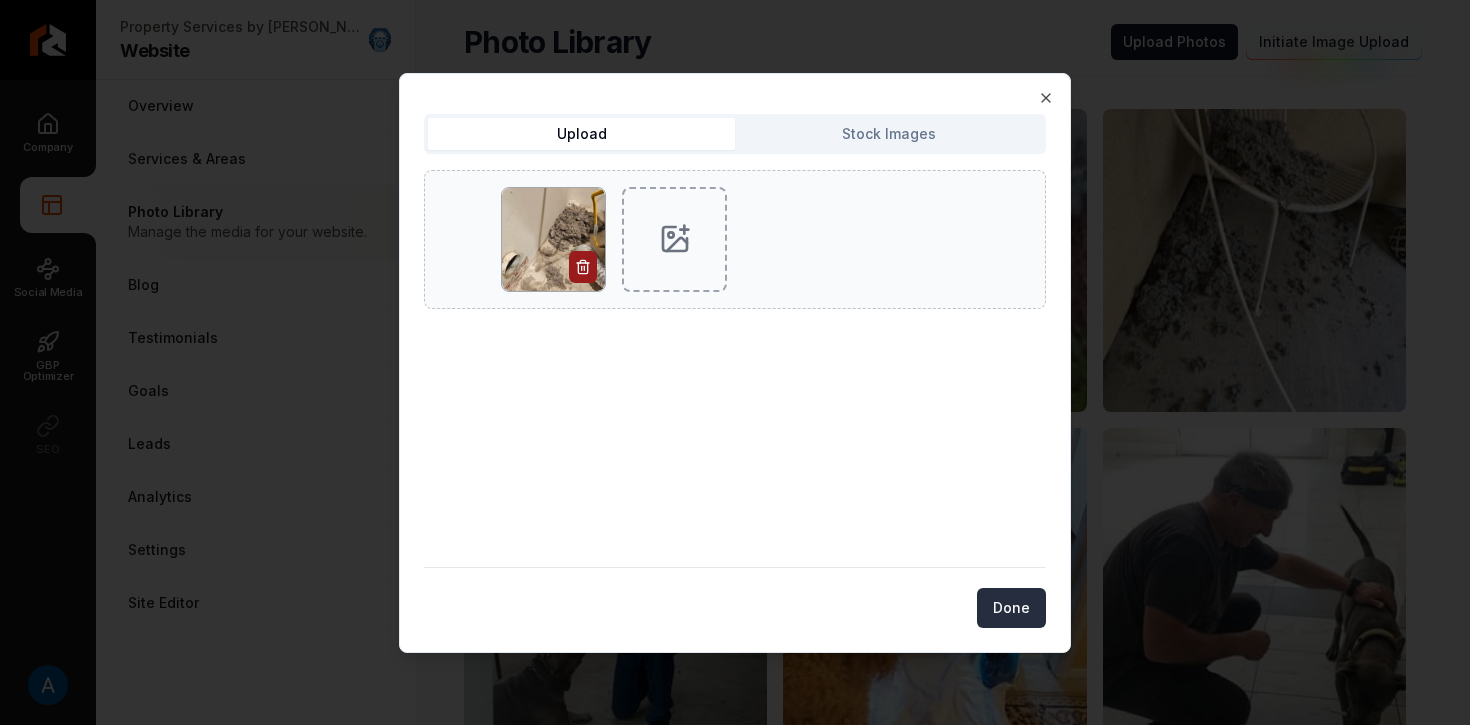 click on "Done" at bounding box center [1011, 608] 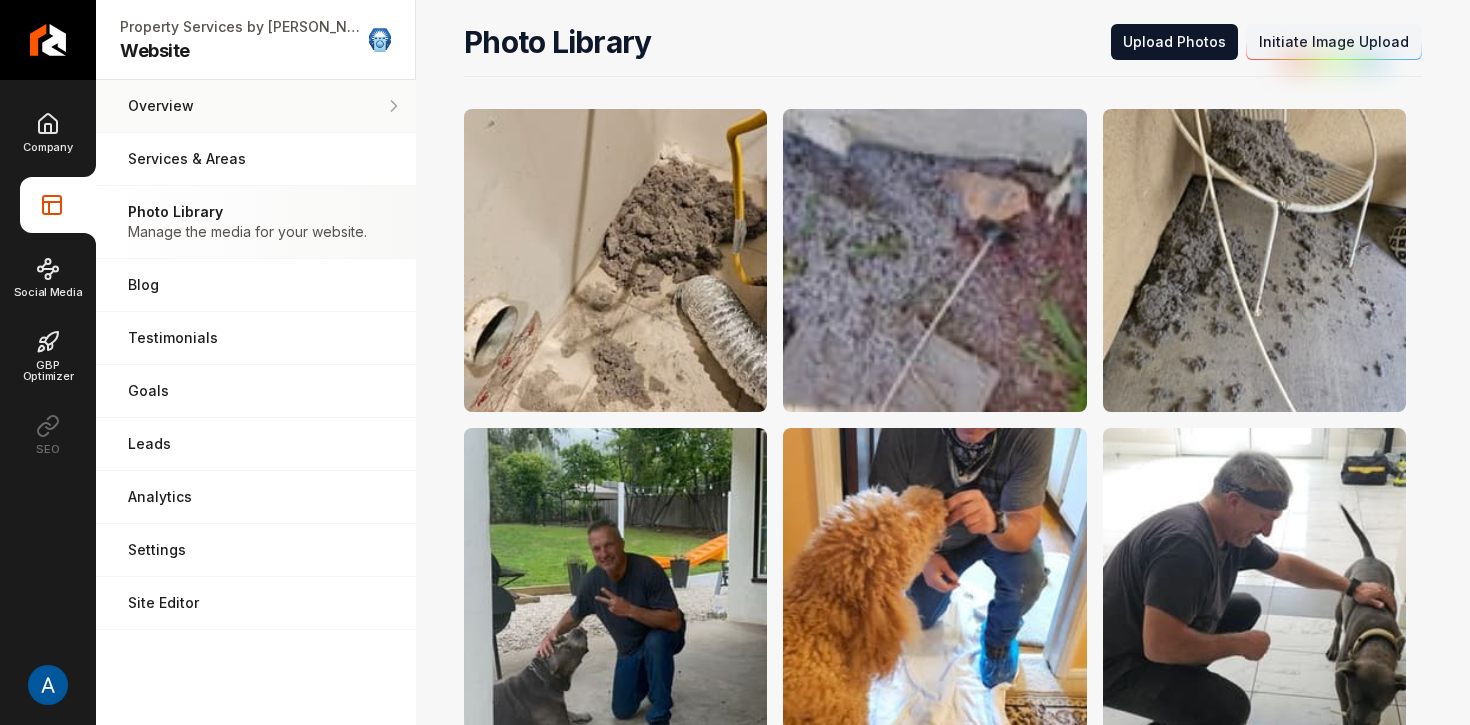 click on "Overview" at bounding box center [256, 106] 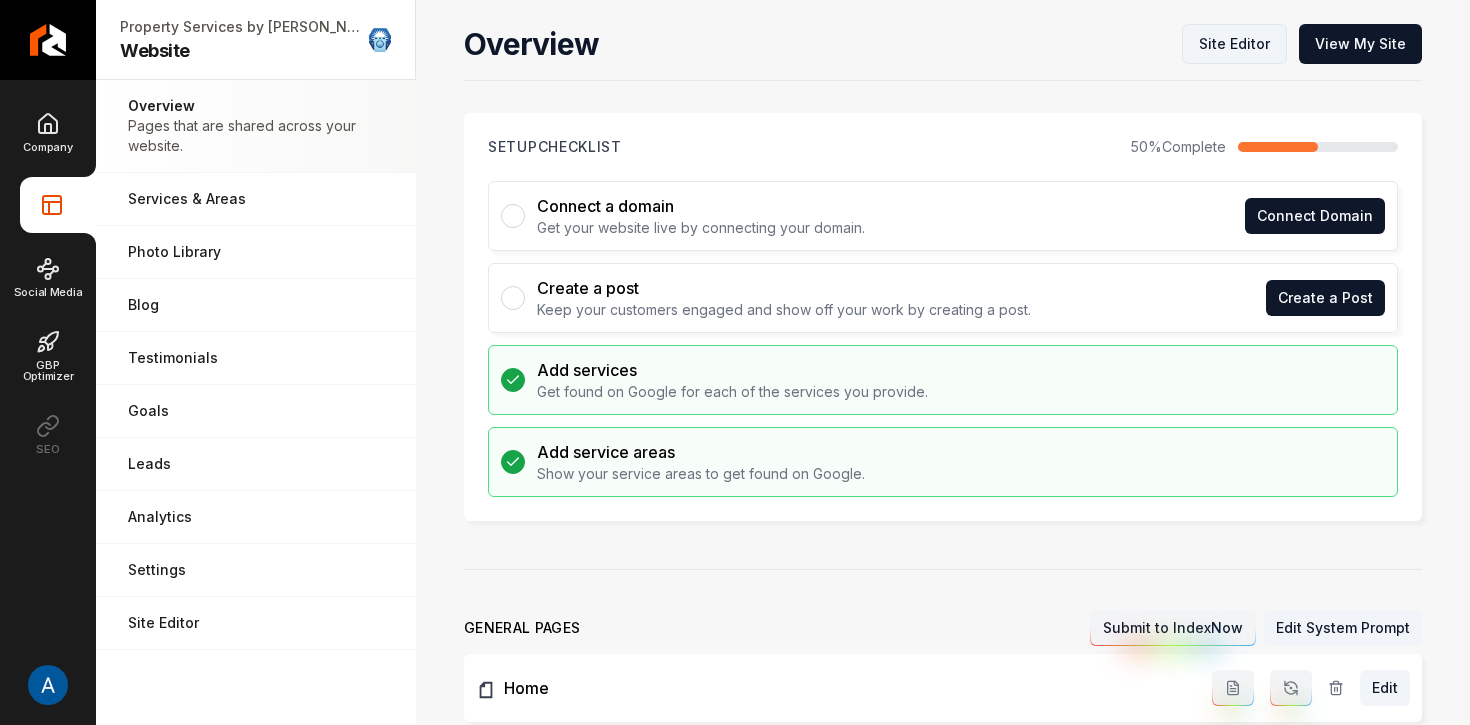 click on "Site Editor" at bounding box center [1234, 44] 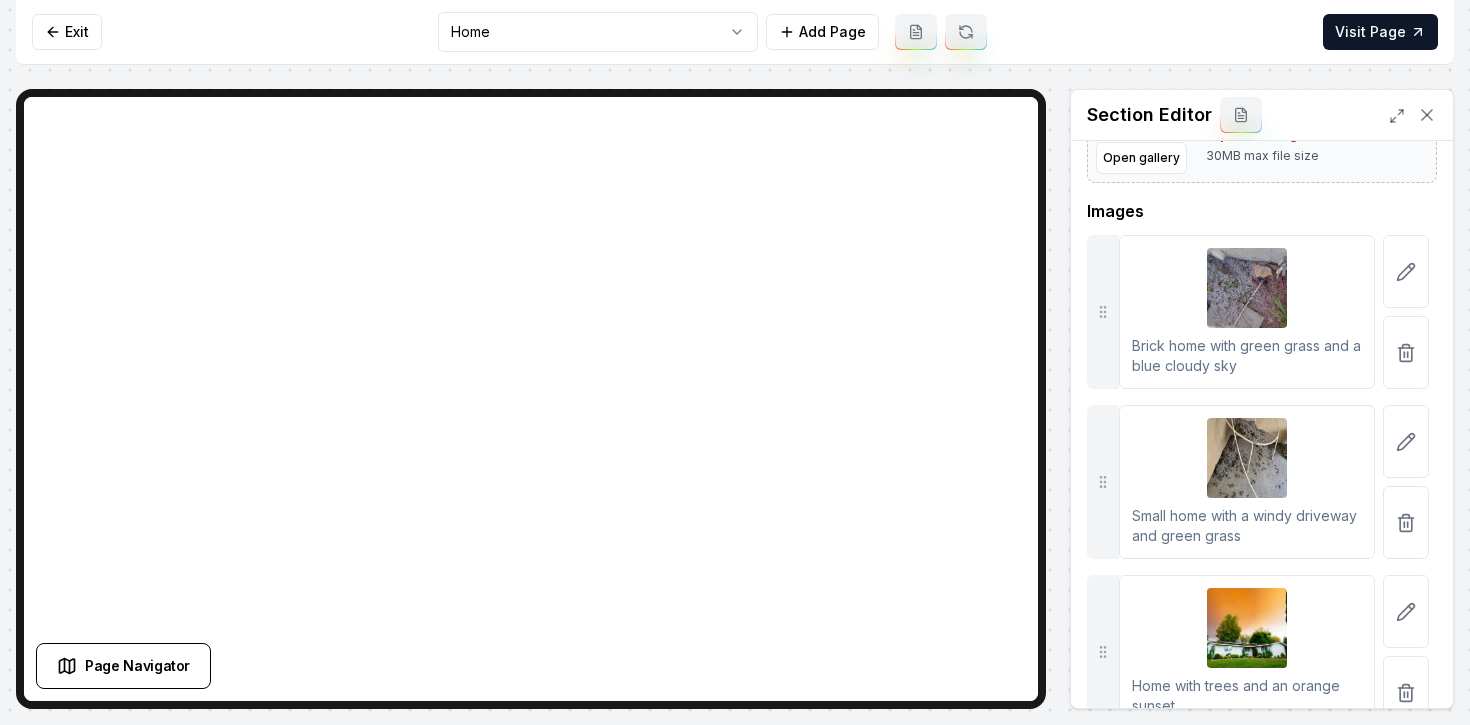 scroll, scrollTop: 345, scrollLeft: 0, axis: vertical 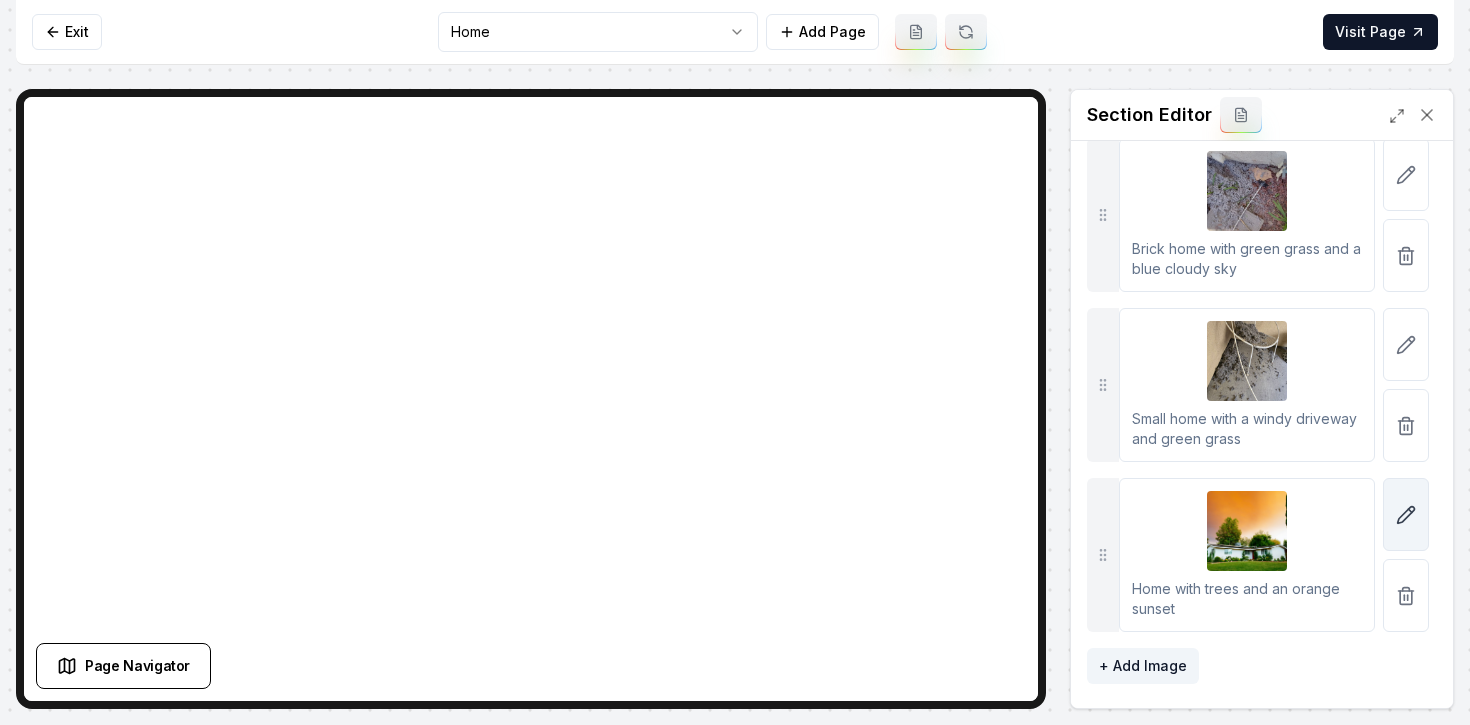 click 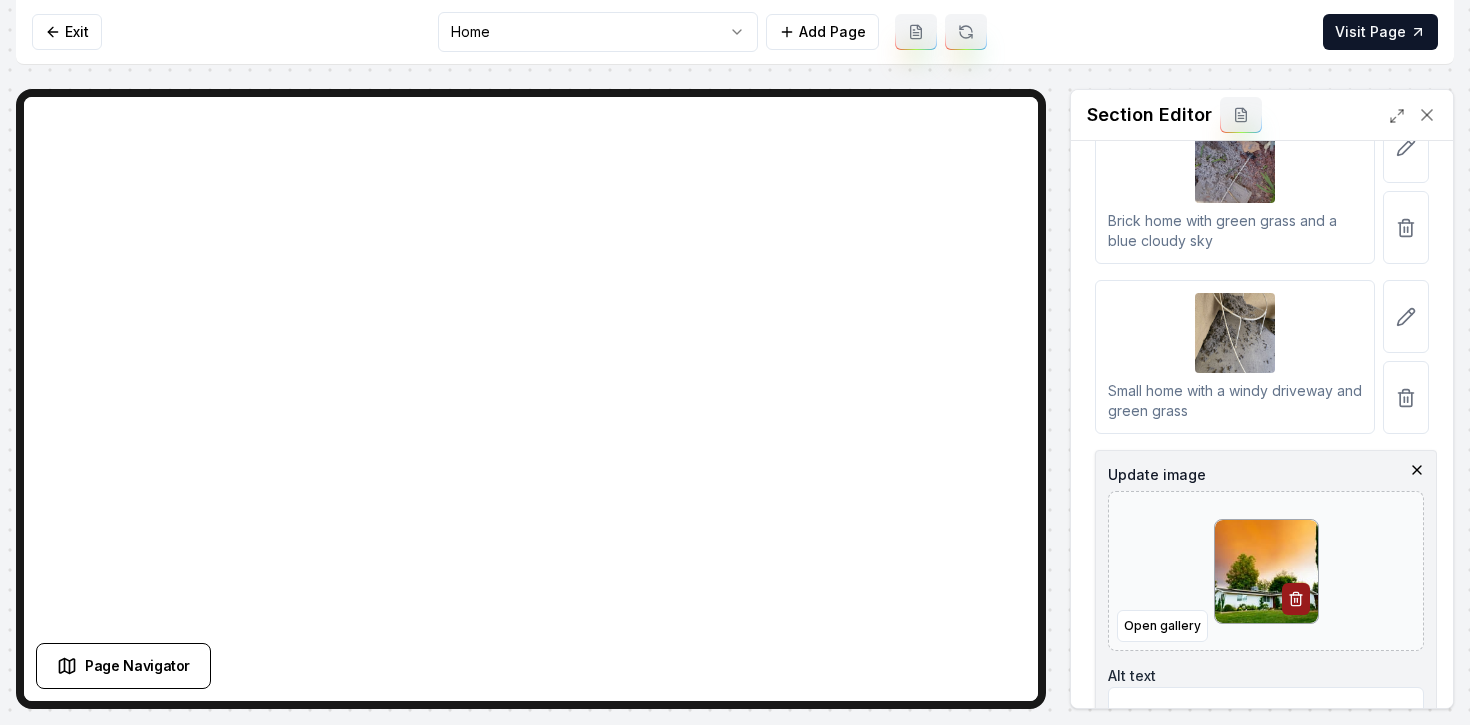 scroll, scrollTop: 431, scrollLeft: 0, axis: vertical 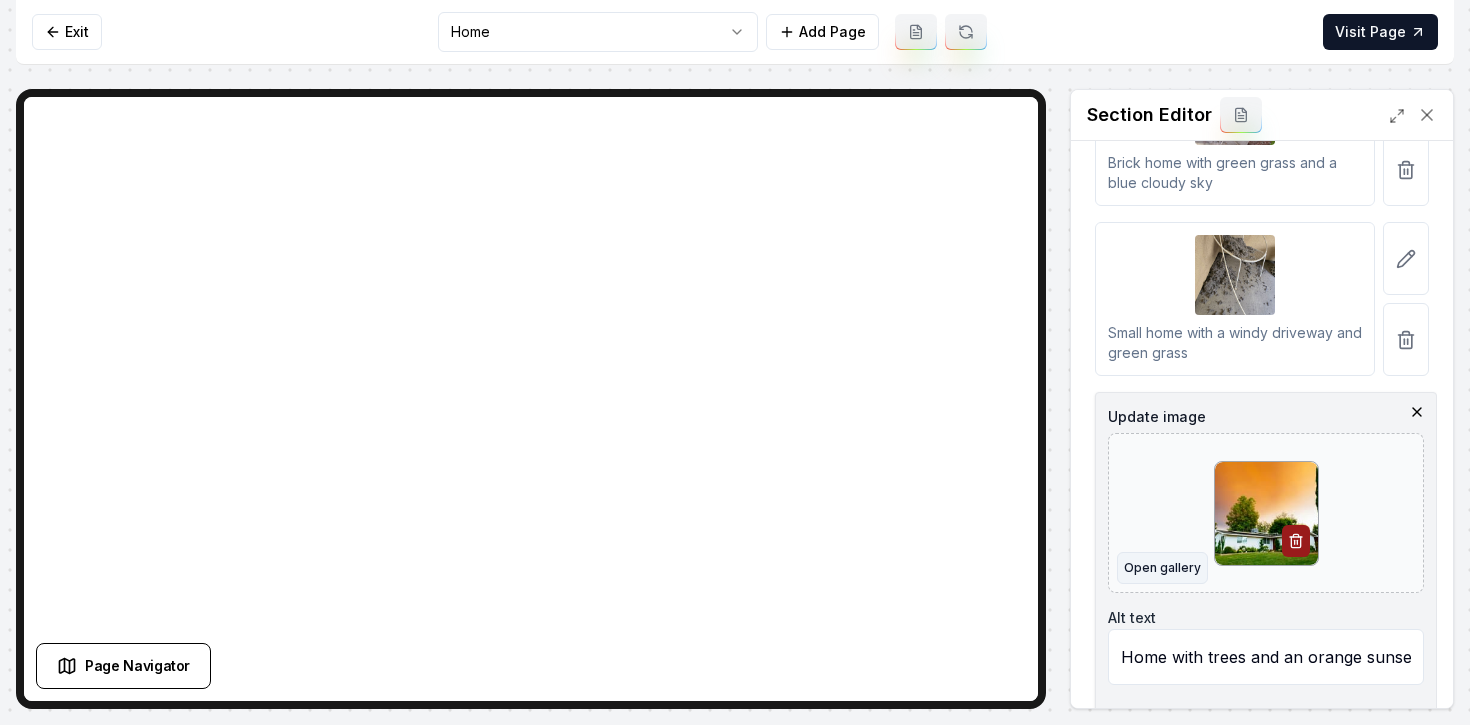 click on "Open gallery" at bounding box center (1162, 568) 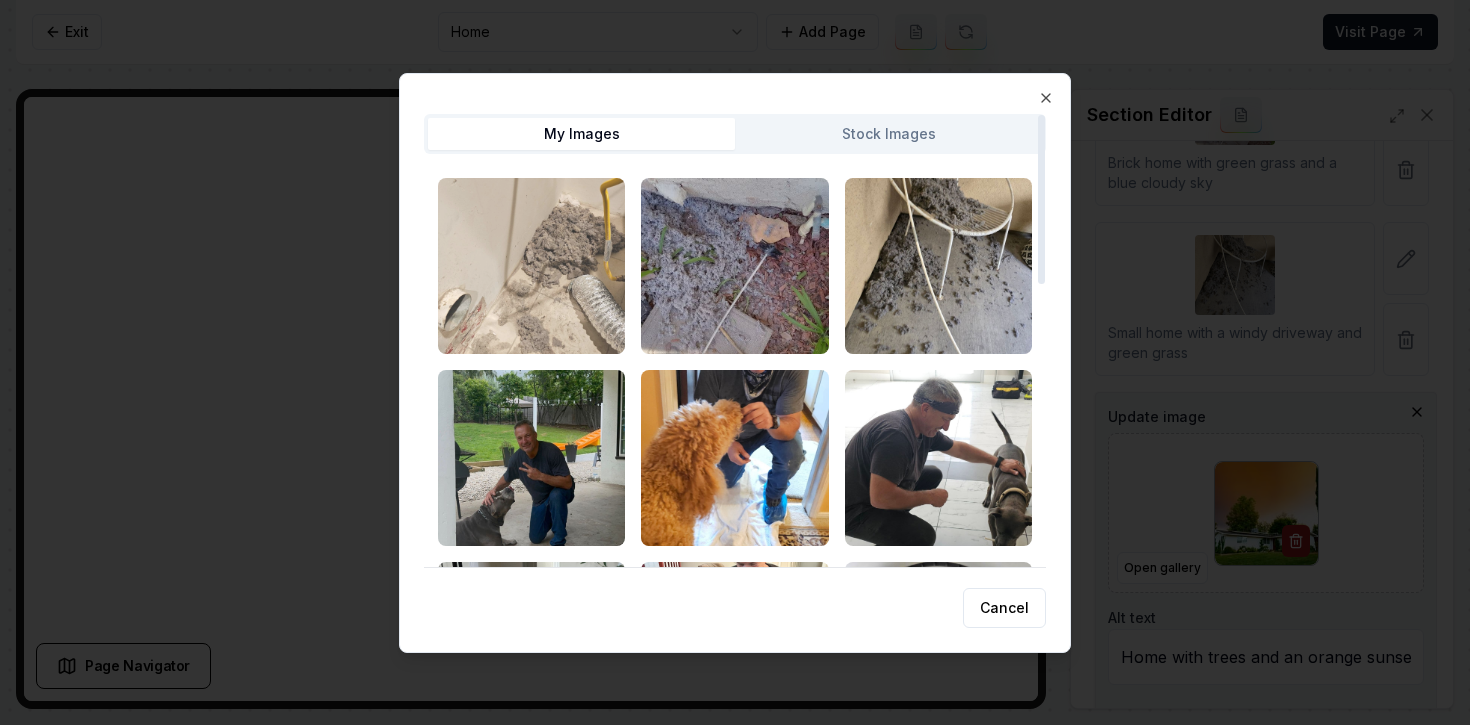 click at bounding box center (531, 266) 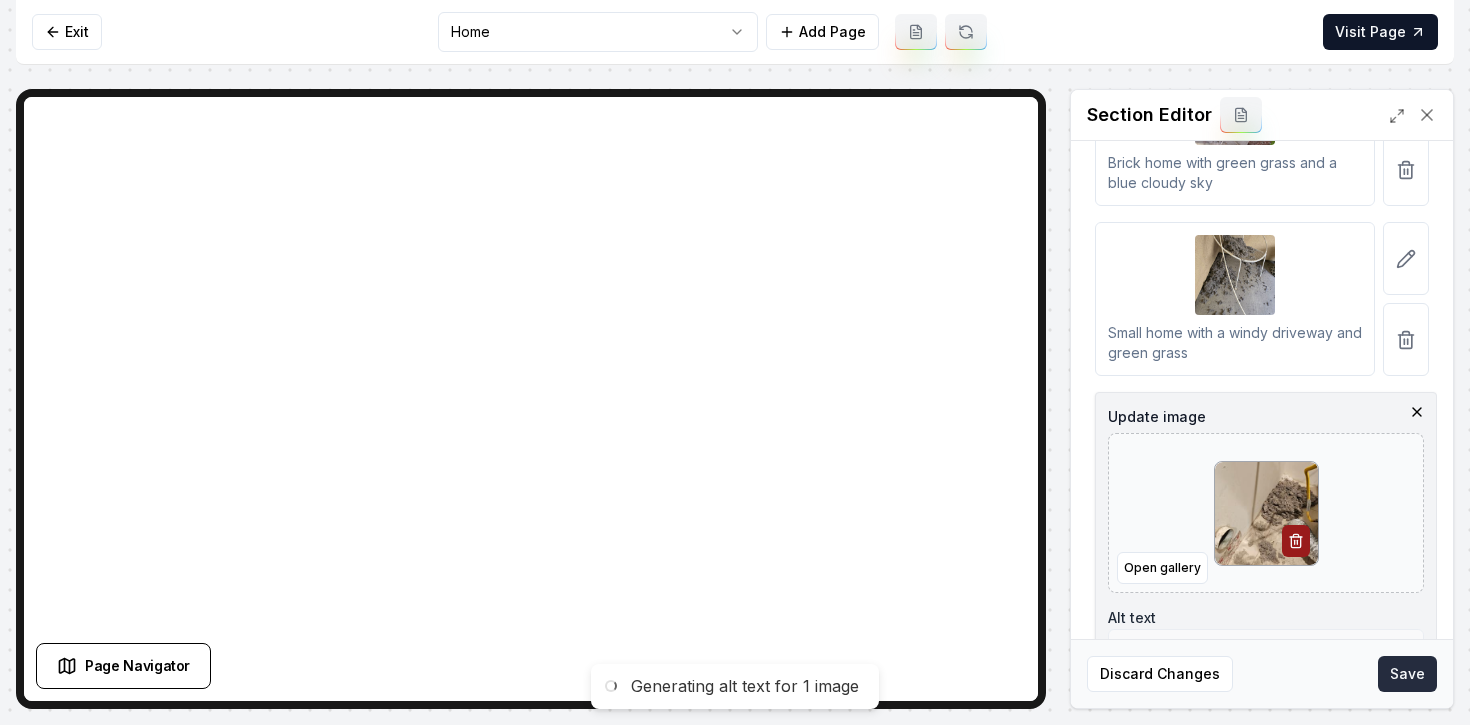 click on "Save" at bounding box center (1407, 674) 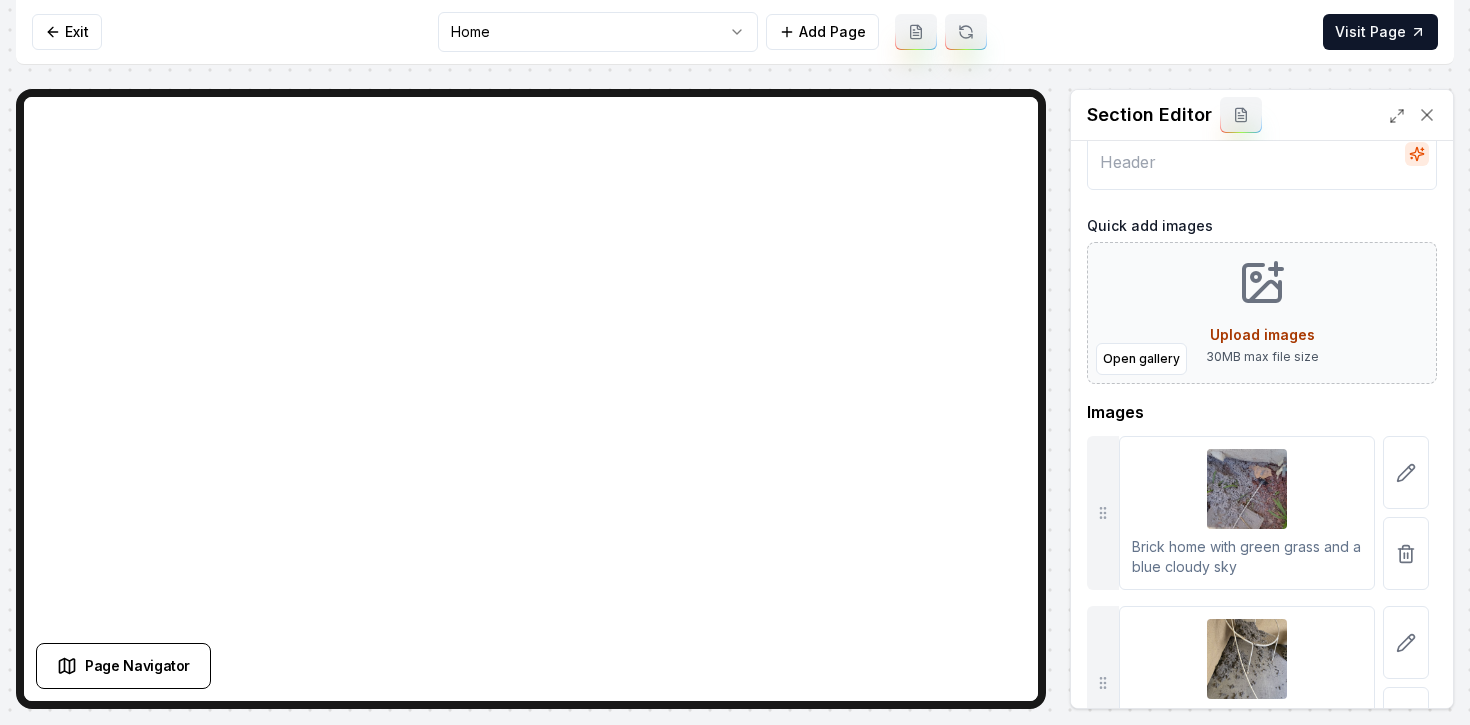 scroll, scrollTop: 0, scrollLeft: 0, axis: both 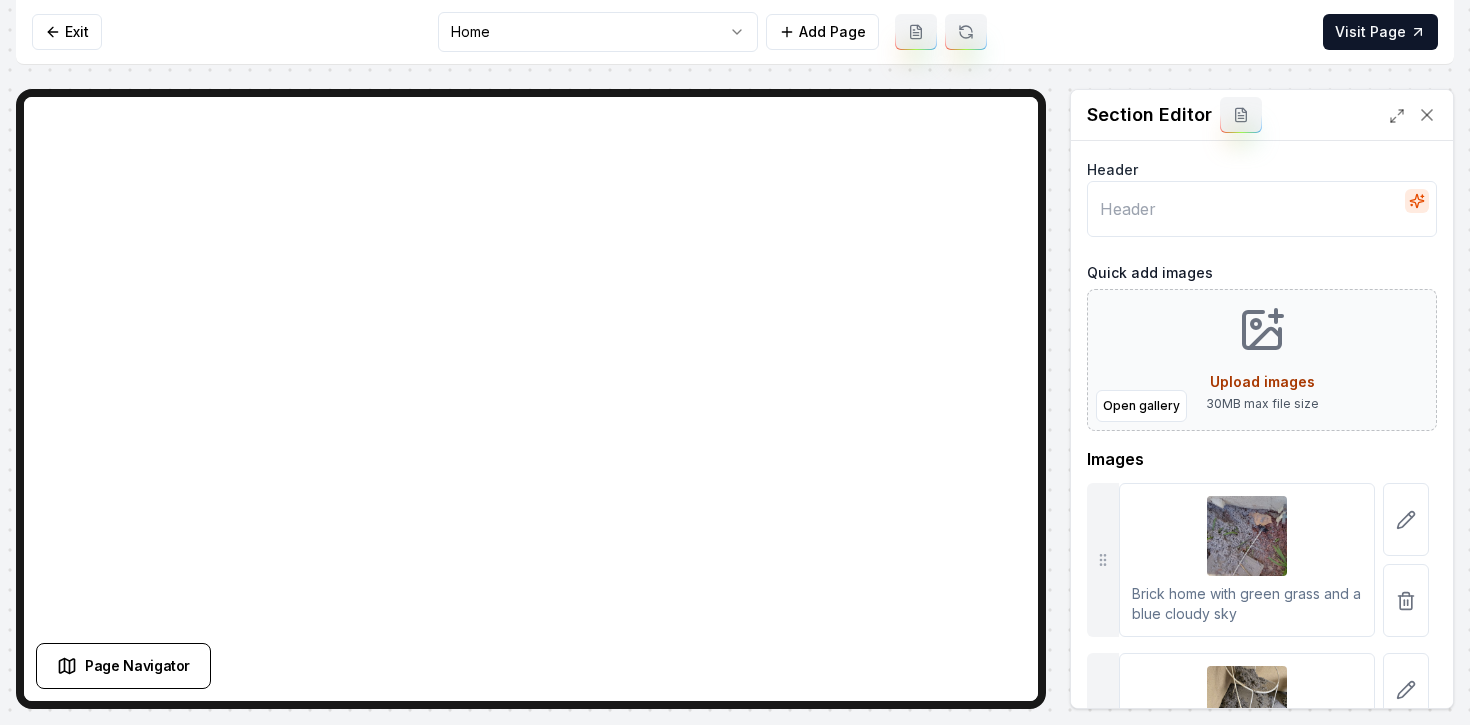 click on "Header" at bounding box center (1262, 209) 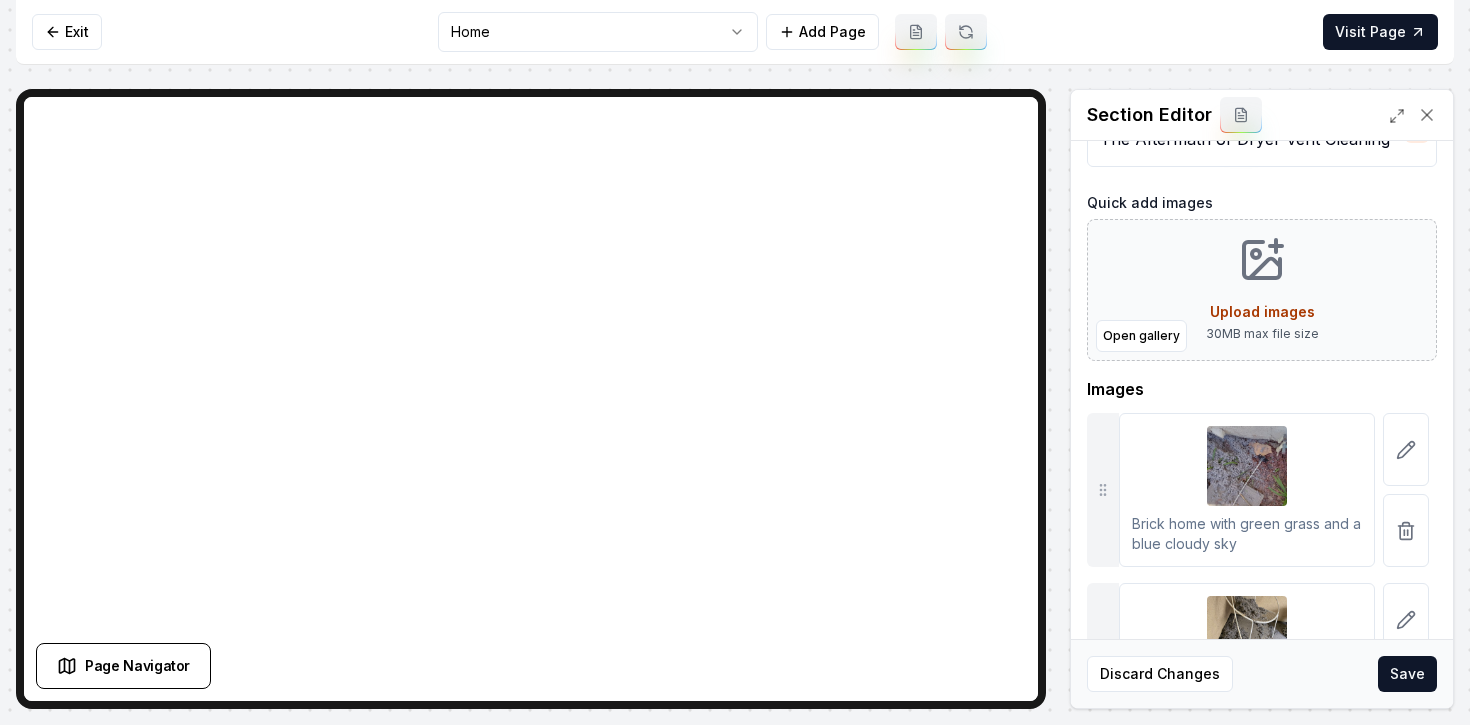 scroll, scrollTop: 0, scrollLeft: 0, axis: both 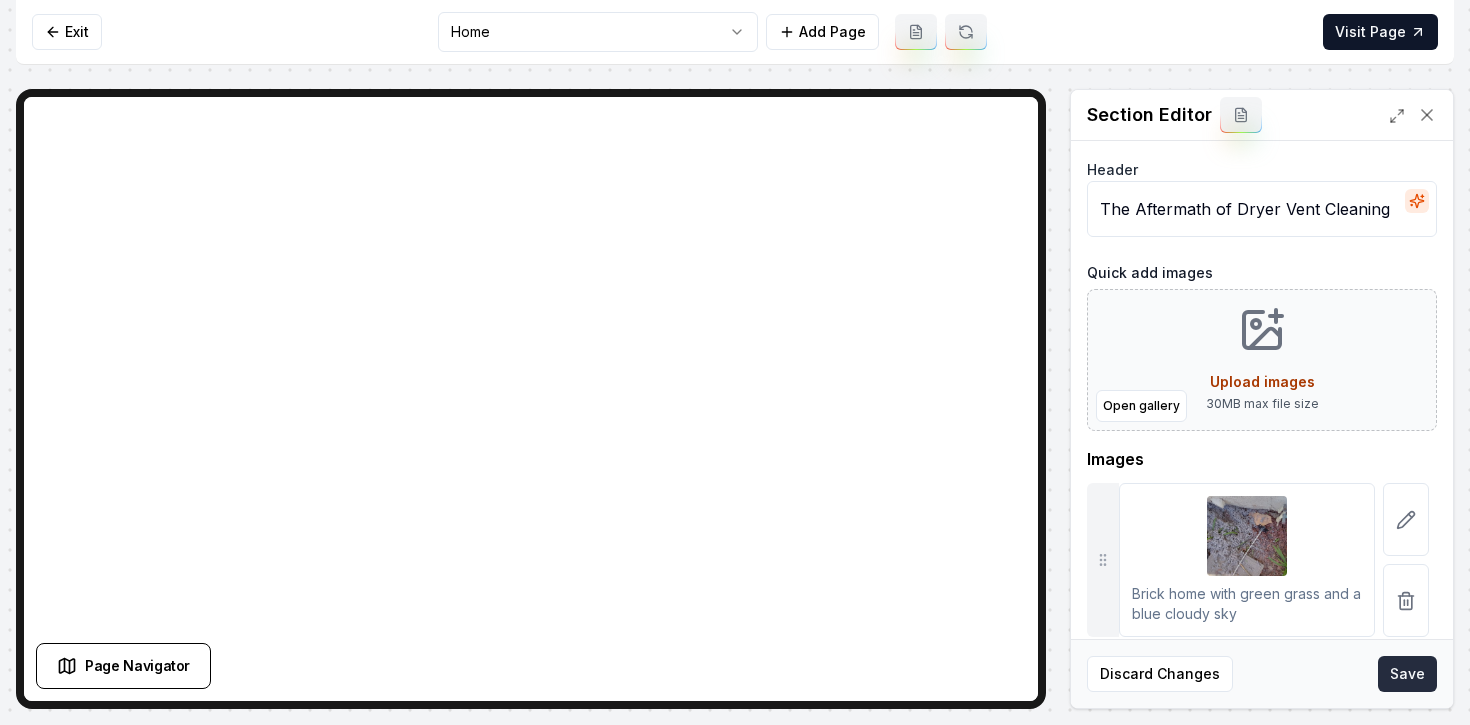type on "The Aftermath of Dryer Vent Cleaning" 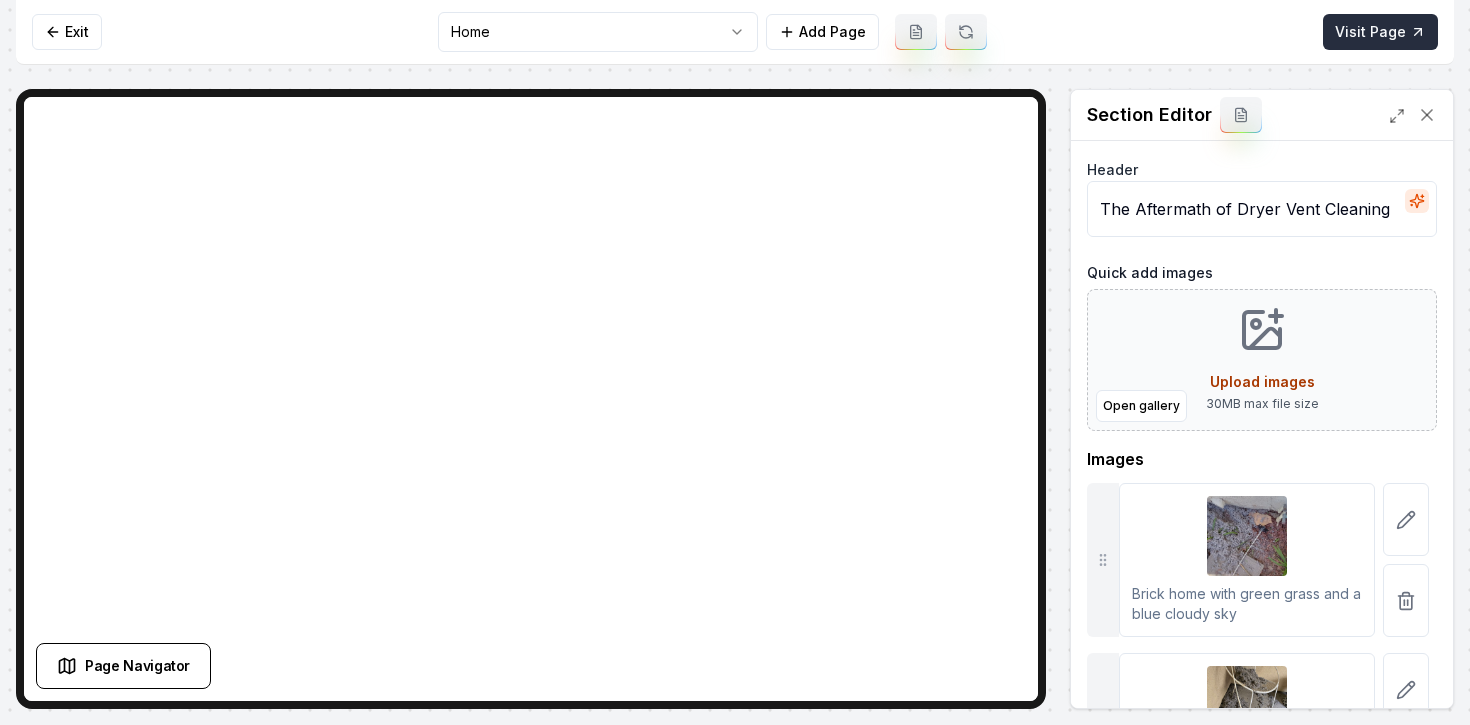 click on "Visit Page" at bounding box center (1380, 32) 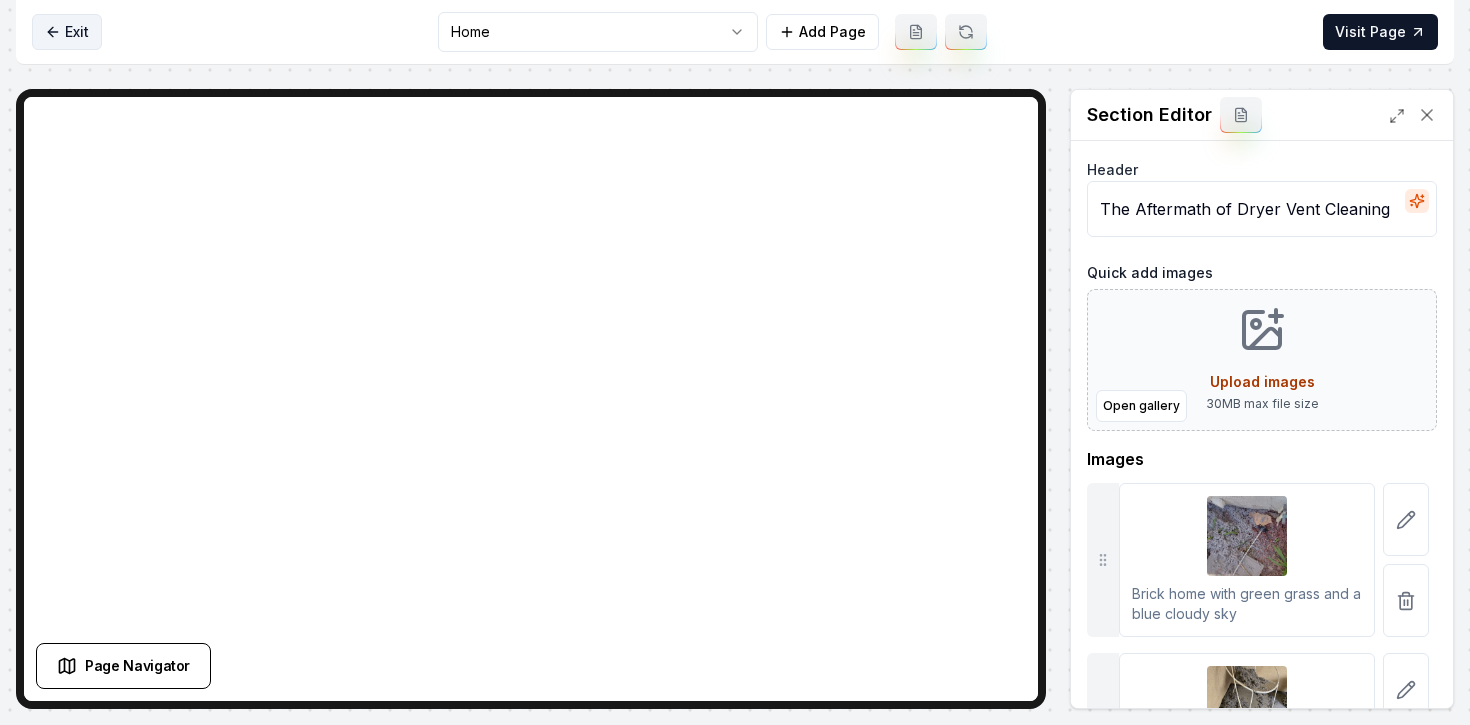 click on "Exit" at bounding box center (67, 32) 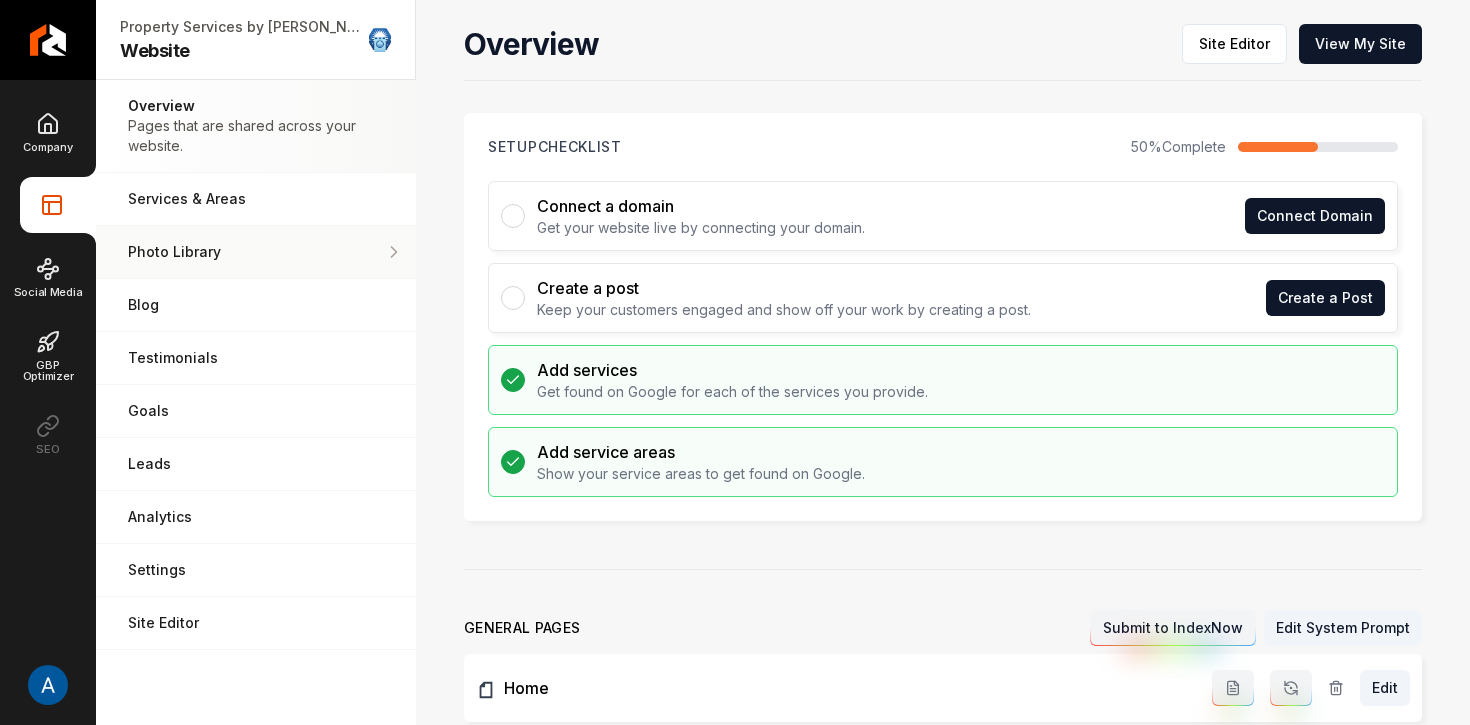 click on "Photo Library Manage the media for your website." at bounding box center (256, 252) 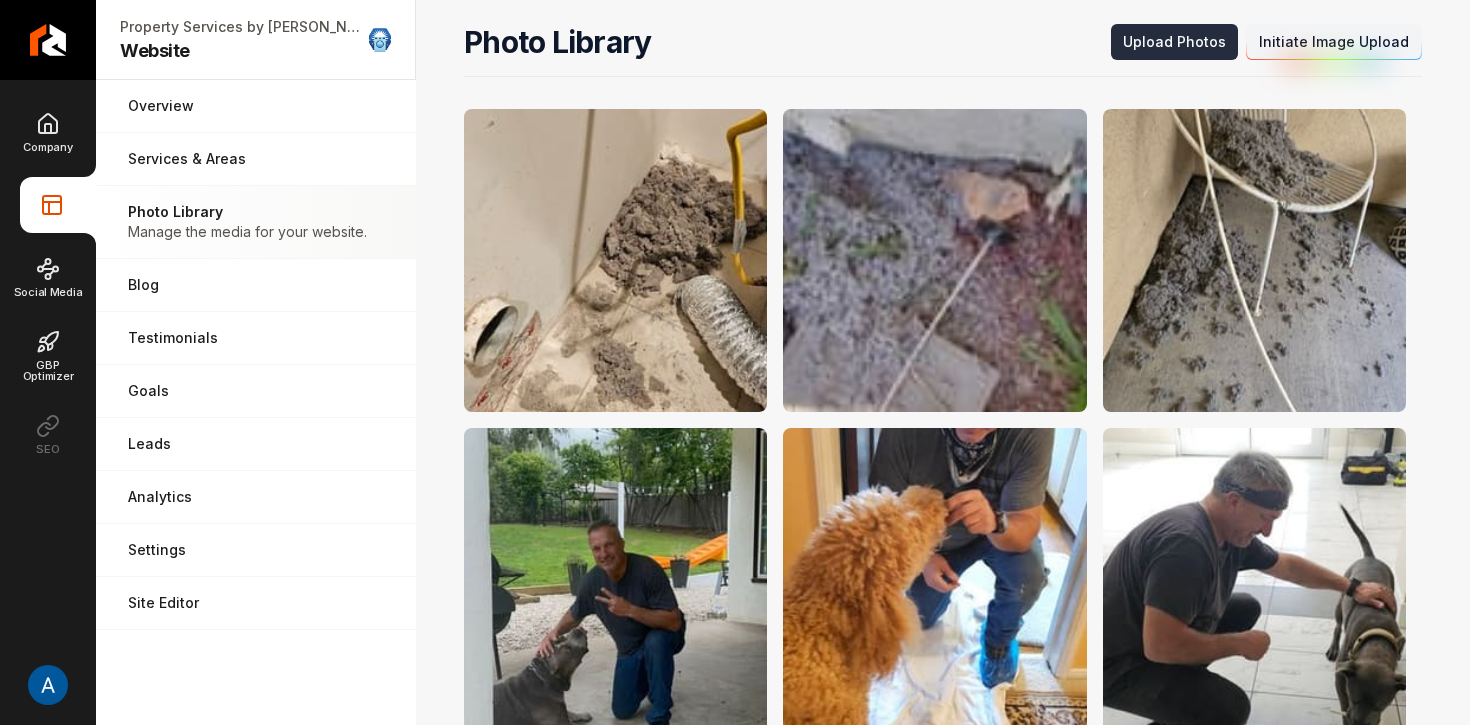 click on "Upload Photos" at bounding box center [1174, 42] 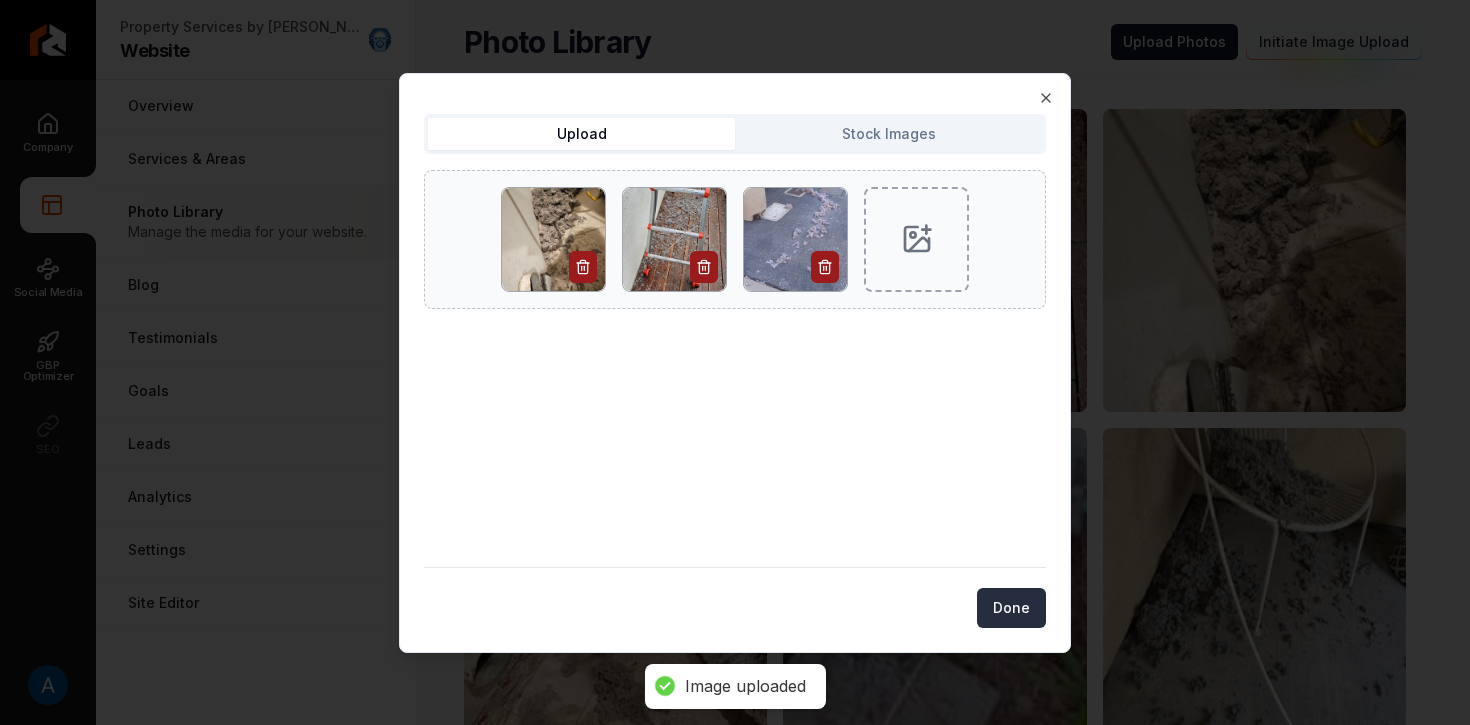 click on "Done" at bounding box center [1011, 608] 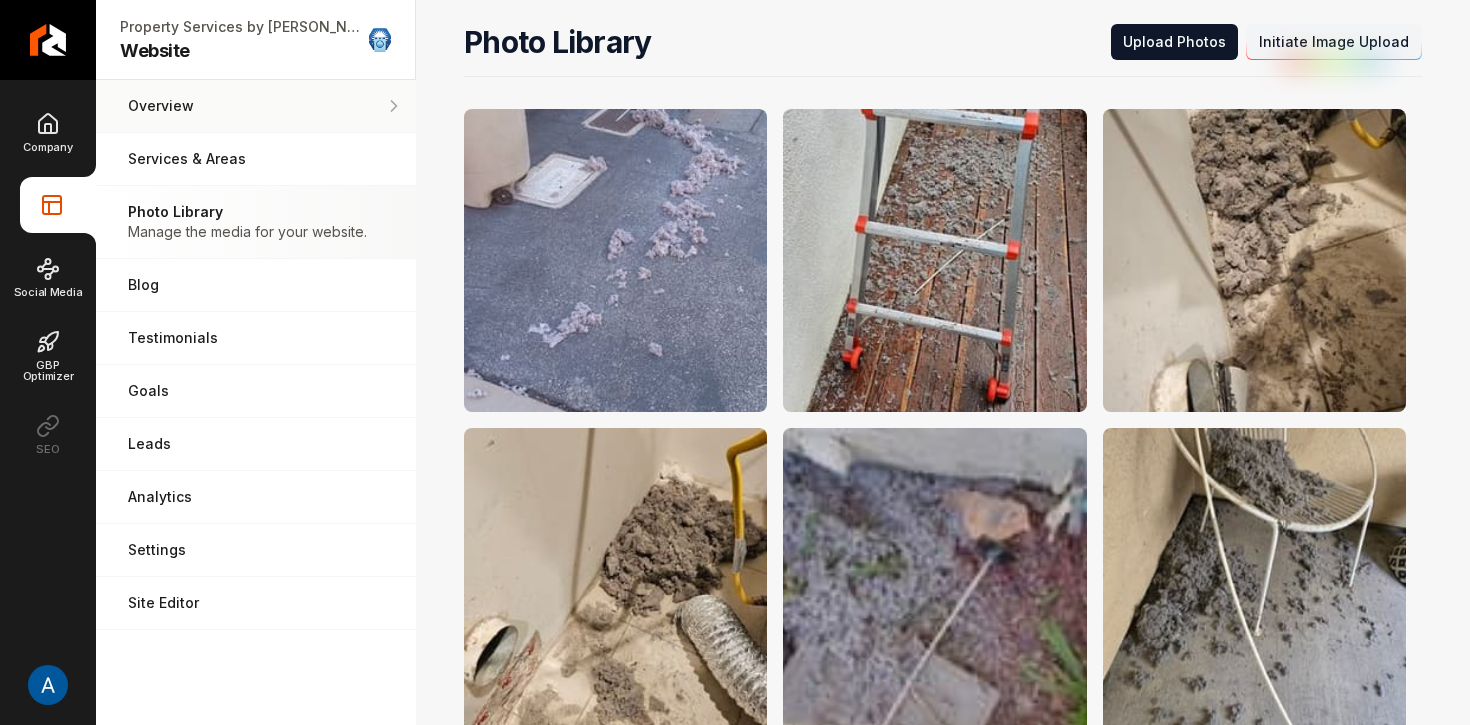 click on "Overview" at bounding box center [256, 106] 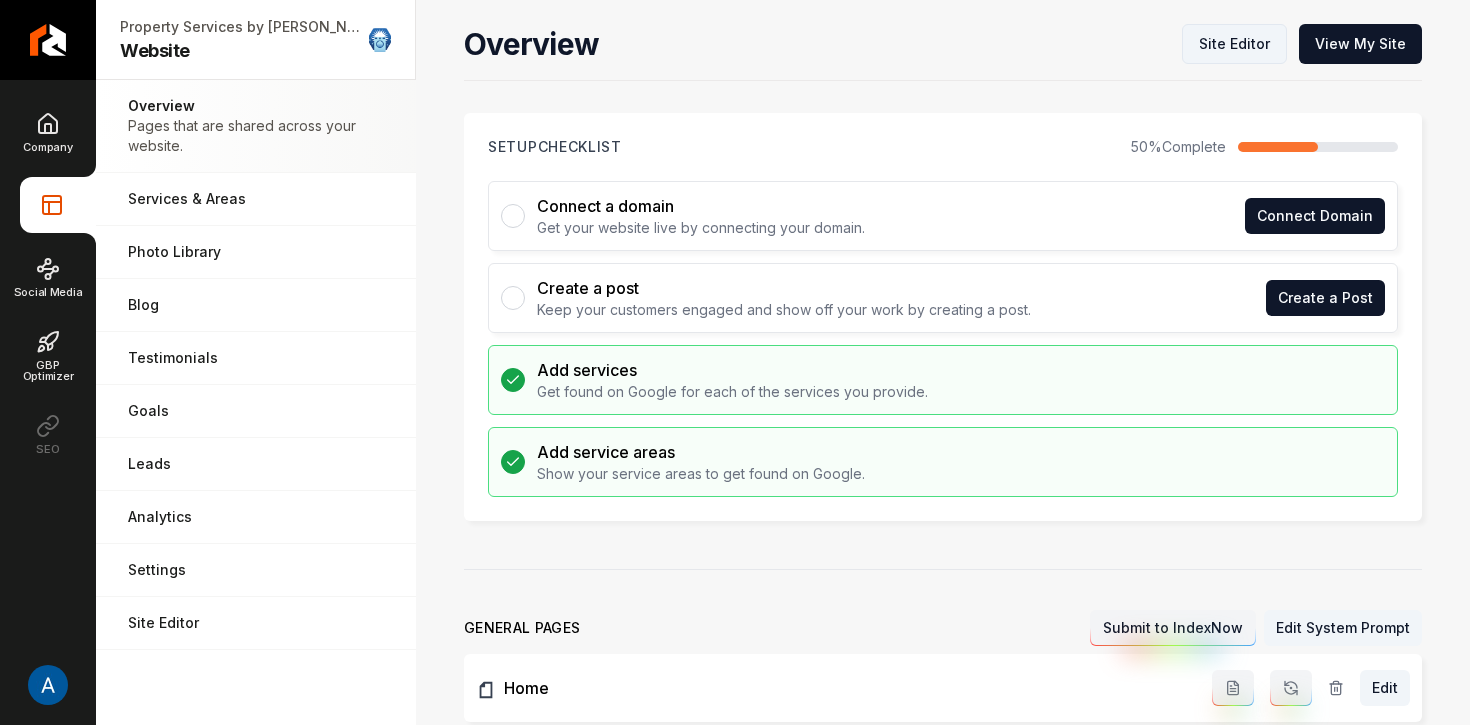 click on "Site Editor" at bounding box center [1234, 44] 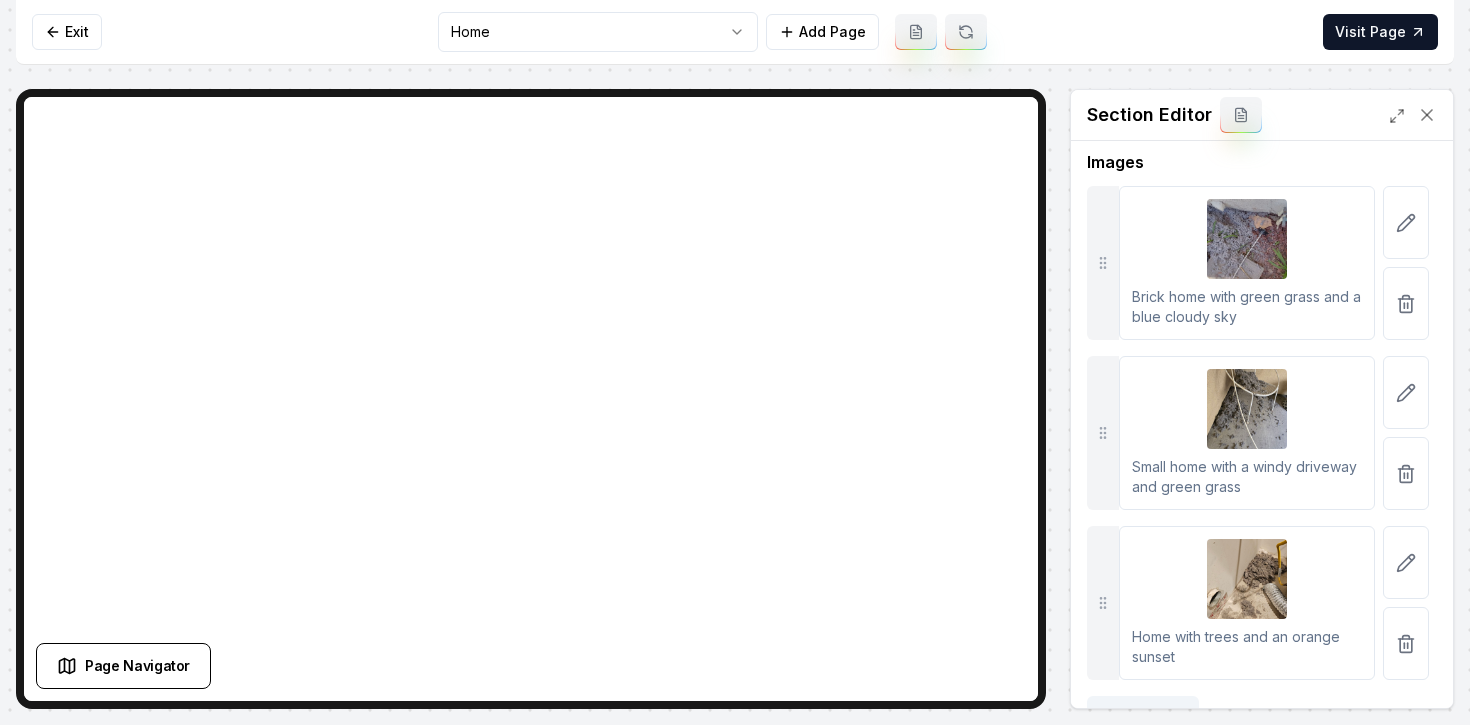 scroll, scrollTop: 345, scrollLeft: 0, axis: vertical 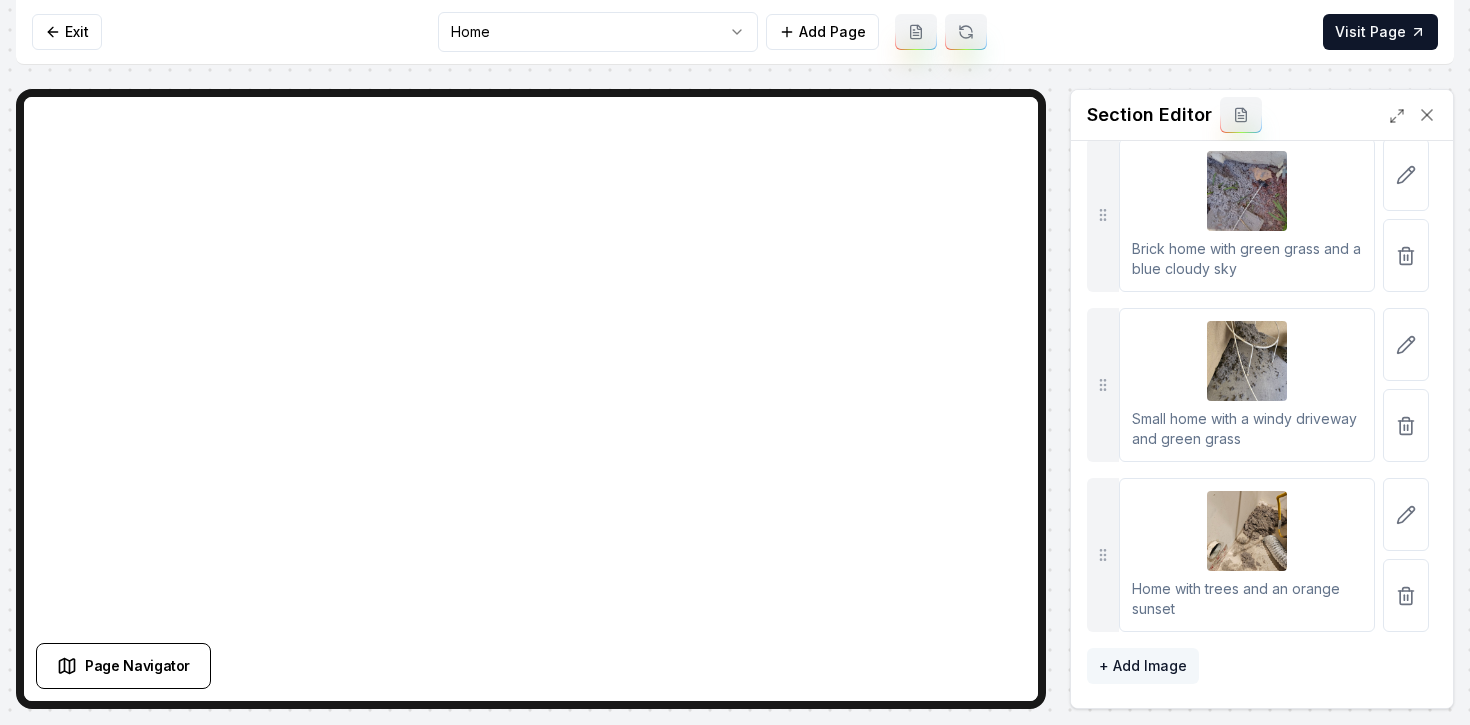 click on "+ Add Image" at bounding box center [1143, 666] 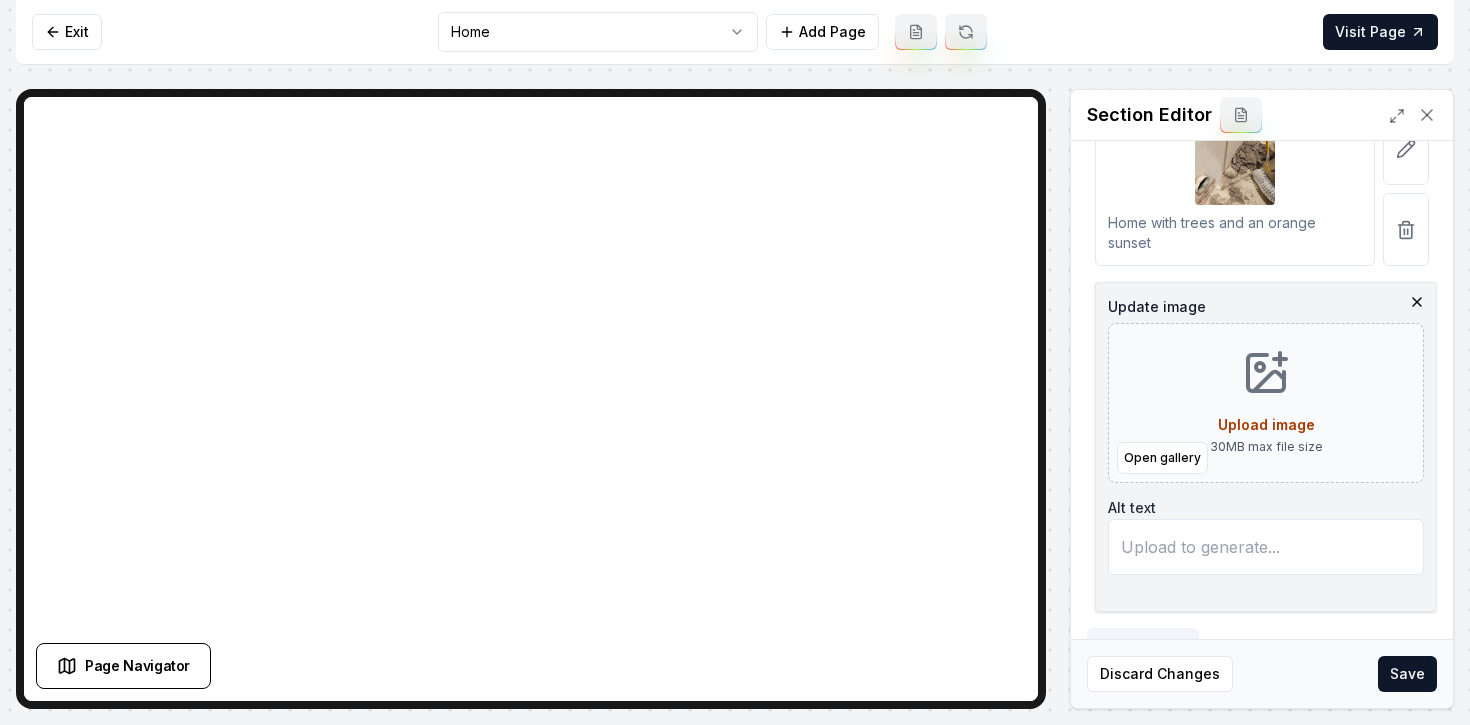 scroll, scrollTop: 721, scrollLeft: 0, axis: vertical 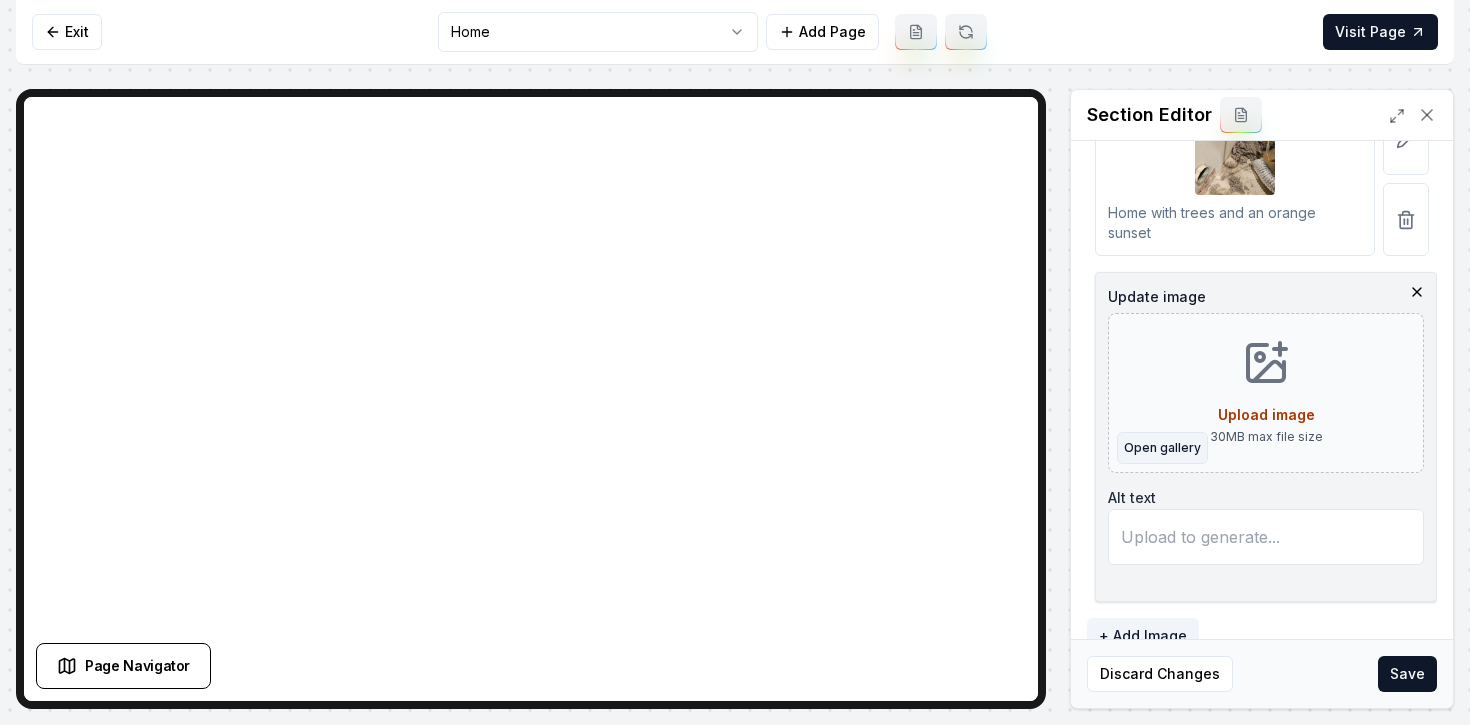 click on "Open gallery" at bounding box center (1162, 448) 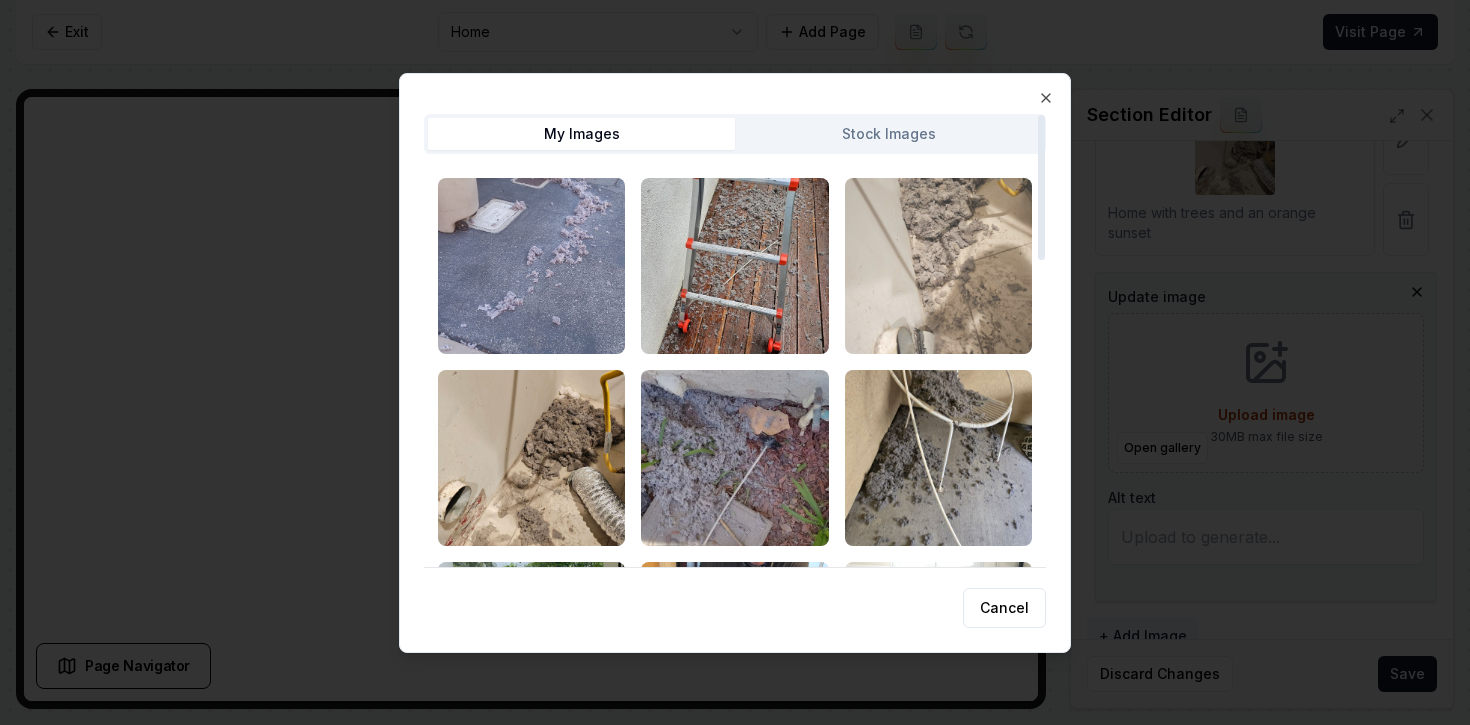 click at bounding box center [938, 266] 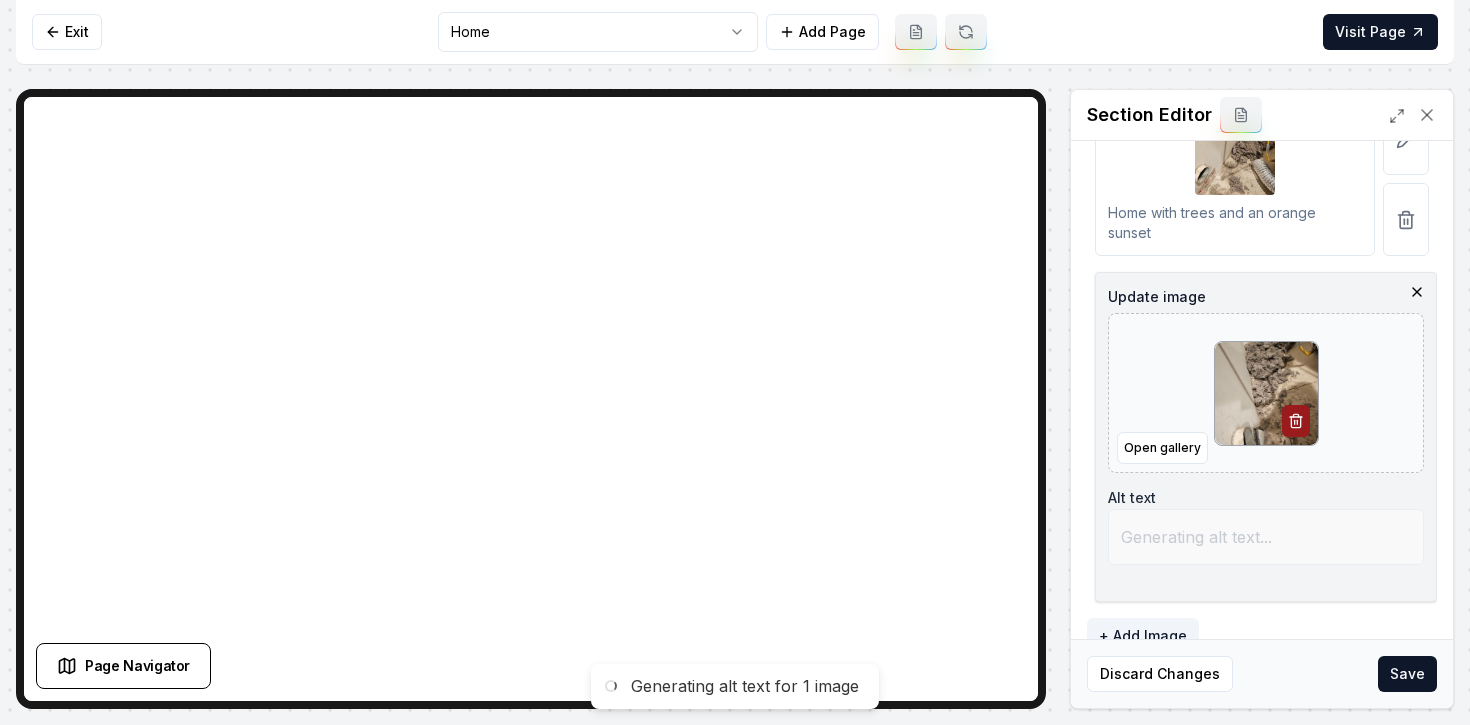 type on "Accumulated lint and debris in a laundry room corner near a dryer vent." 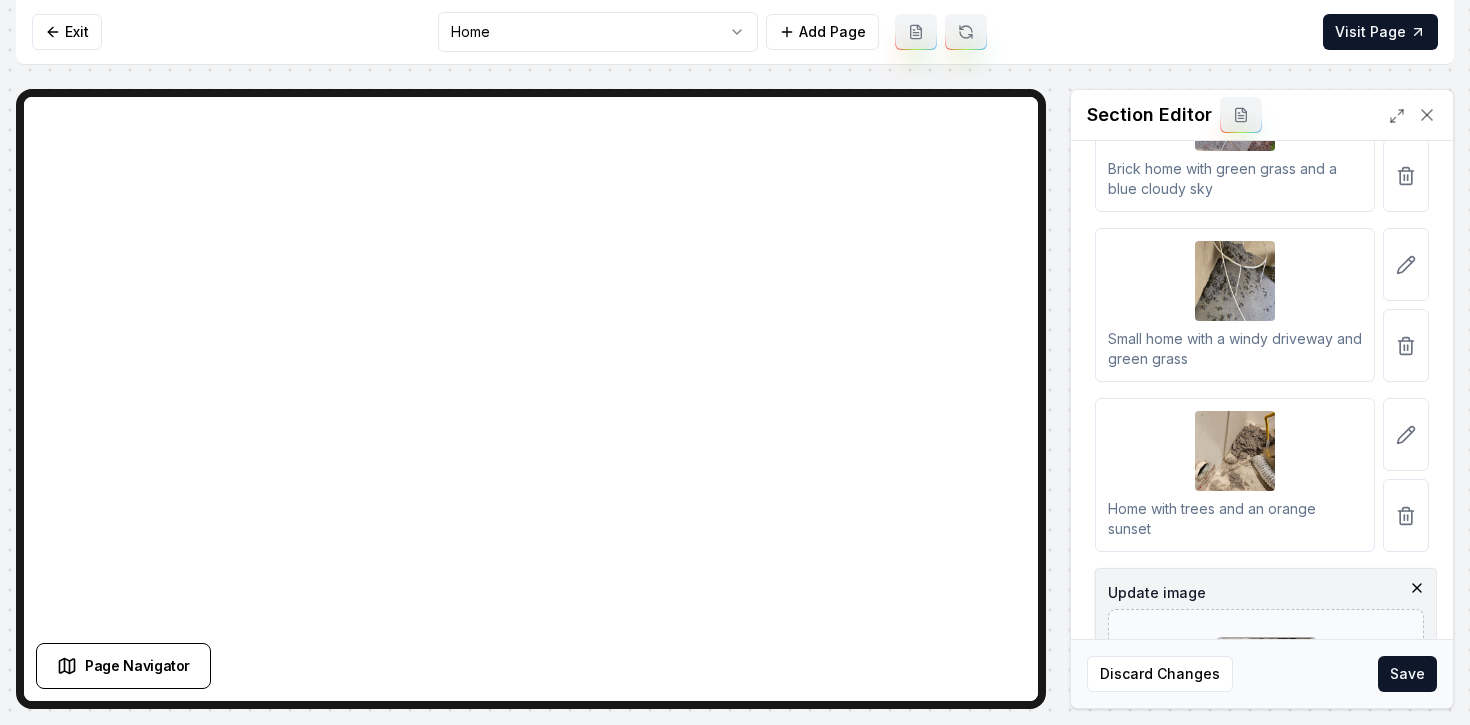 scroll, scrollTop: 760, scrollLeft: 0, axis: vertical 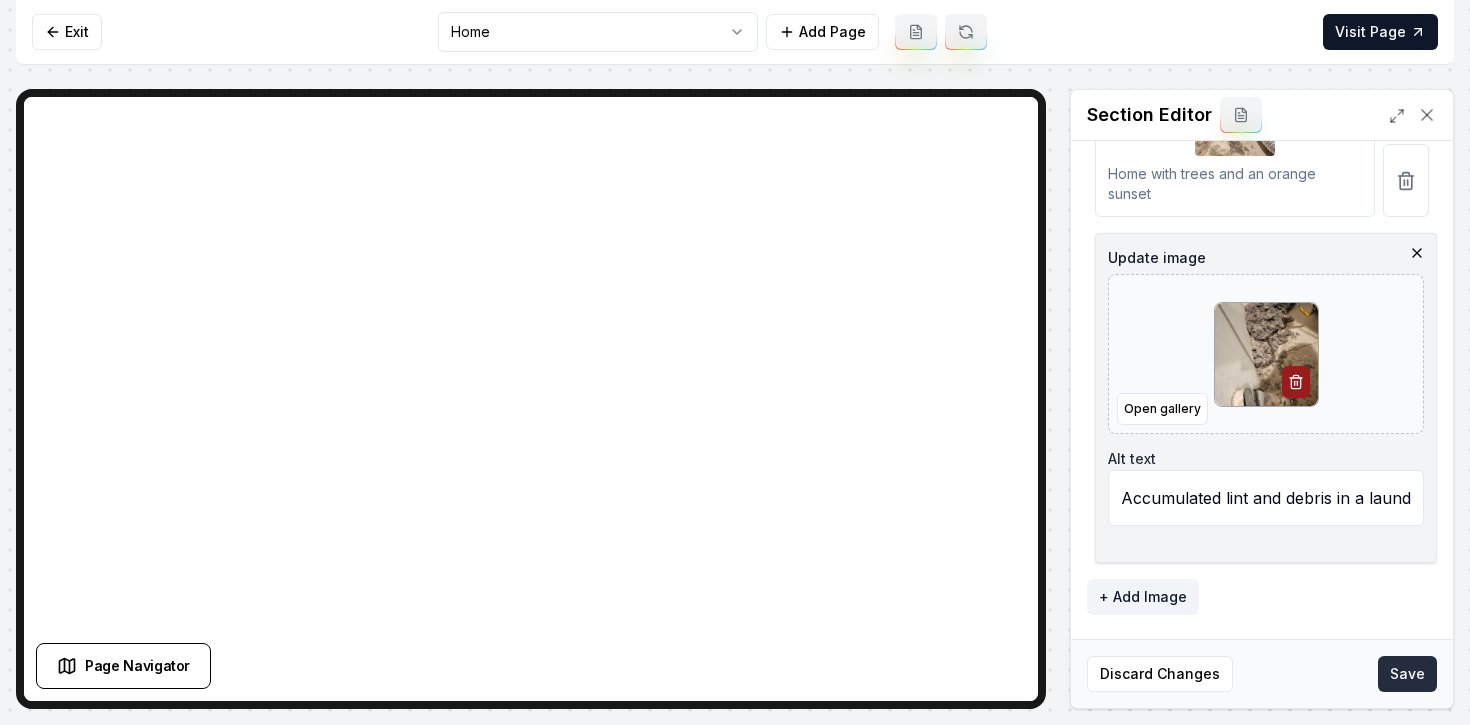 click on "Save" at bounding box center [1407, 674] 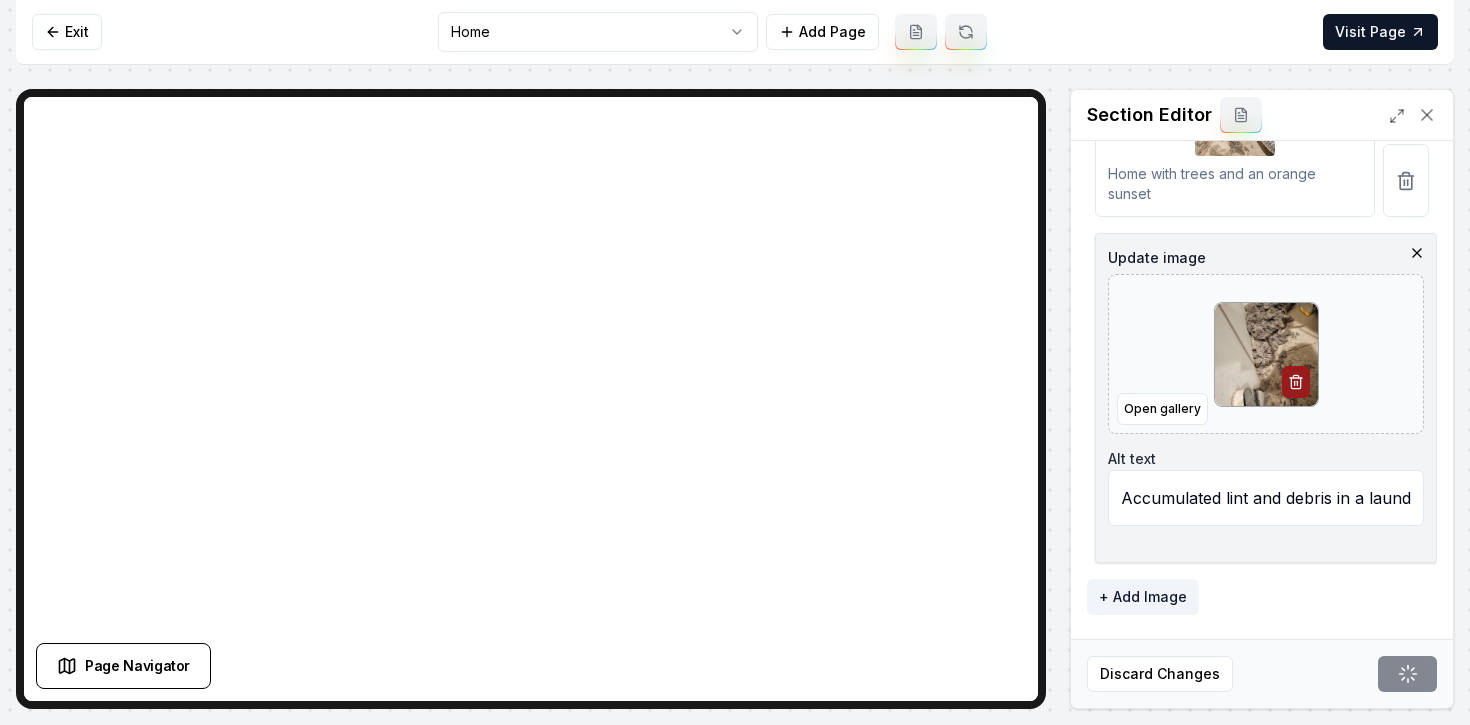 scroll, scrollTop: 535, scrollLeft: 0, axis: vertical 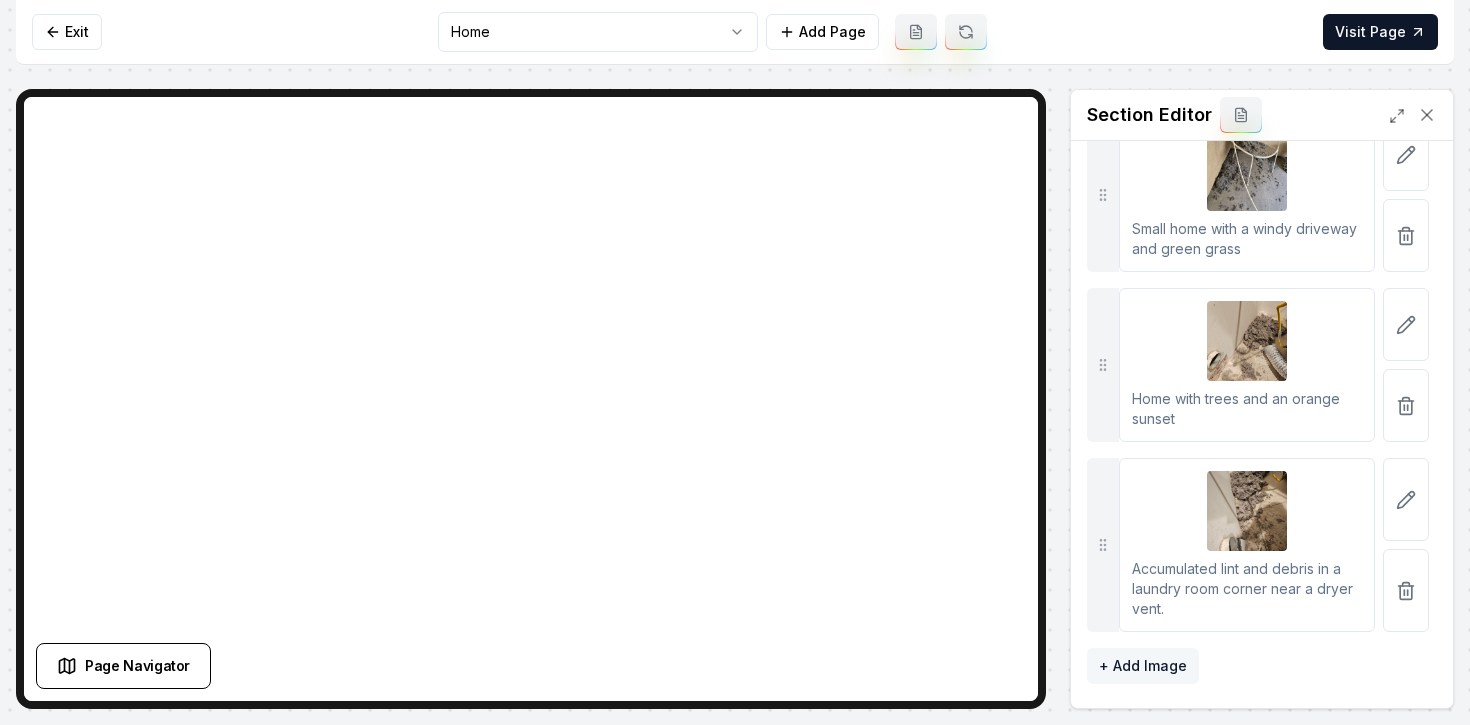 click on "+ Add Image" at bounding box center (1143, 666) 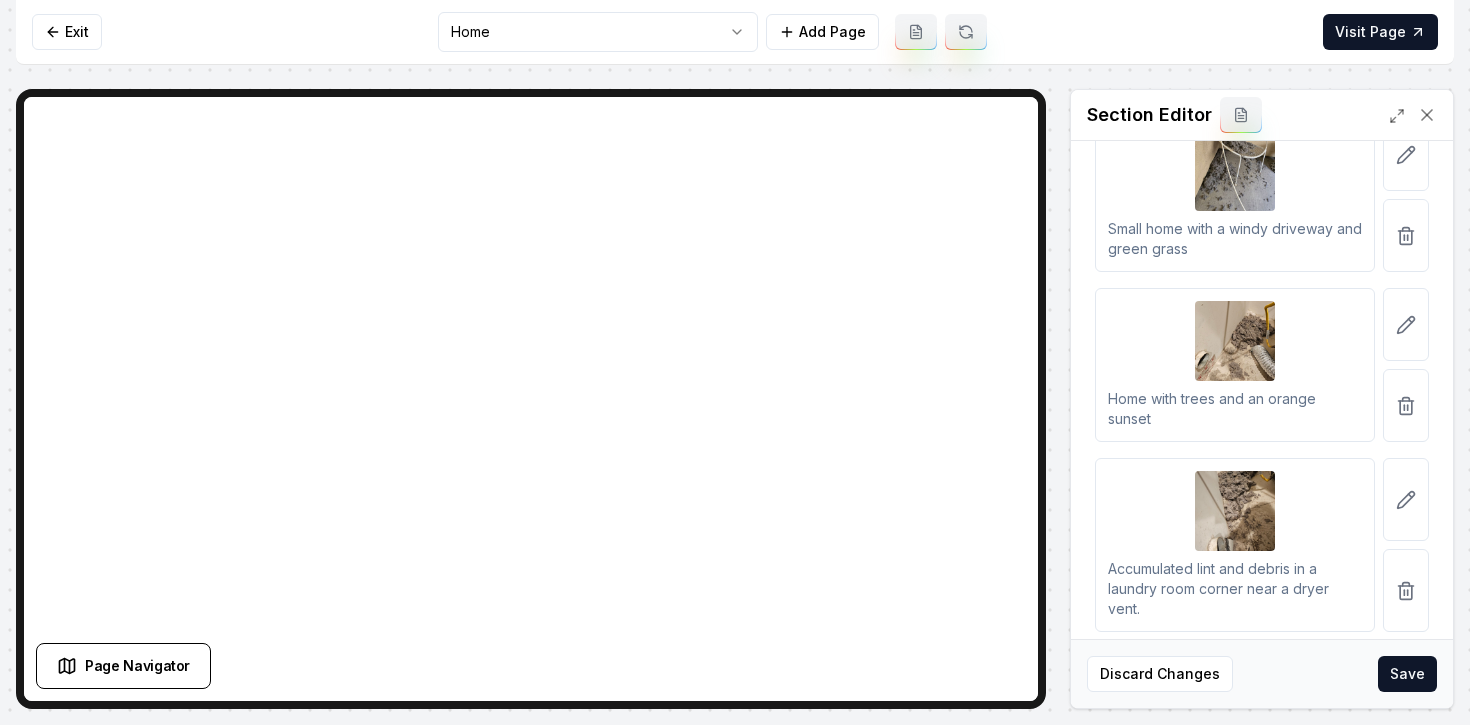 scroll, scrollTop: 950, scrollLeft: 0, axis: vertical 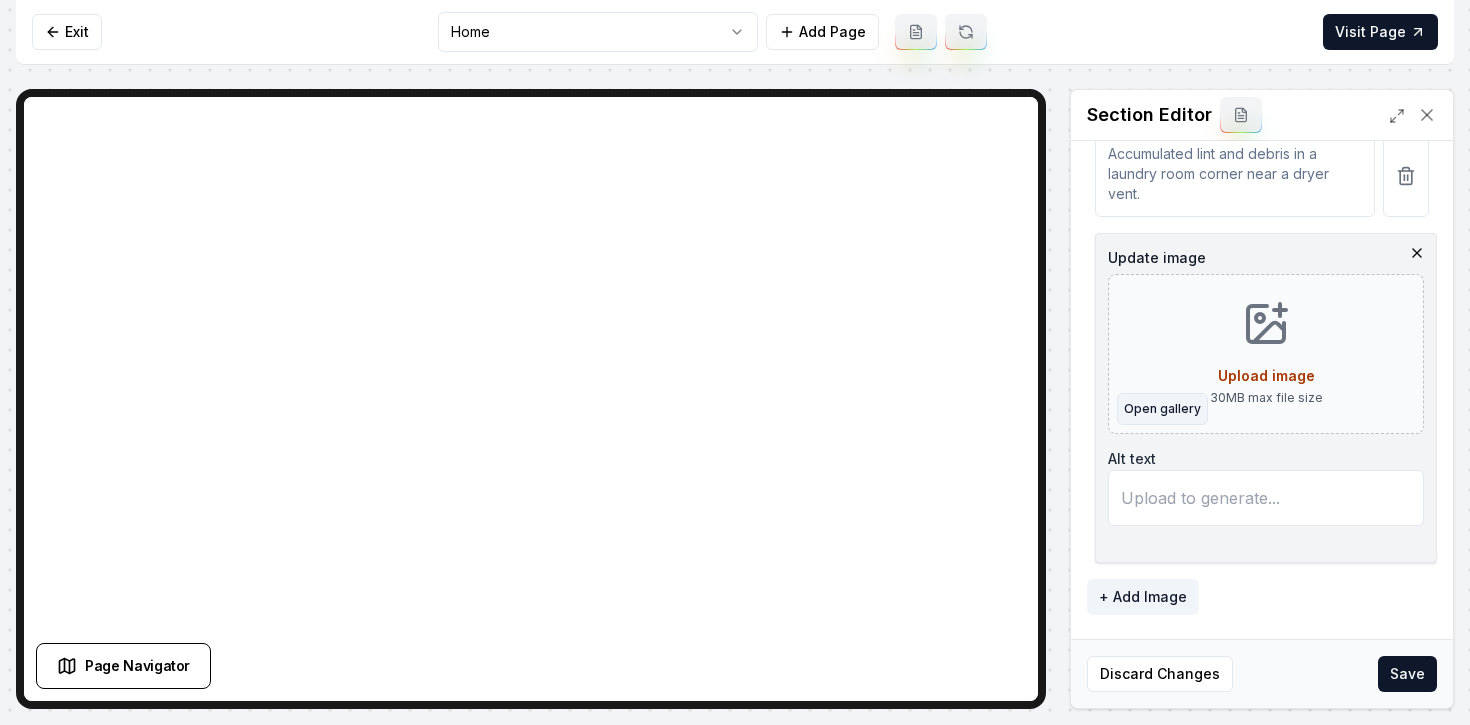 click on "Open gallery" at bounding box center (1162, 409) 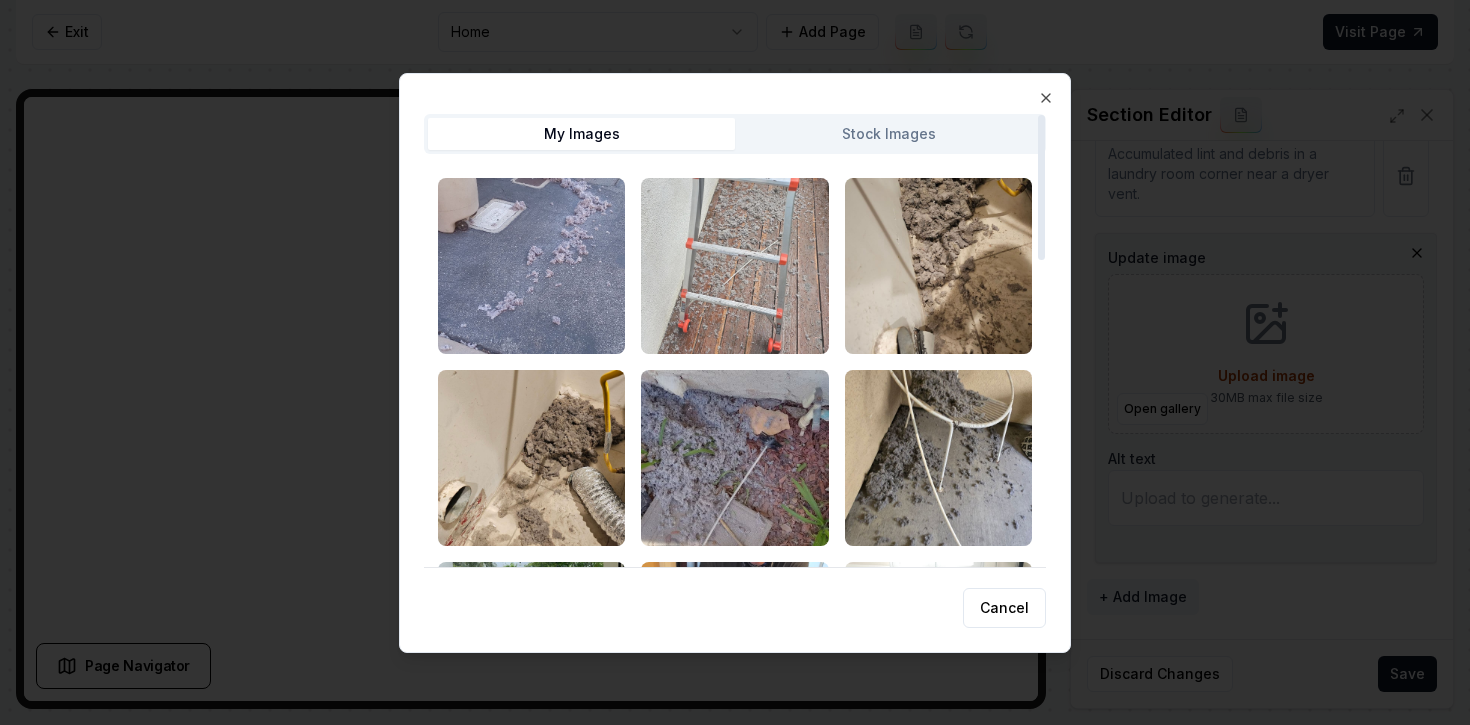 click at bounding box center [734, 266] 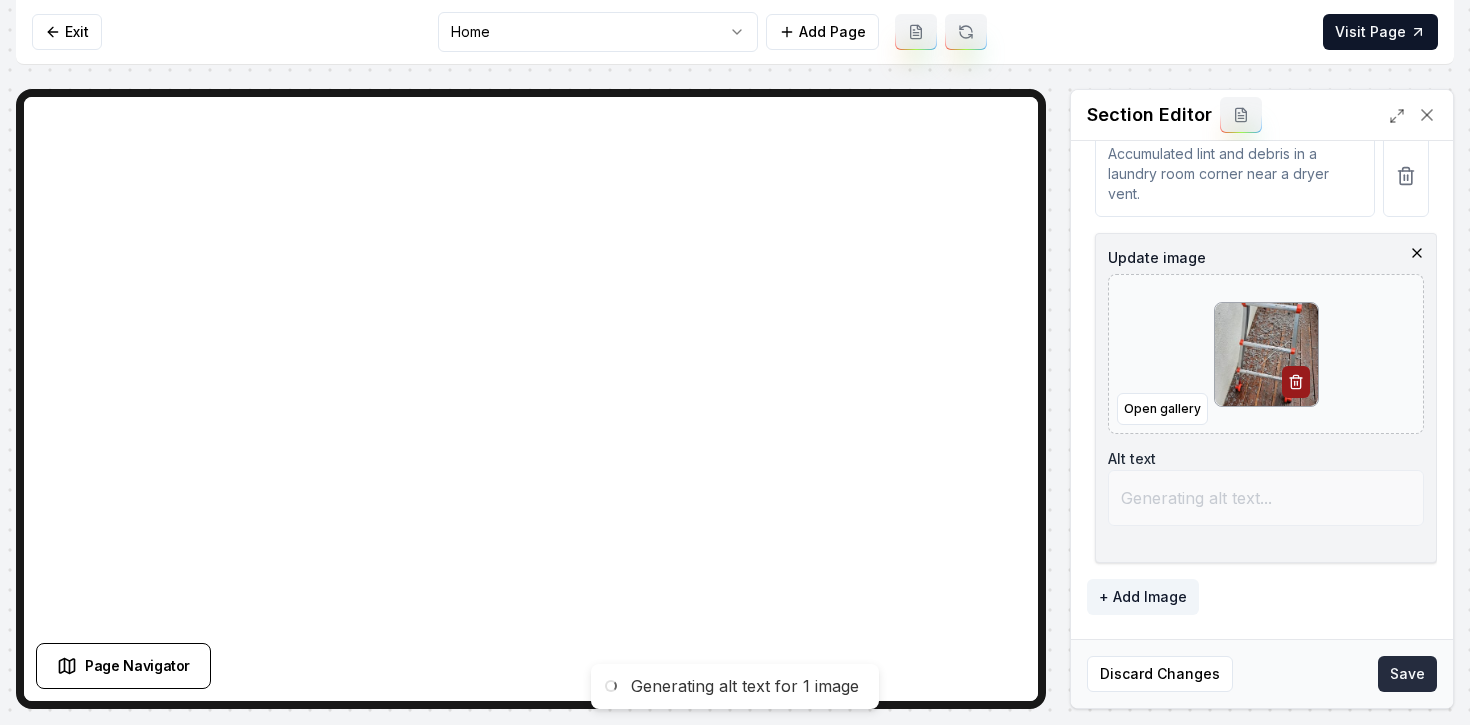 type on "Ladder on wooden deck covered with debris, indicating recent work or cleanup activity." 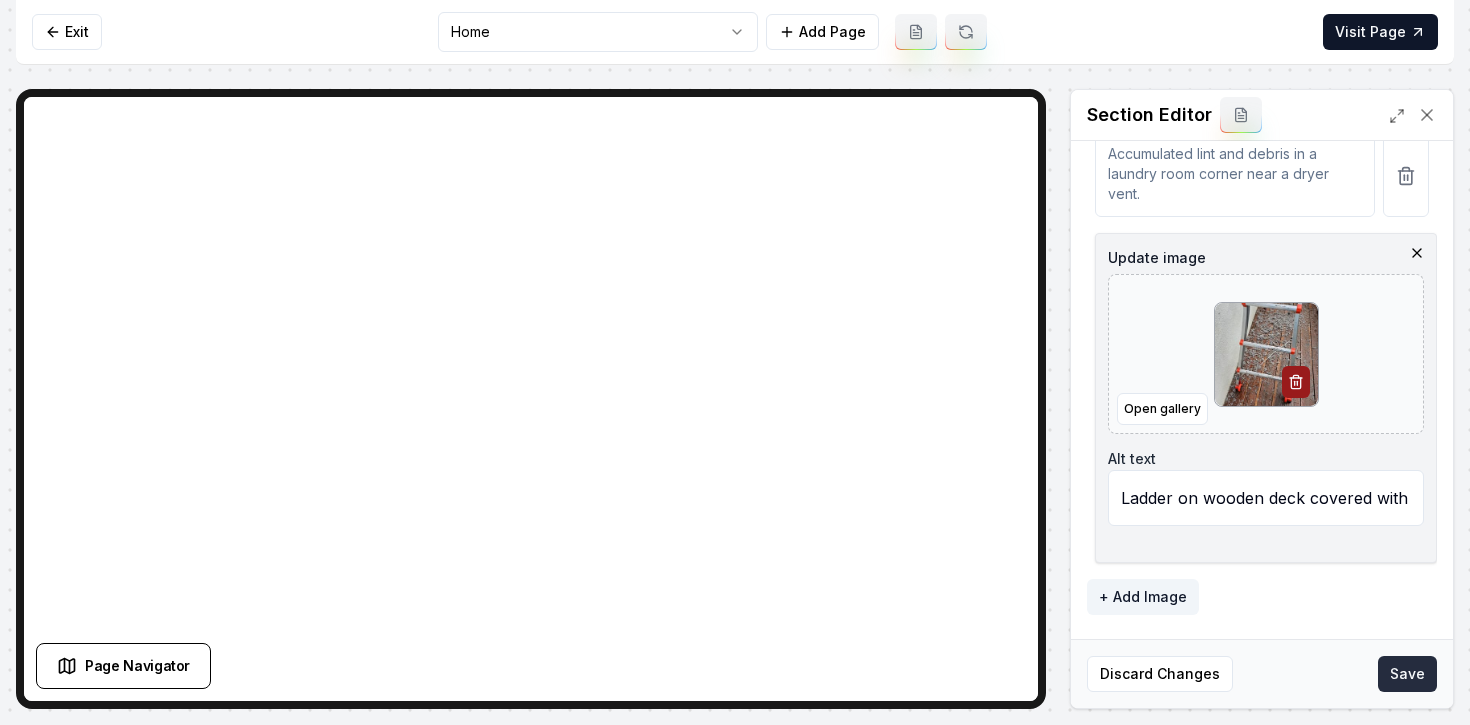 click on "Save" at bounding box center (1407, 674) 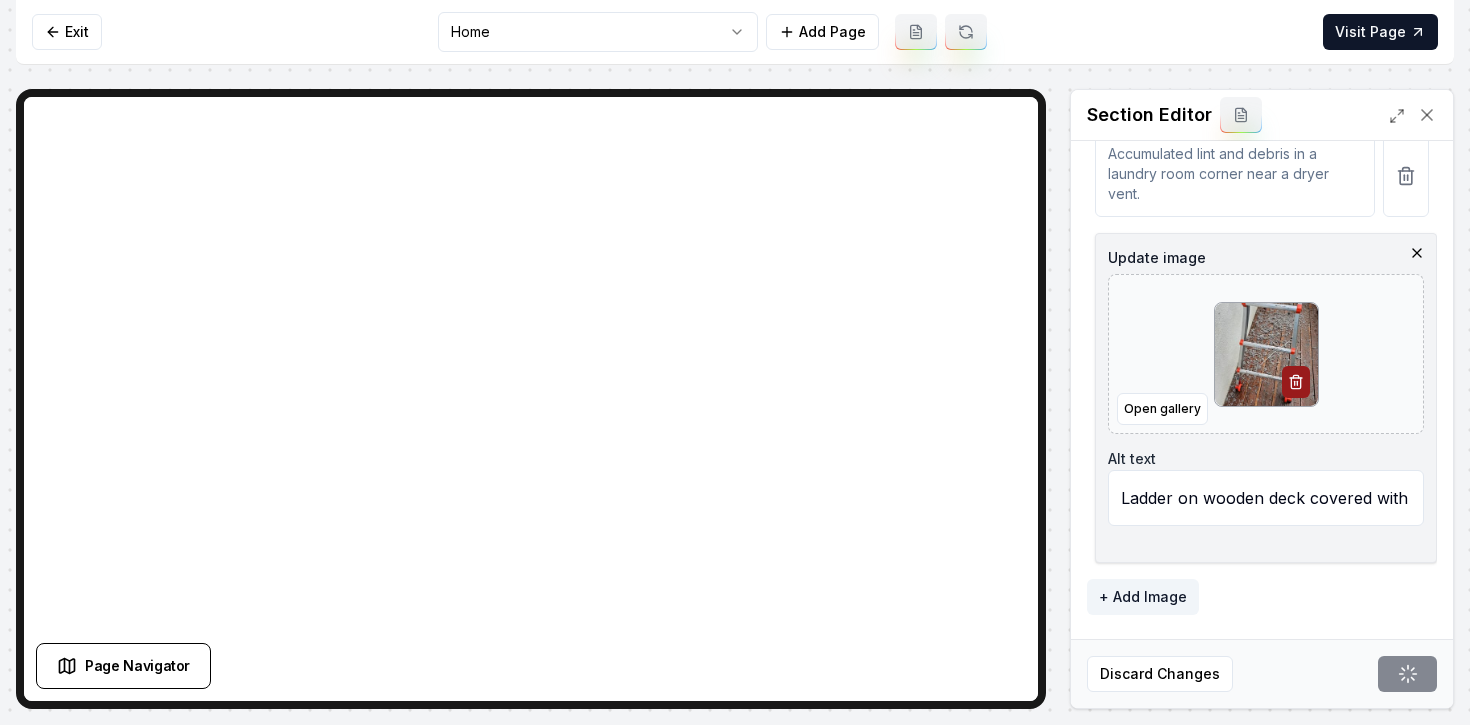 scroll, scrollTop: 725, scrollLeft: 0, axis: vertical 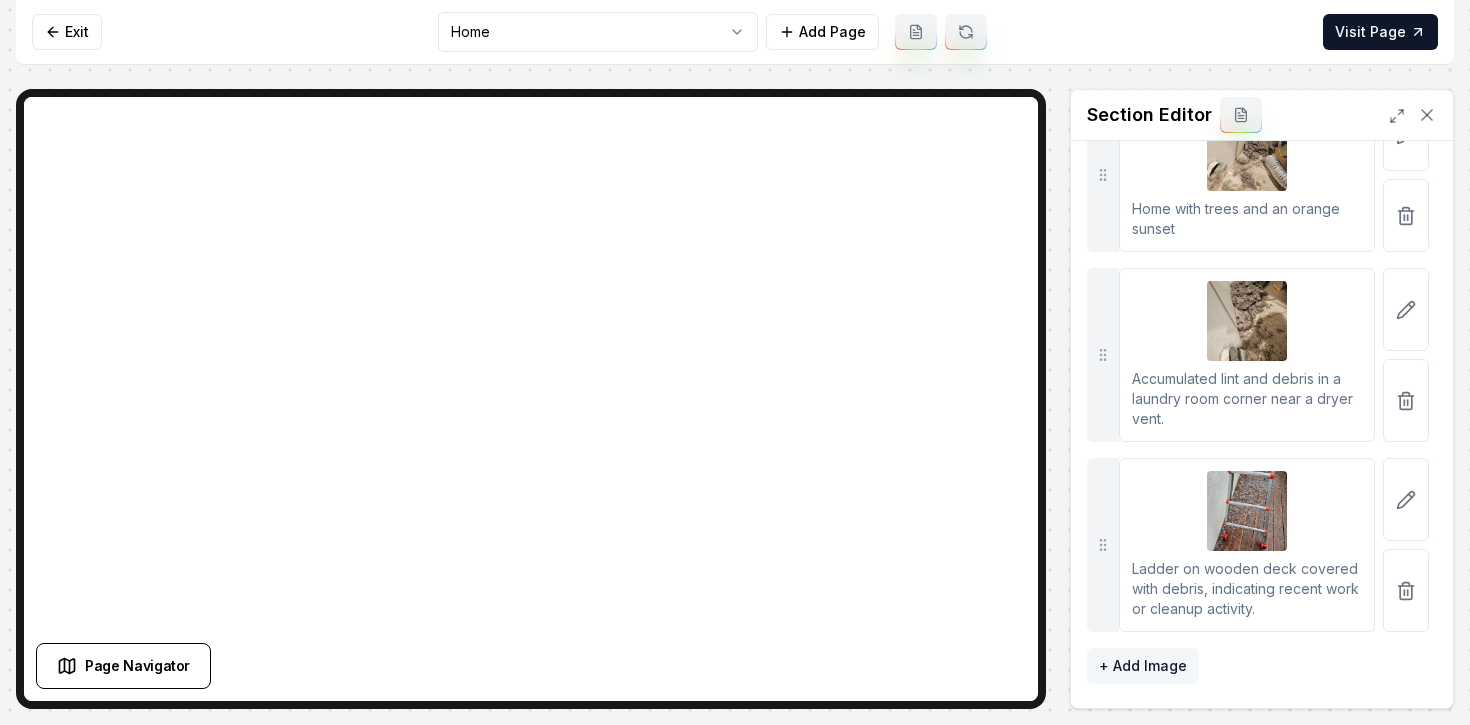 click on "+ Add Image" at bounding box center (1143, 666) 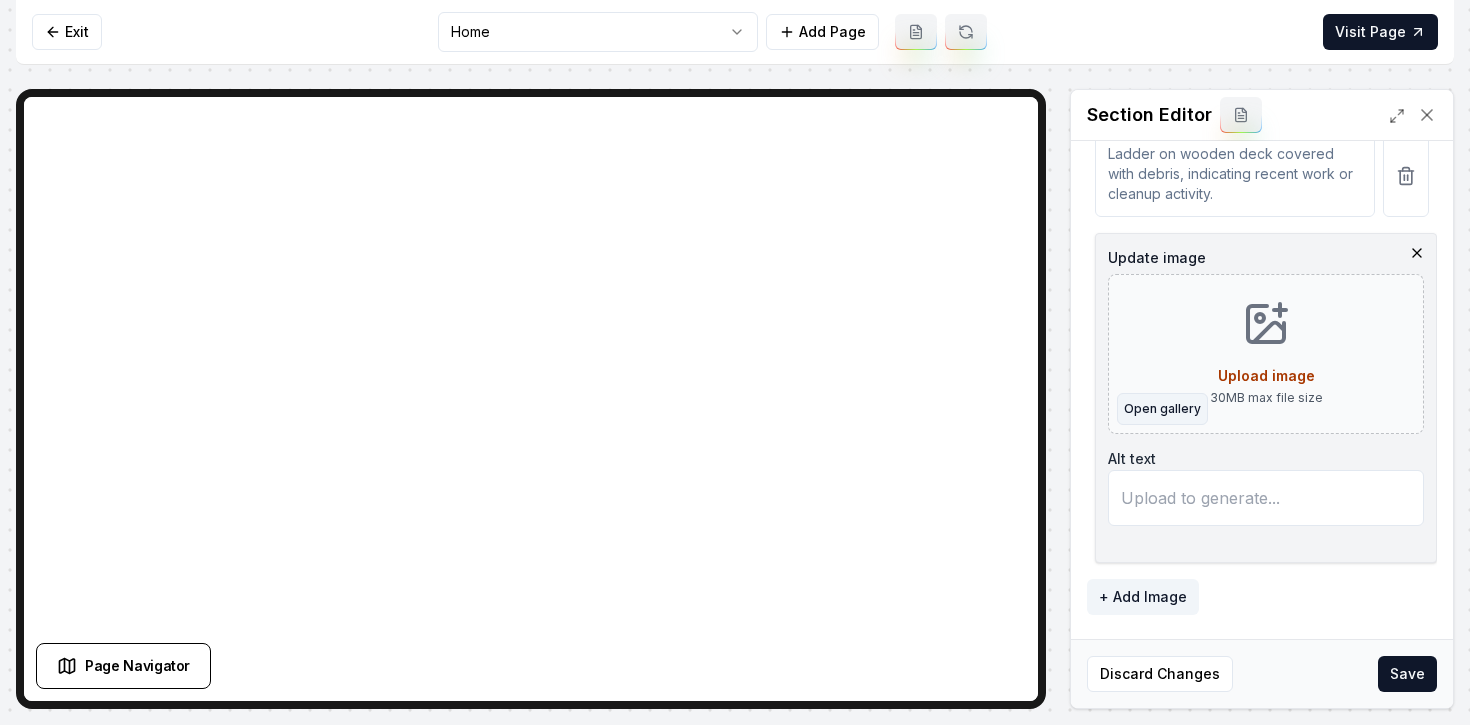 click on "Open gallery" at bounding box center [1162, 409] 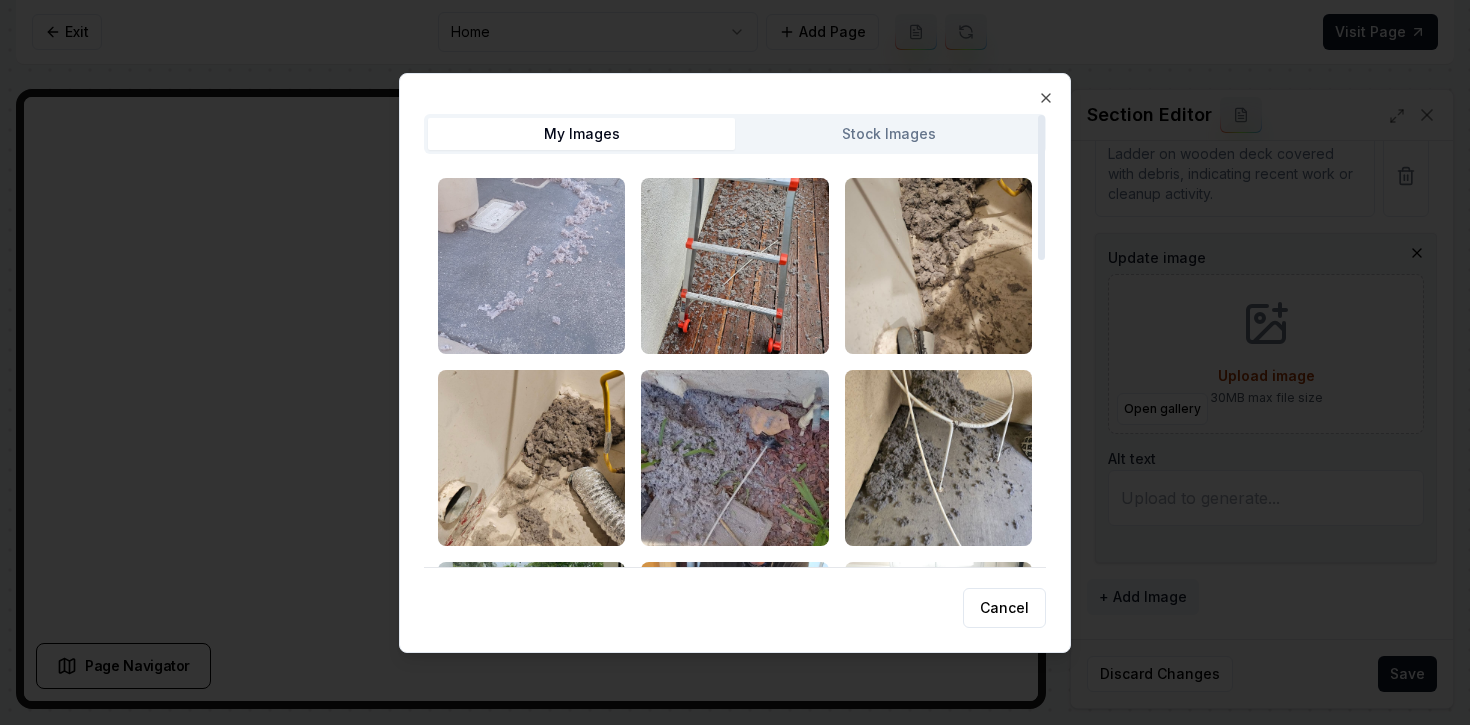 click at bounding box center [531, 266] 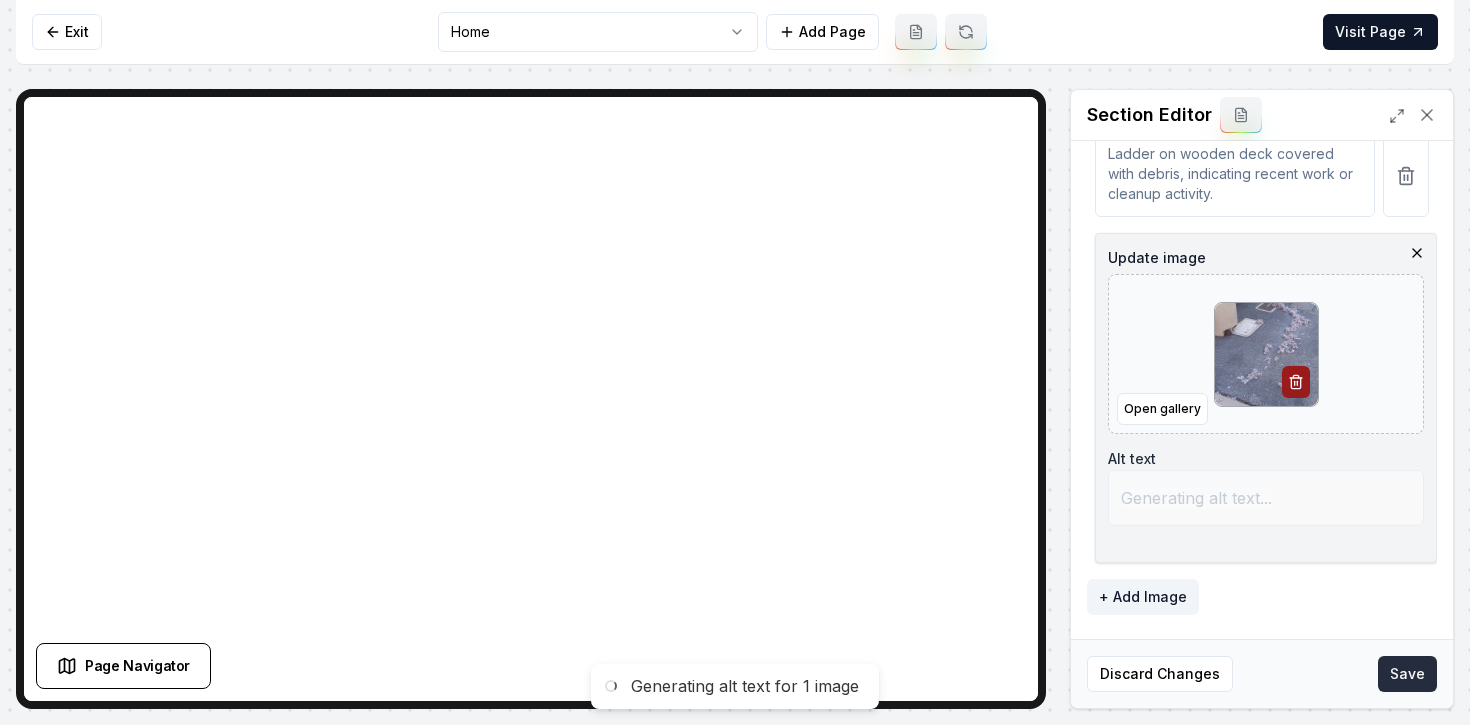 click on "Save" at bounding box center (1407, 674) 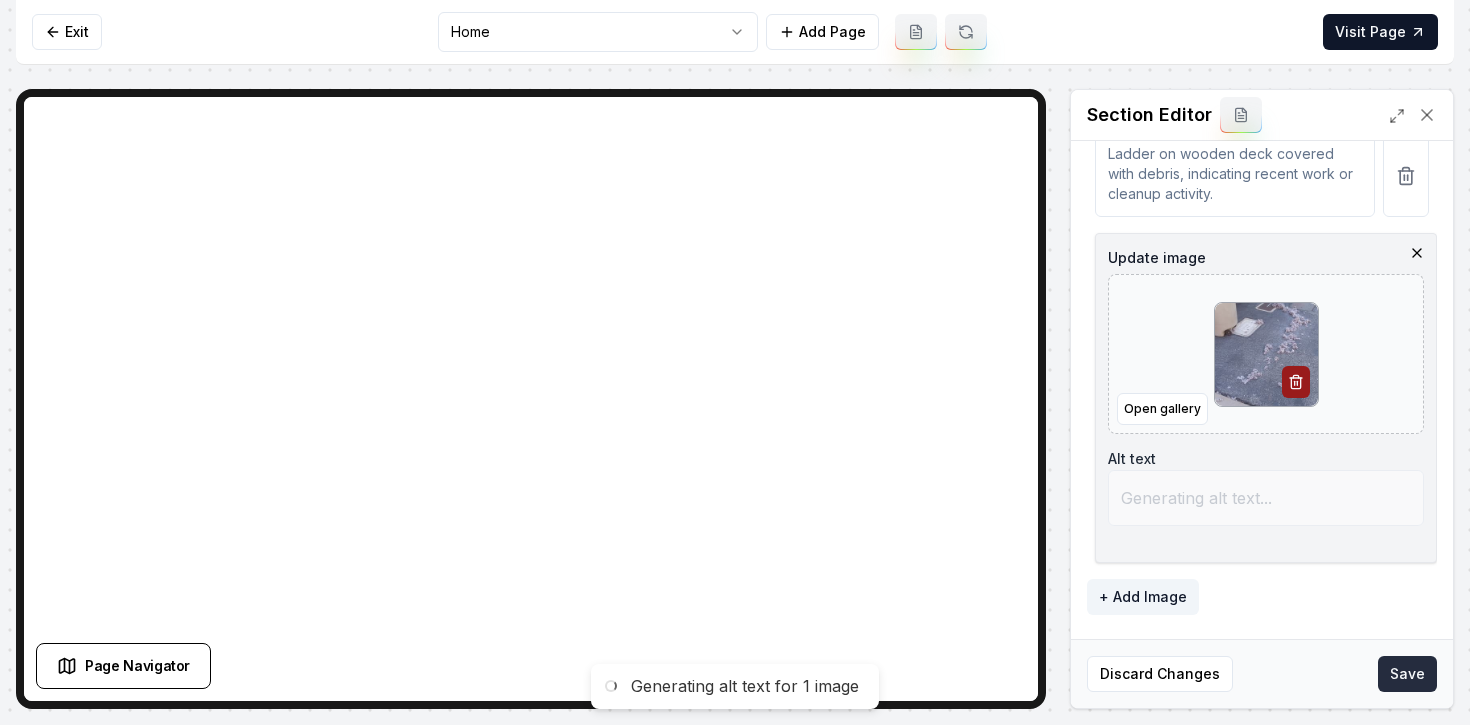 type on "Debris scattered on pavement near a trash can and drainage, indicating recent cleanup." 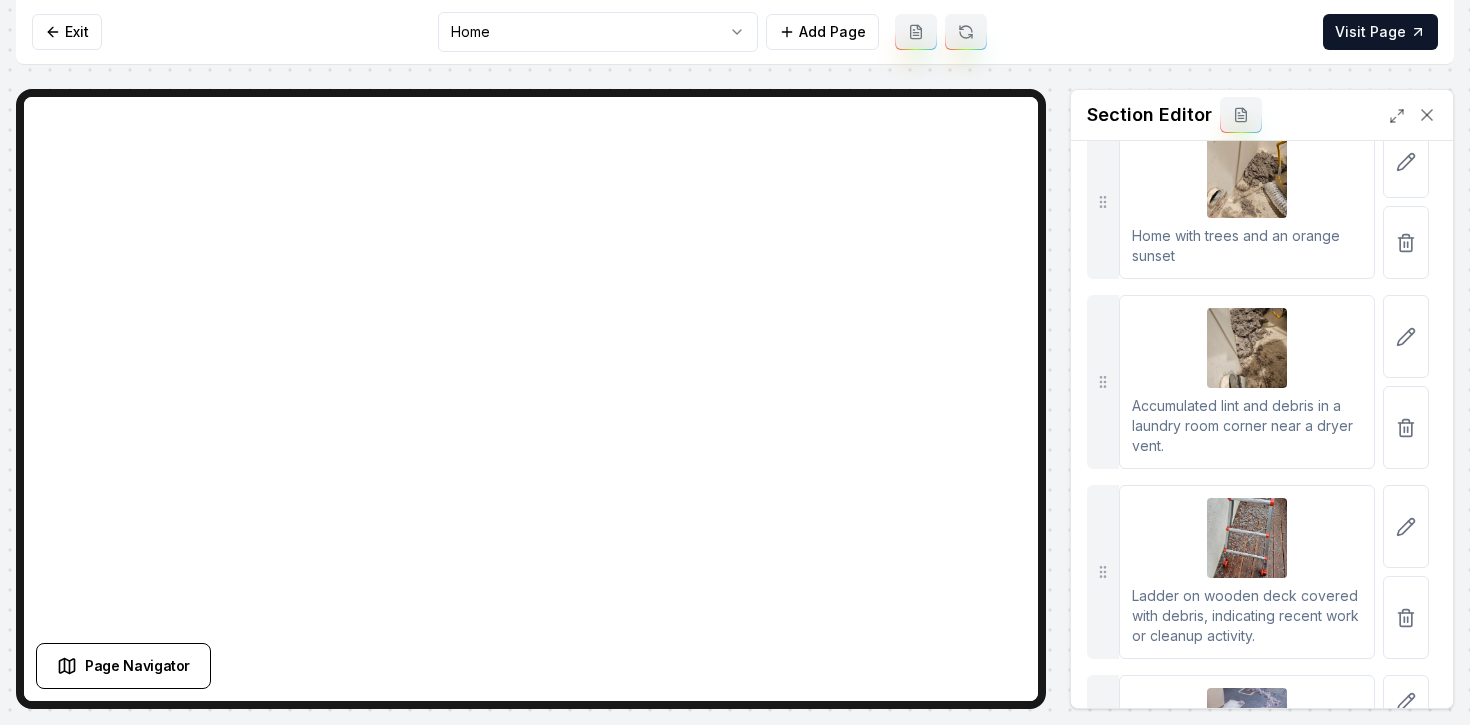 scroll, scrollTop: 622, scrollLeft: 0, axis: vertical 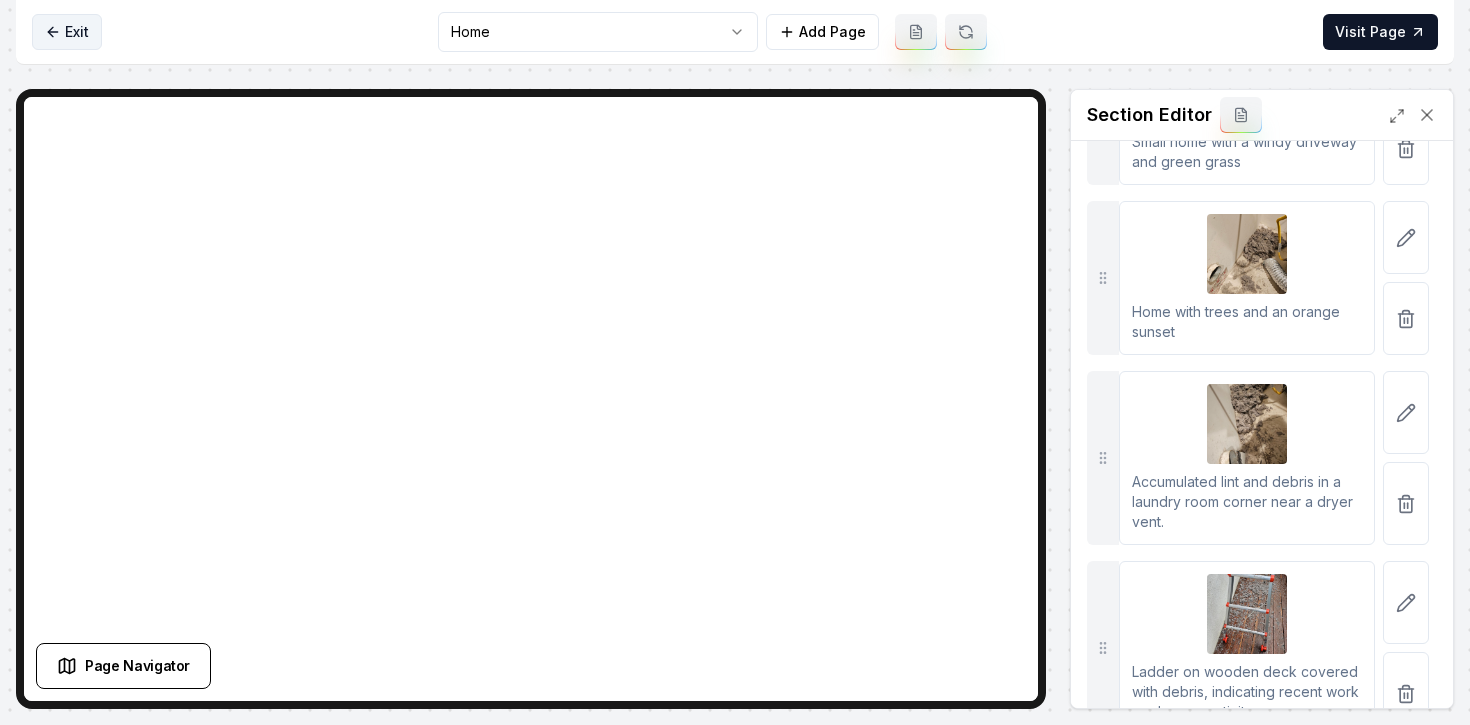 click on "Exit" at bounding box center (67, 32) 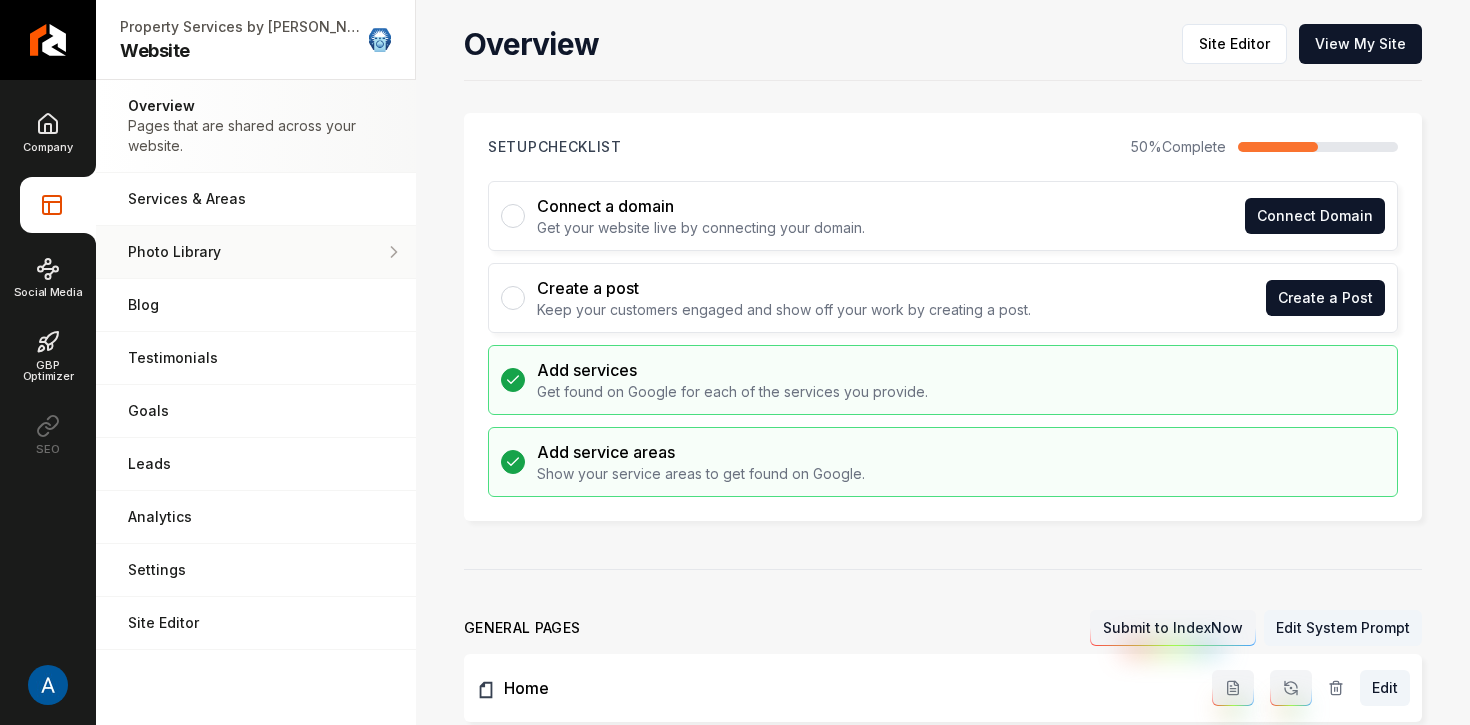 click on "Photo Library" at bounding box center (247, 252) 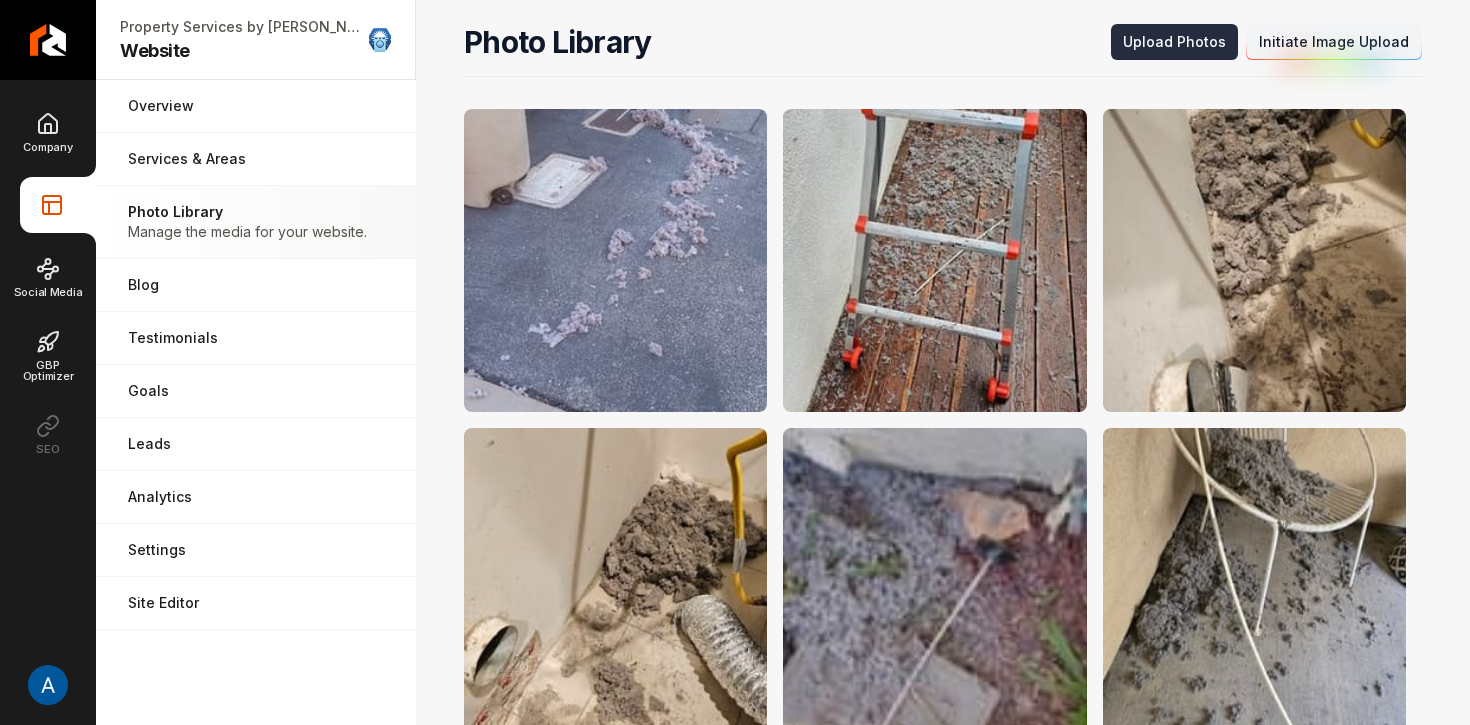 click on "Upload Photos" at bounding box center (1174, 42) 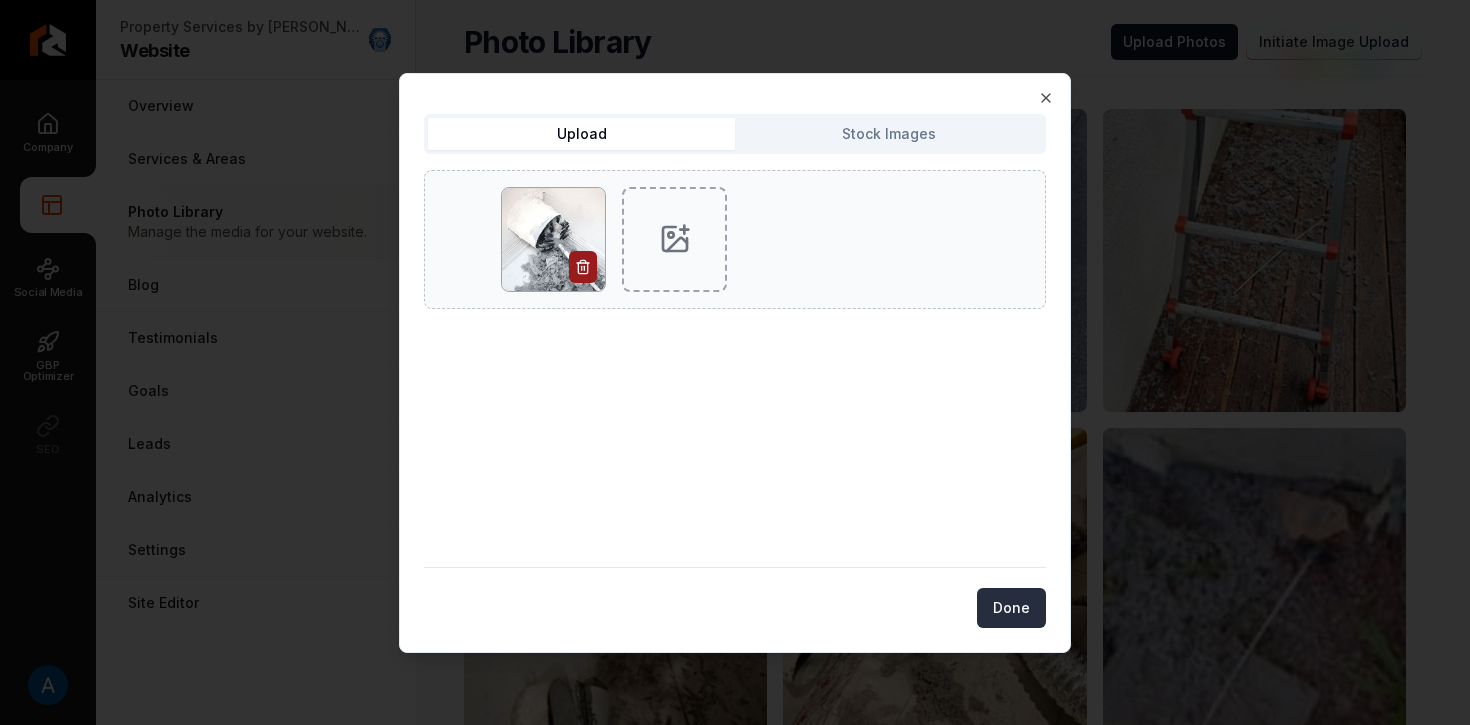 click on "Done" at bounding box center (1011, 608) 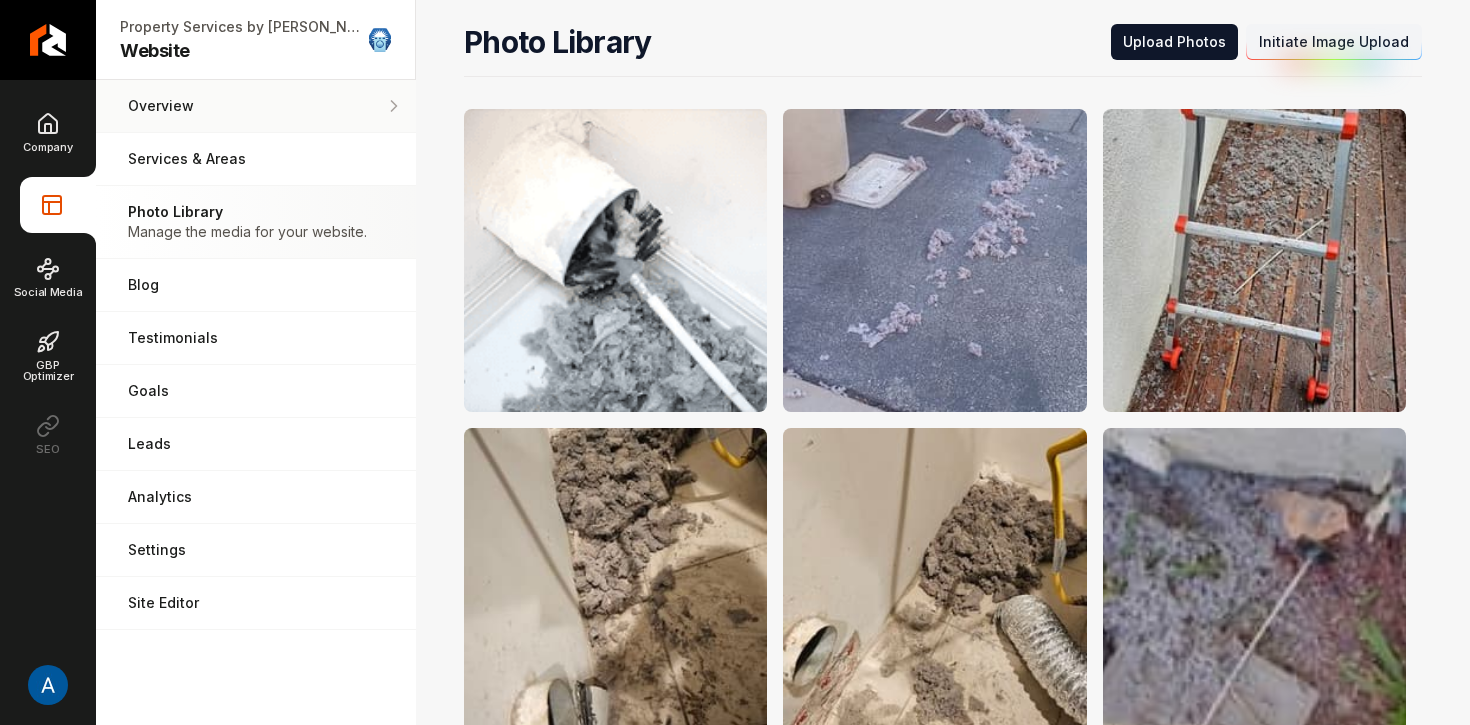 click on "Overview Pages that are shared across your website." at bounding box center (256, 106) 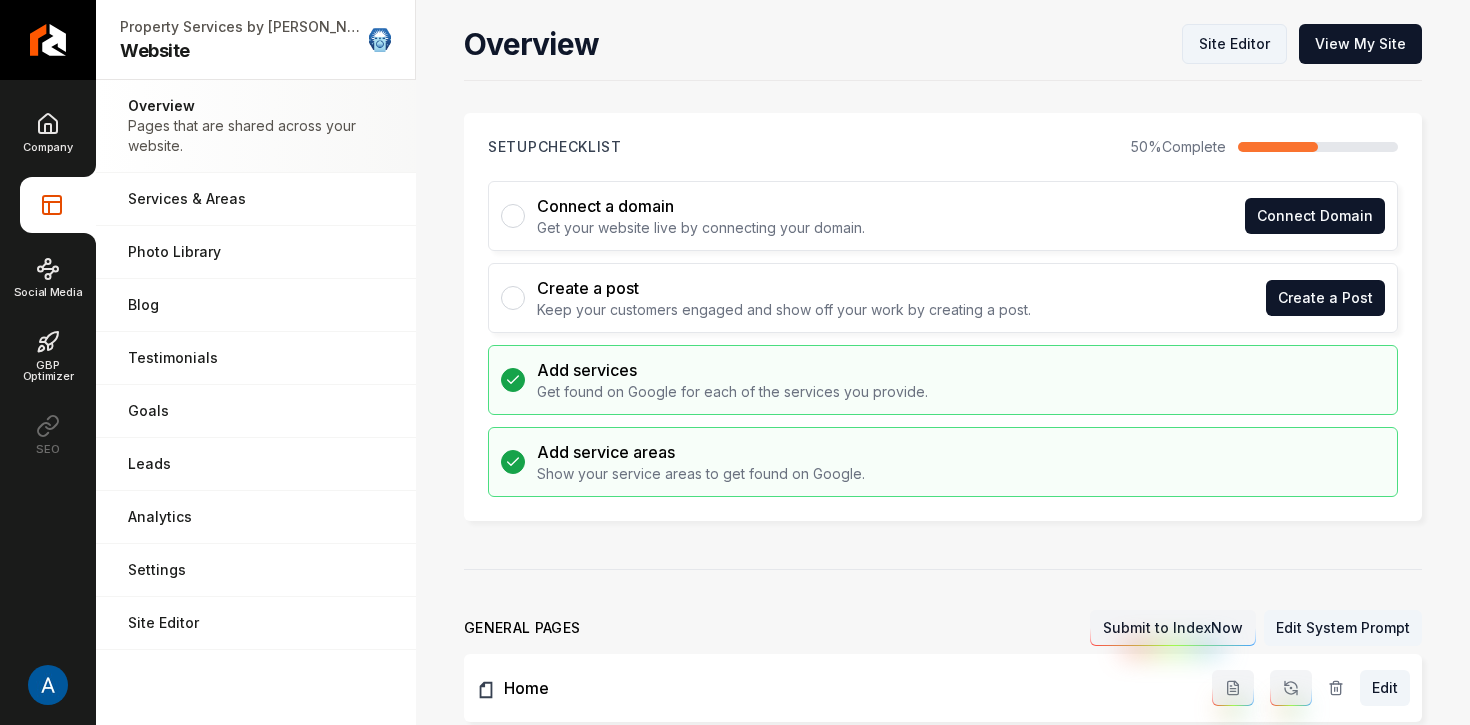 click on "Site Editor" at bounding box center [1234, 44] 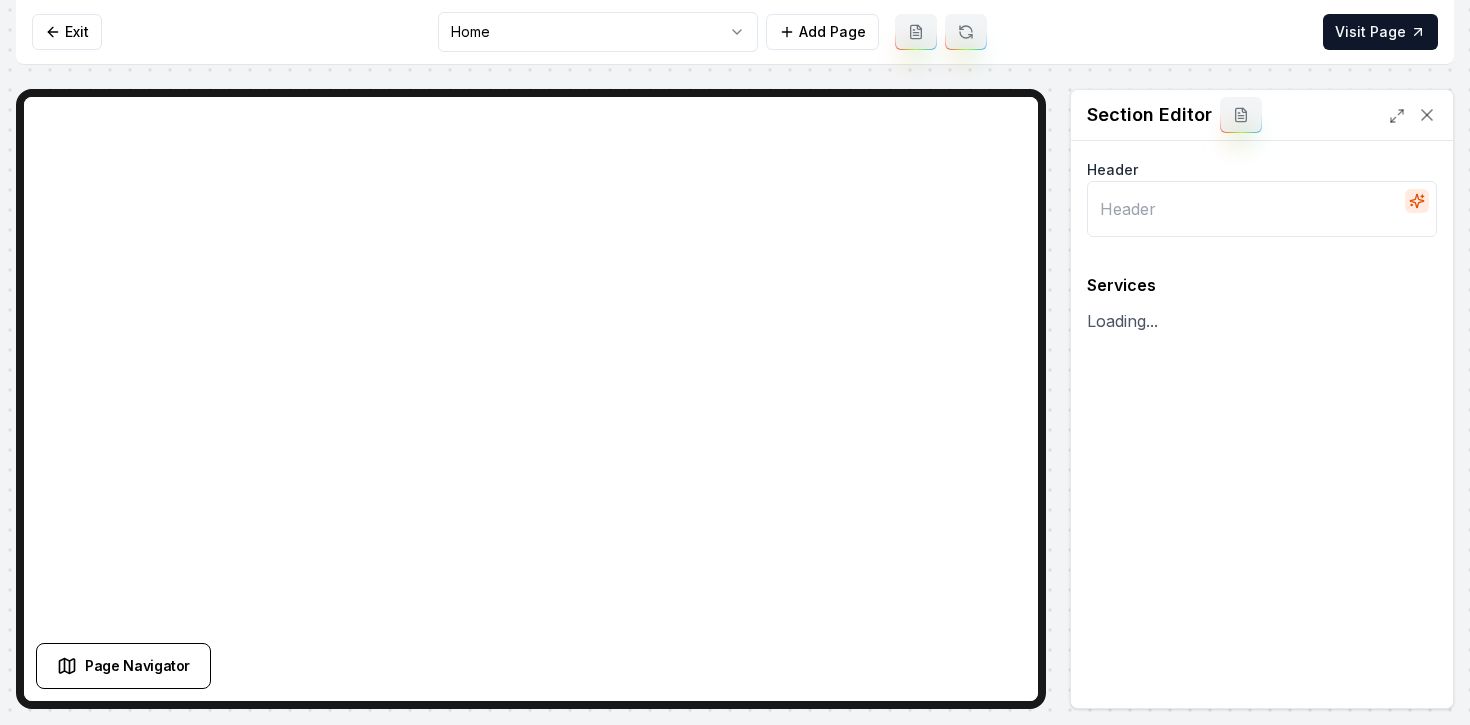 type on "Exceptional Dryer Vent Cleaning Services" 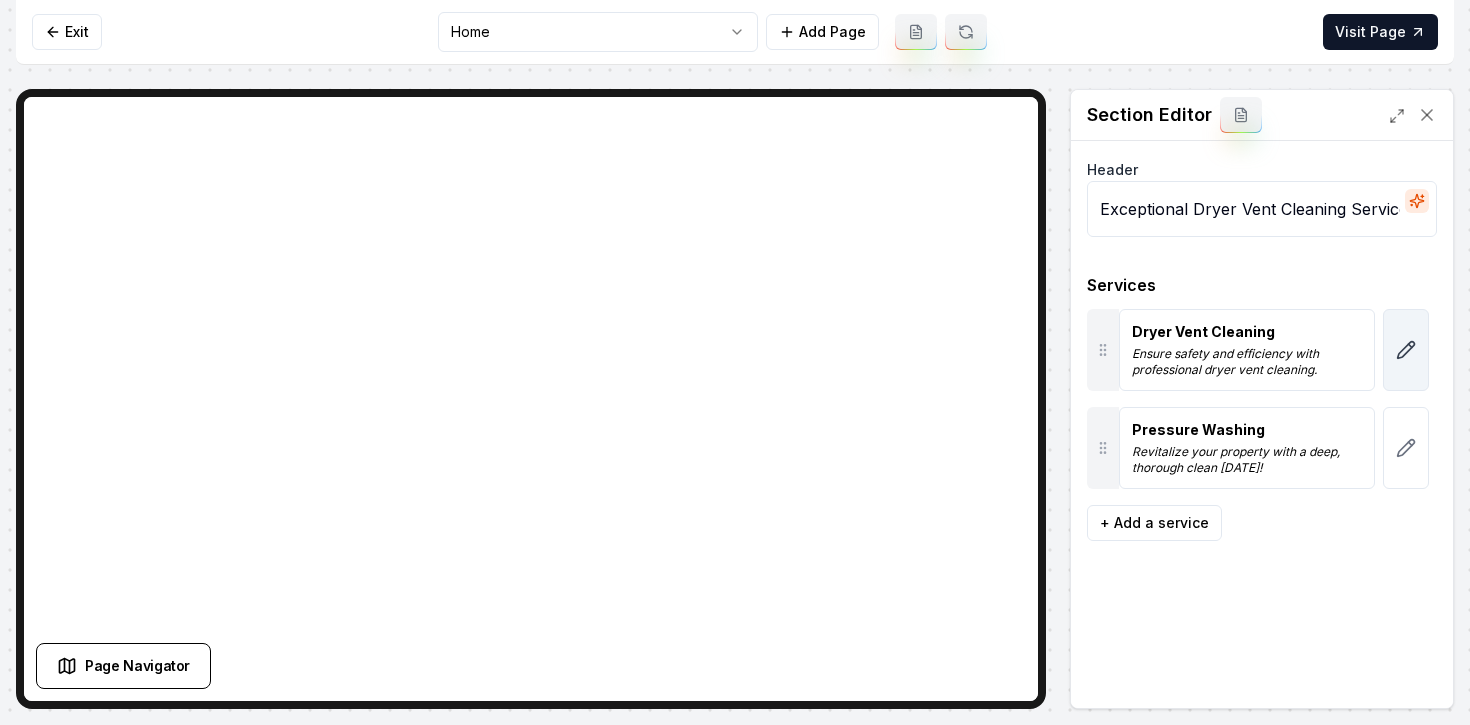 click at bounding box center (1406, 350) 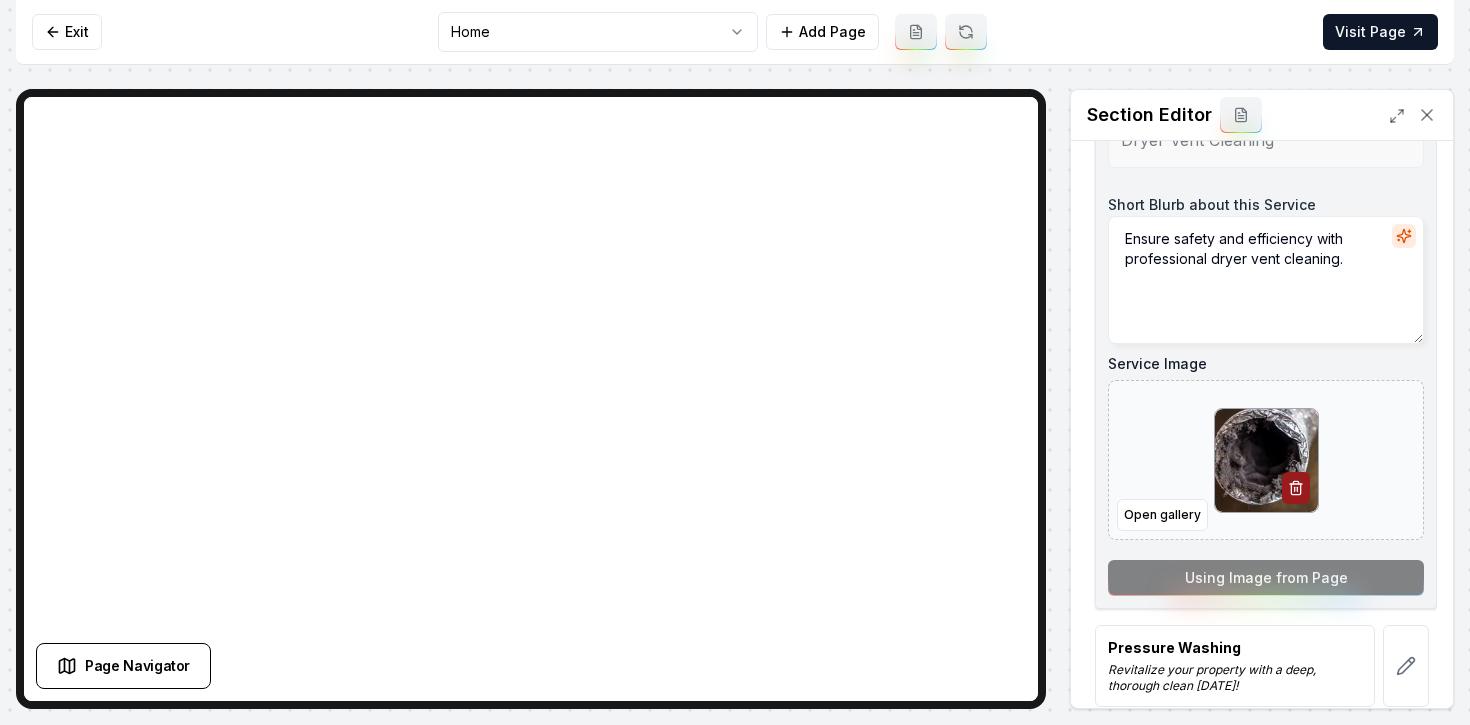 scroll, scrollTop: 311, scrollLeft: 0, axis: vertical 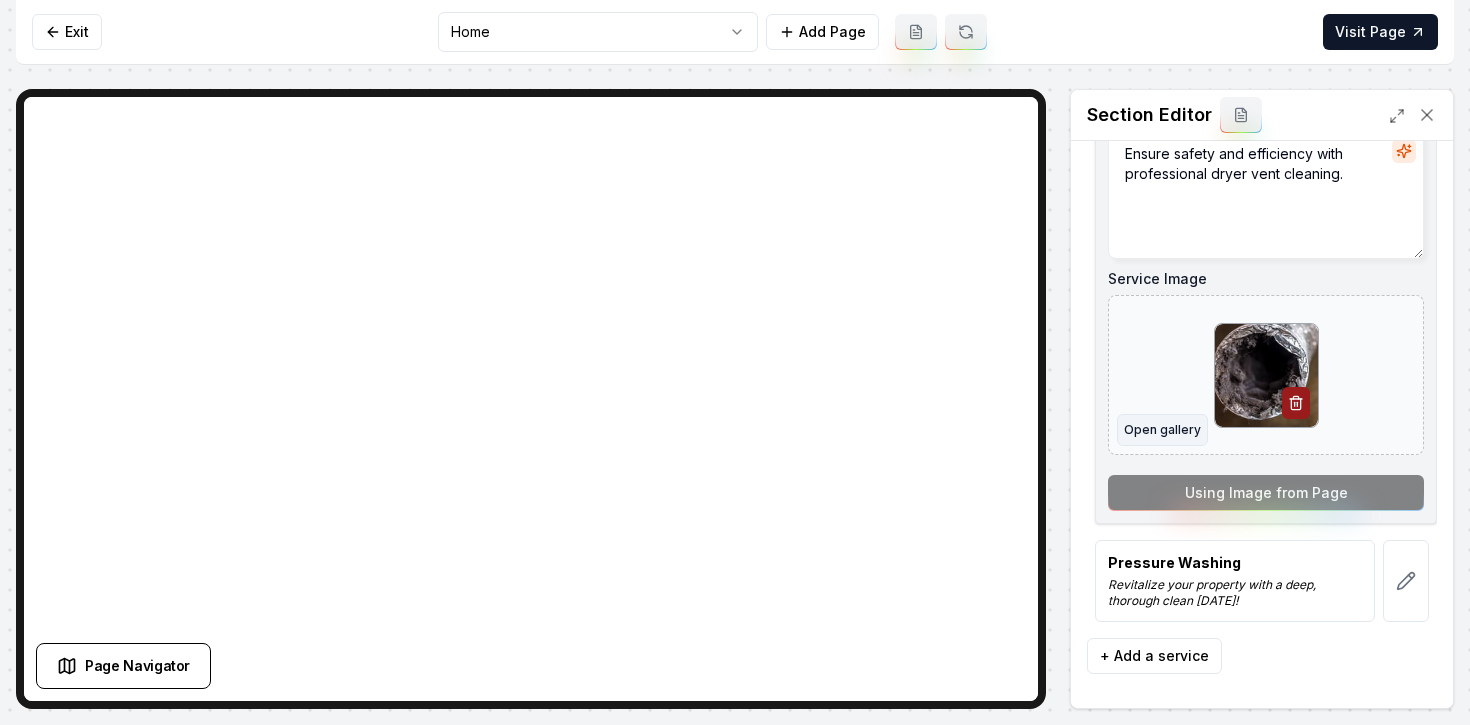 click on "Open gallery" at bounding box center [1162, 430] 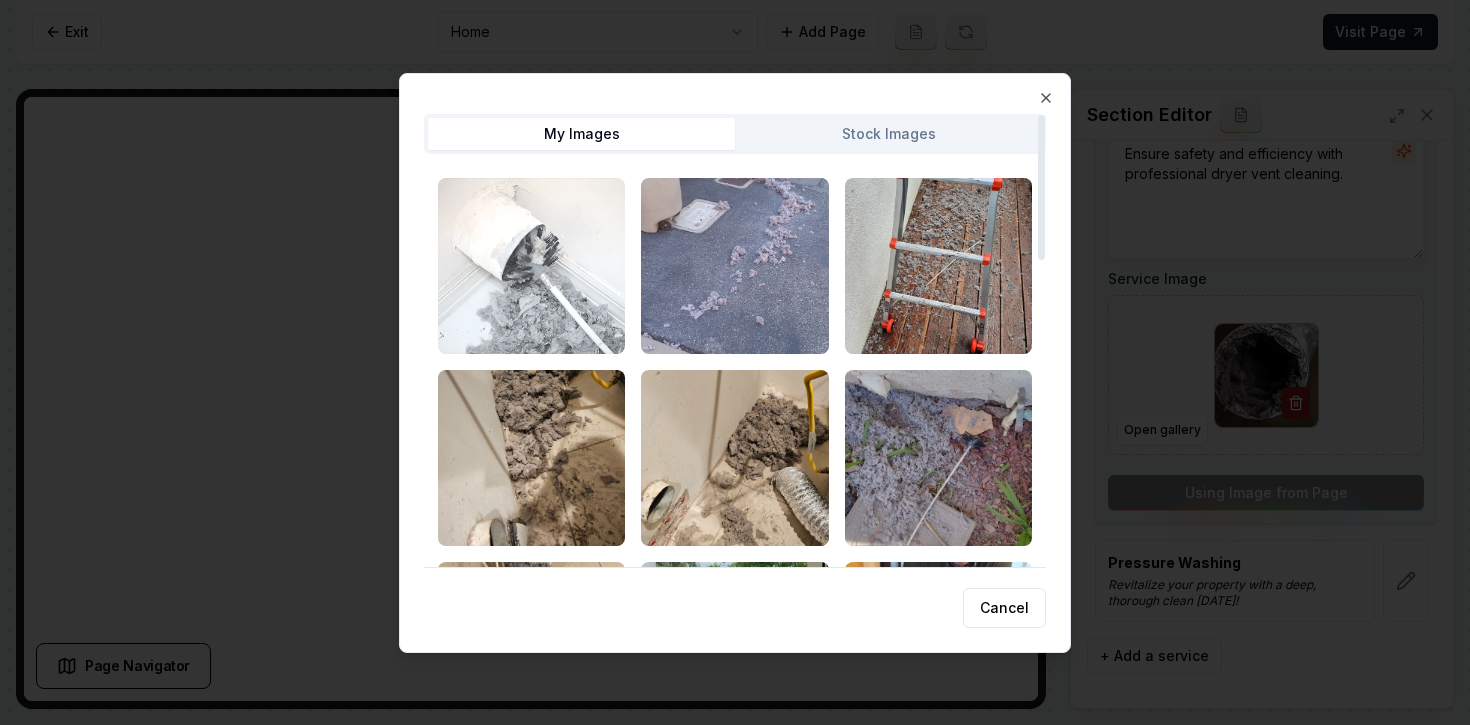 click at bounding box center [531, 266] 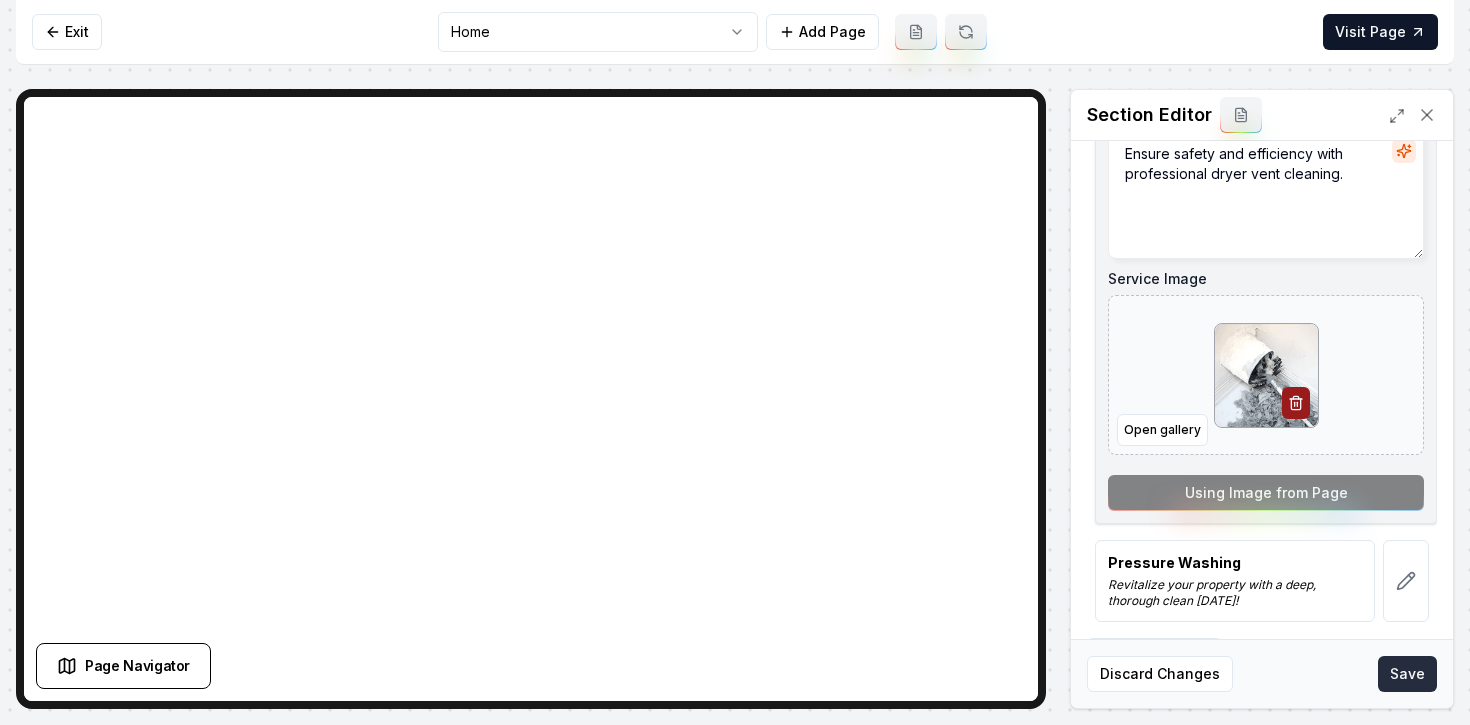 click on "Save" at bounding box center (1407, 674) 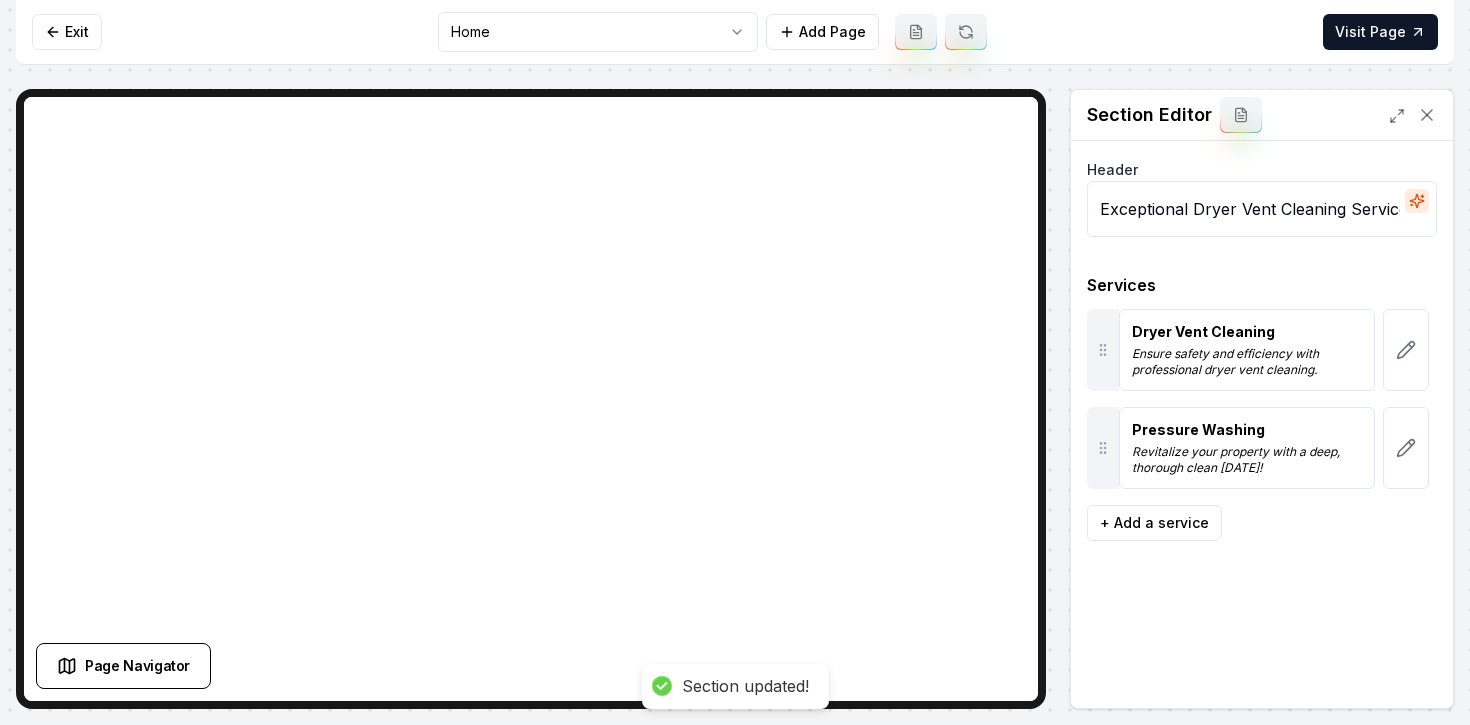 scroll, scrollTop: 0, scrollLeft: 0, axis: both 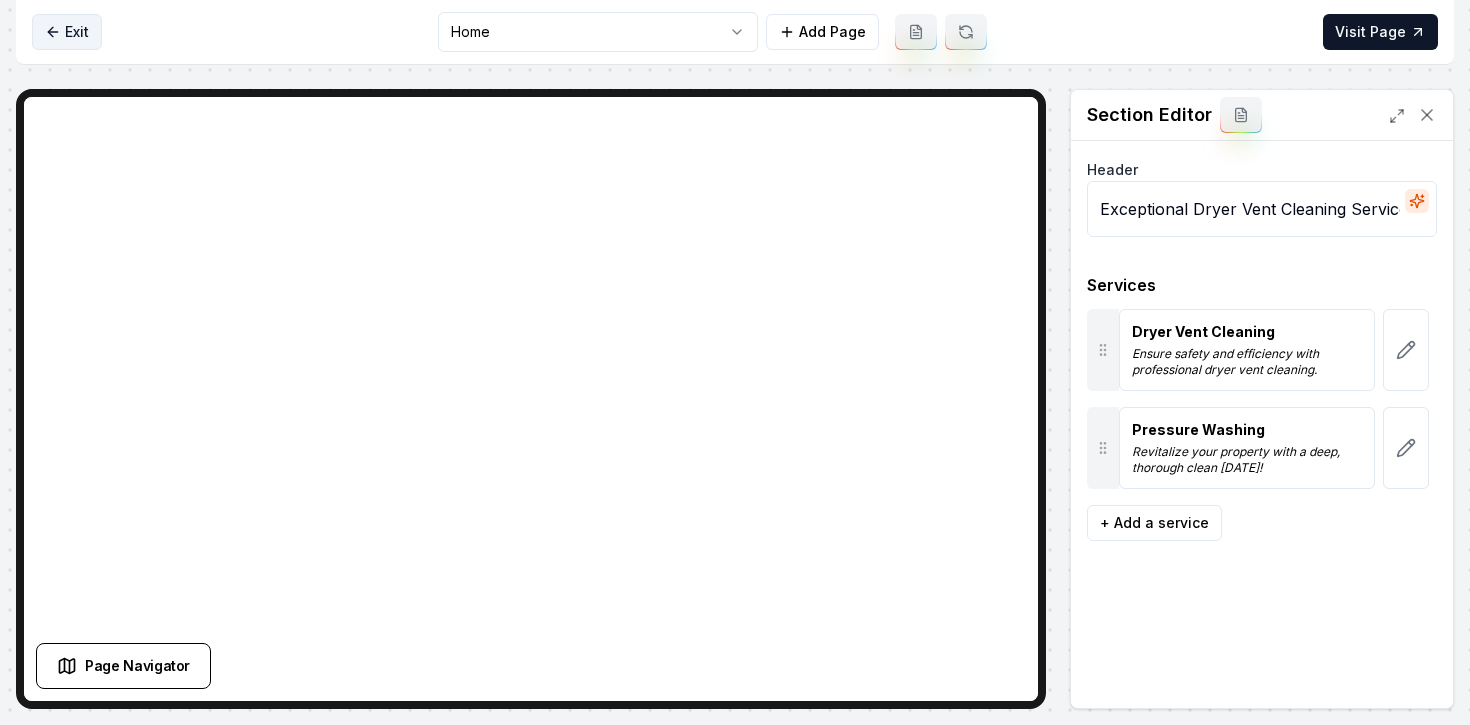 click on "Exit" at bounding box center (67, 32) 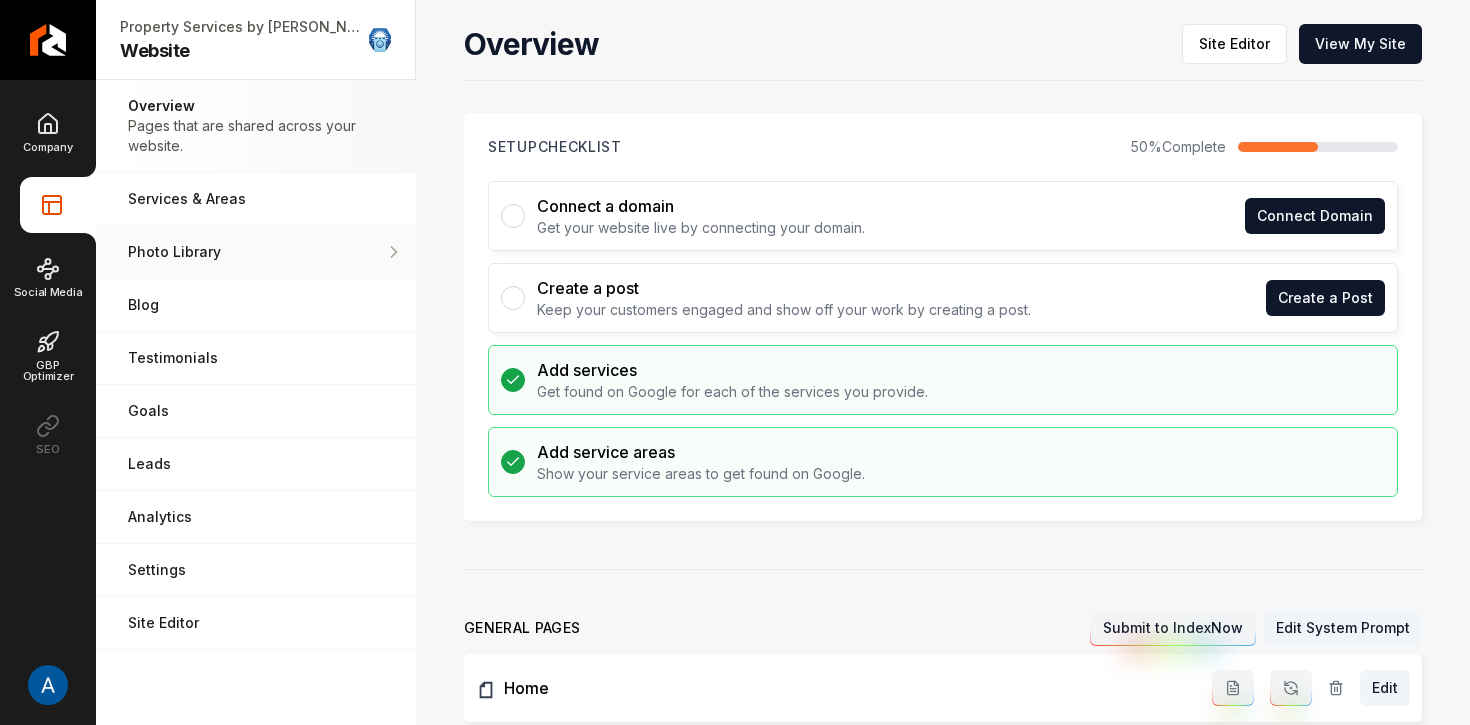 click on "Photo Library" at bounding box center (247, 252) 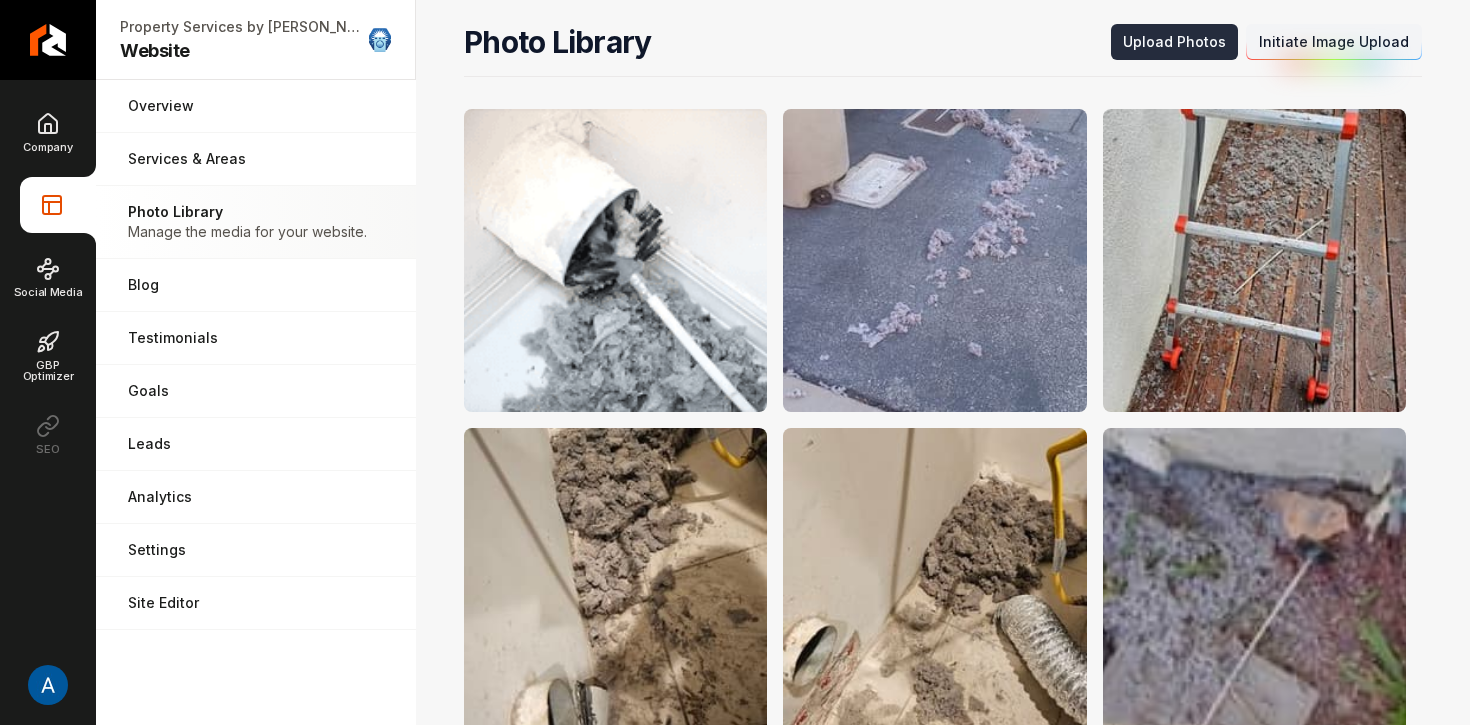 click on "Upload Photos" at bounding box center (1174, 42) 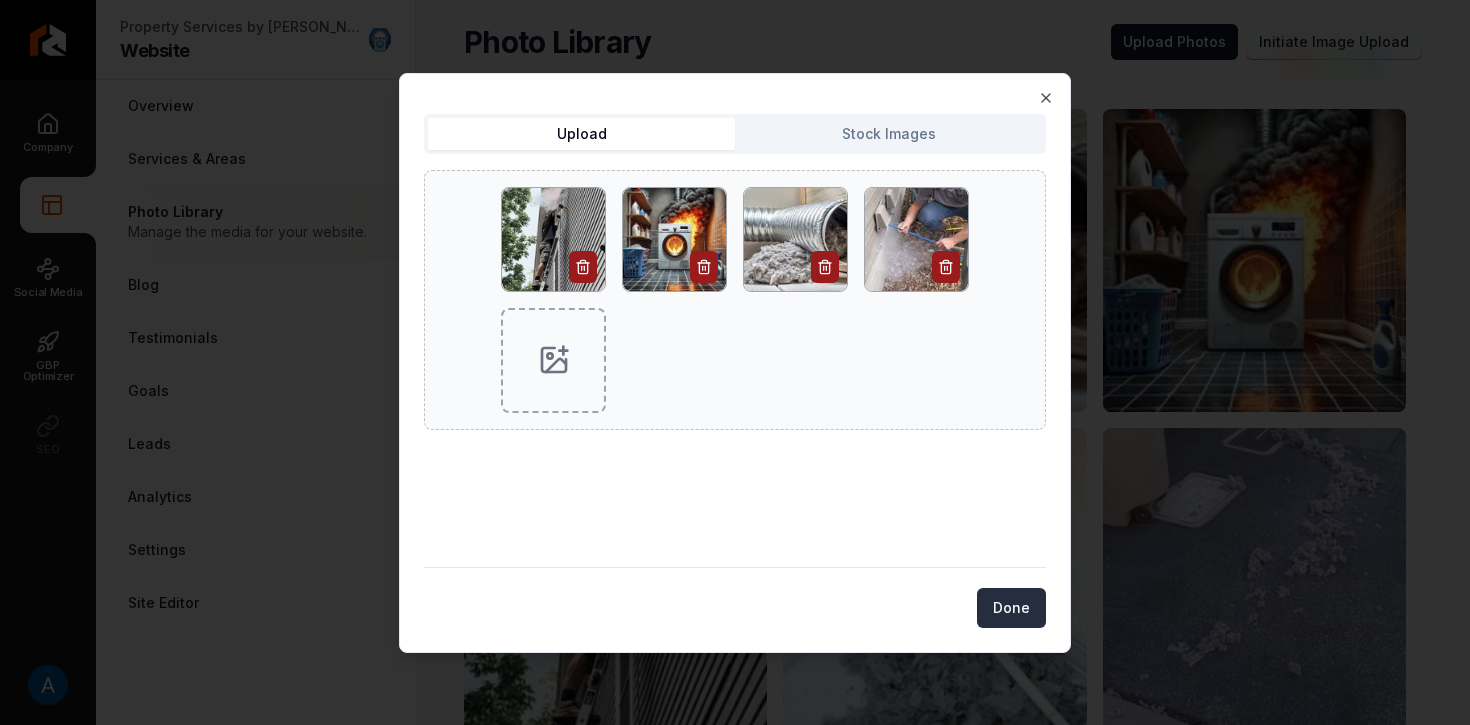 click on "Done" at bounding box center [1011, 608] 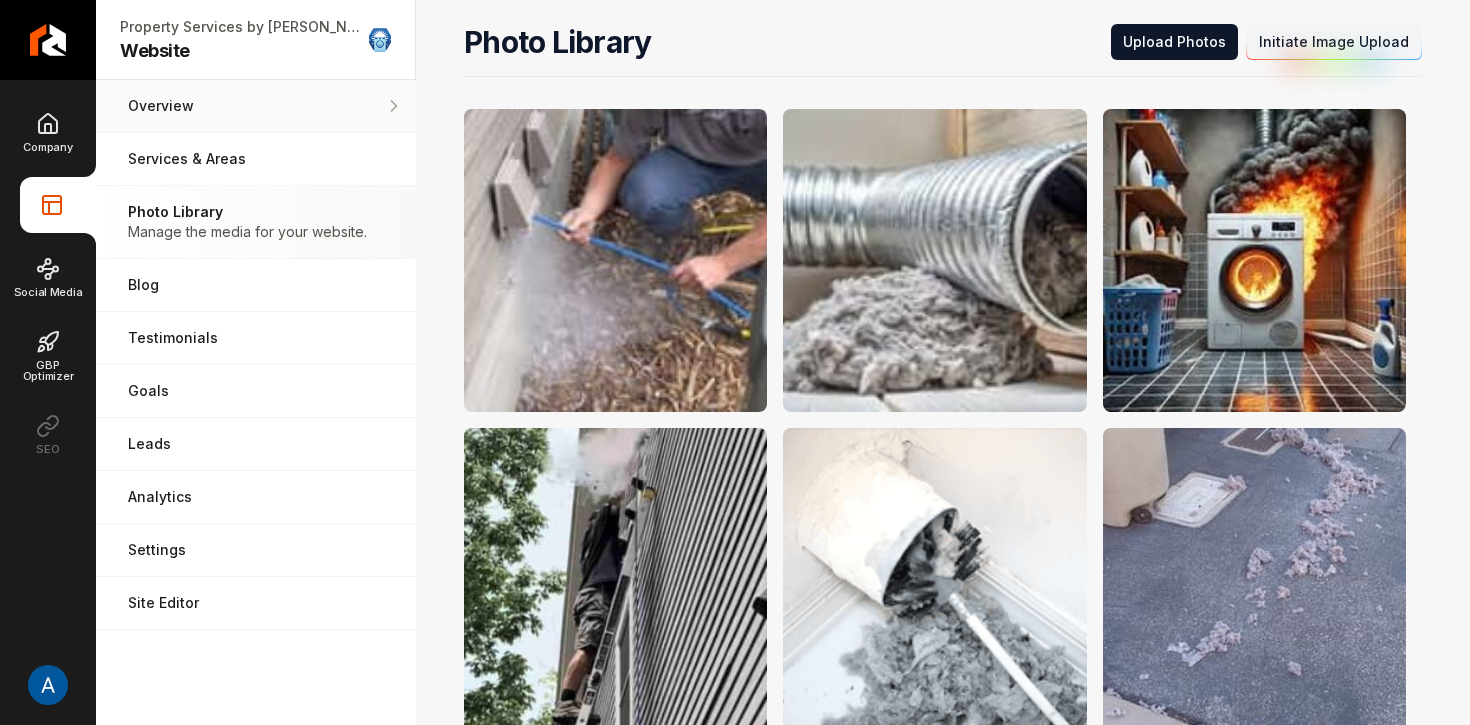click on "Overview" at bounding box center [256, 106] 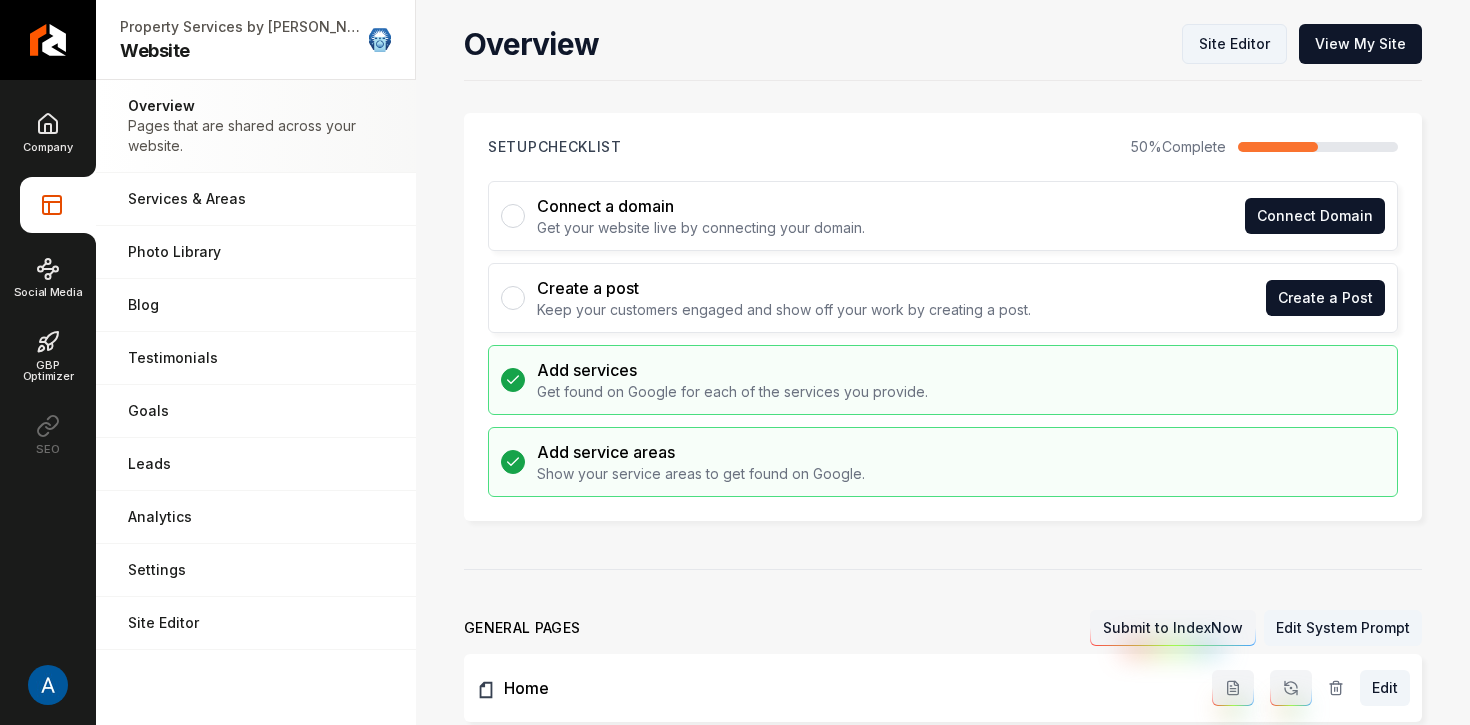 click on "Site Editor" at bounding box center [1234, 44] 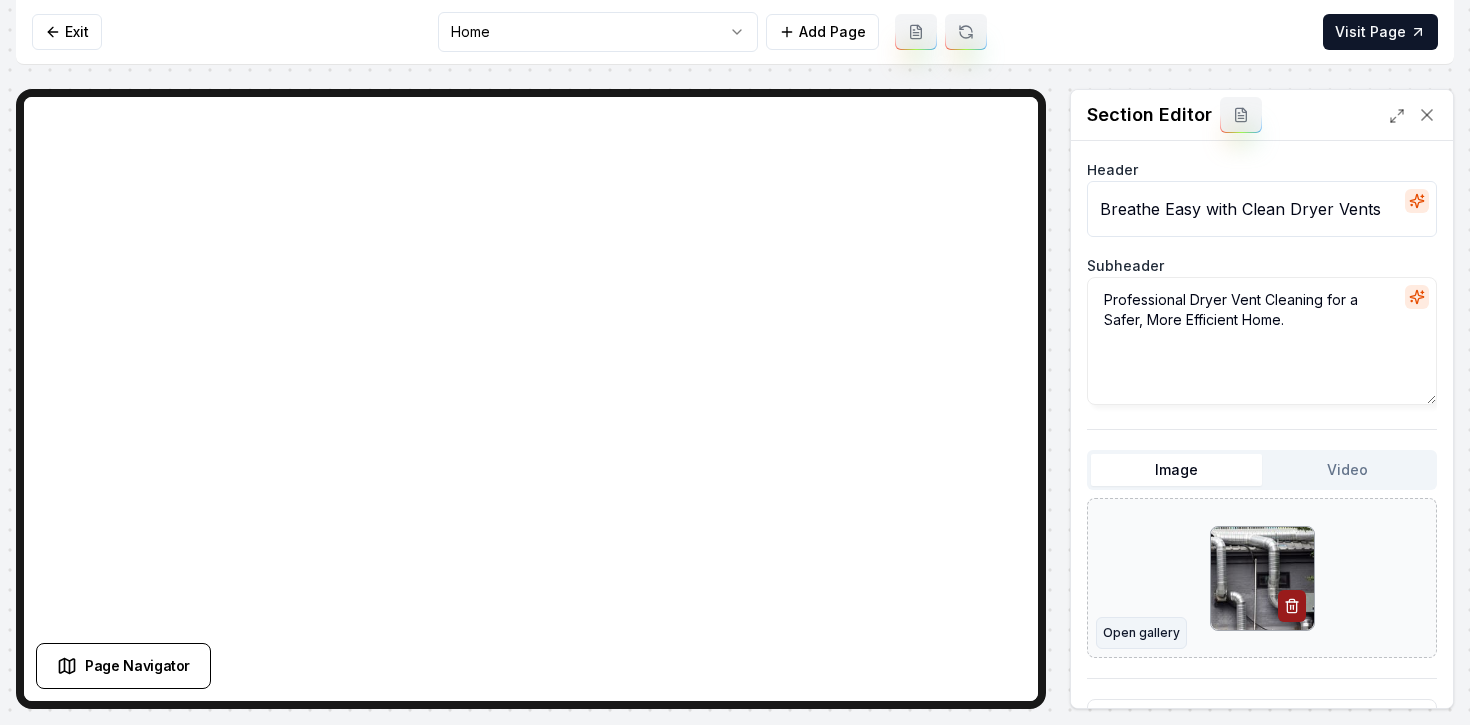 click on "Open gallery" at bounding box center (1141, 633) 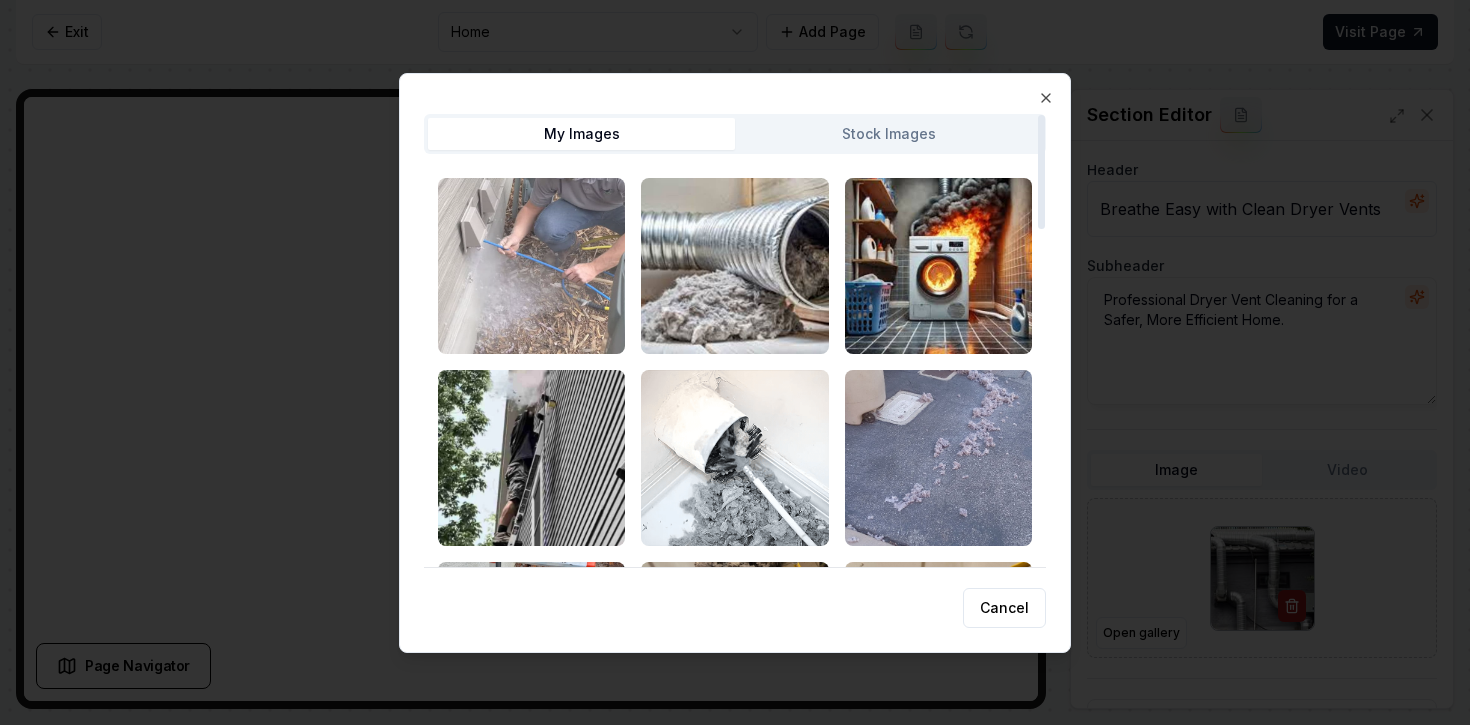 click at bounding box center [531, 266] 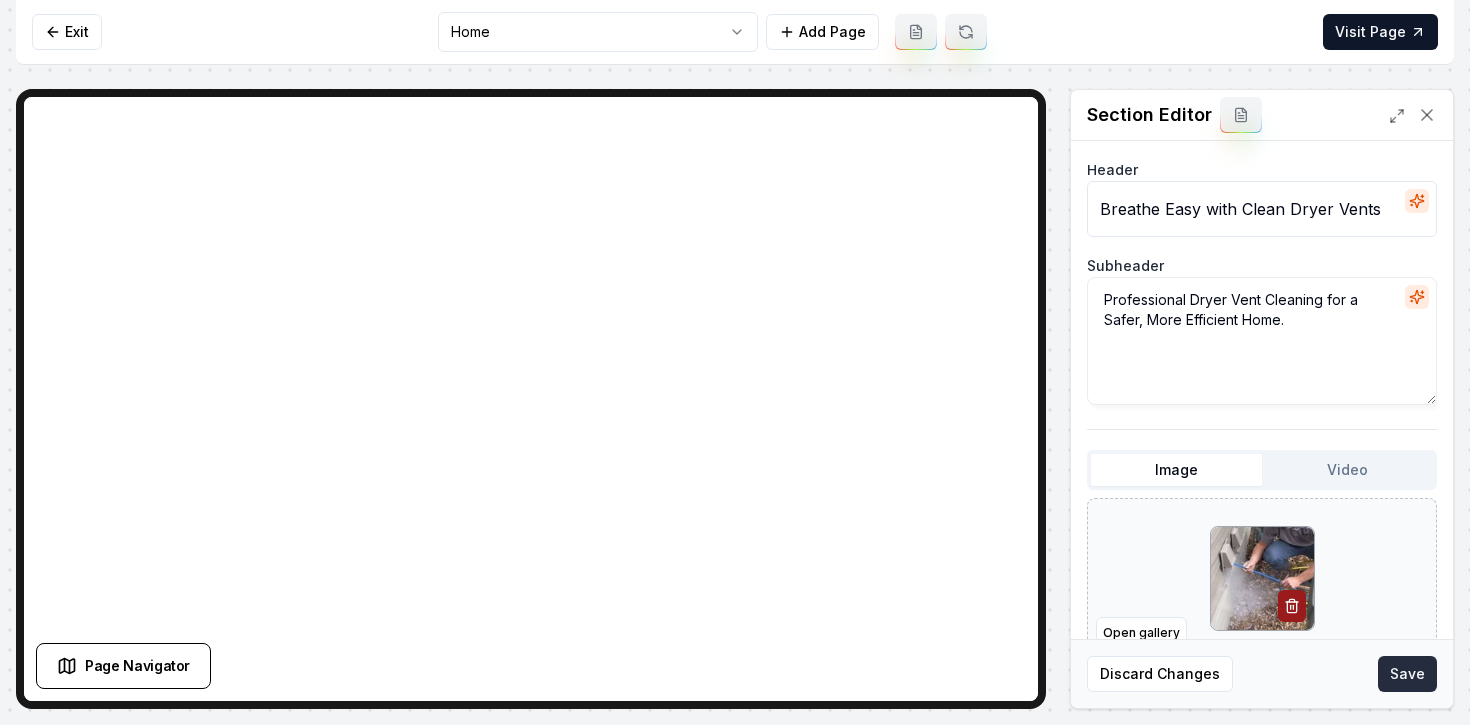 click on "Save" at bounding box center (1407, 674) 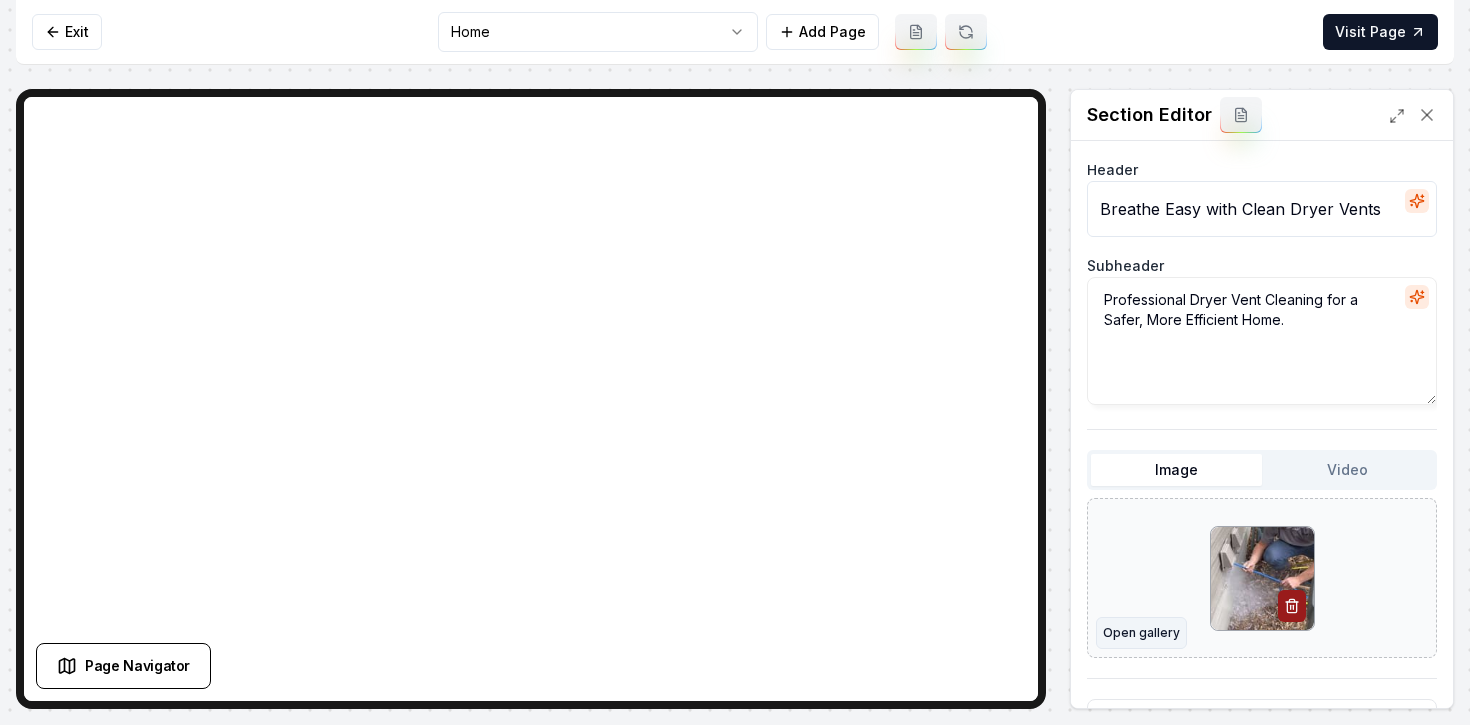 click on "Open gallery" at bounding box center (1141, 633) 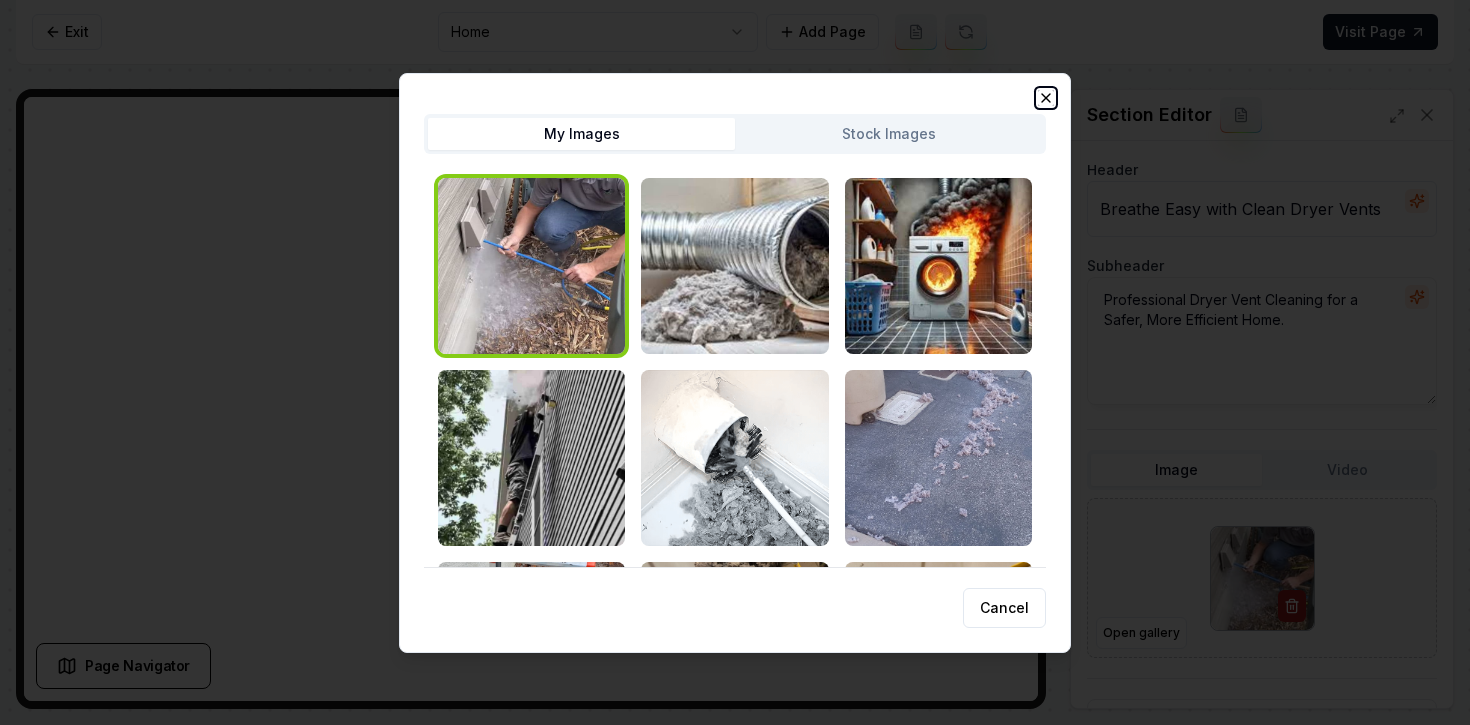 click 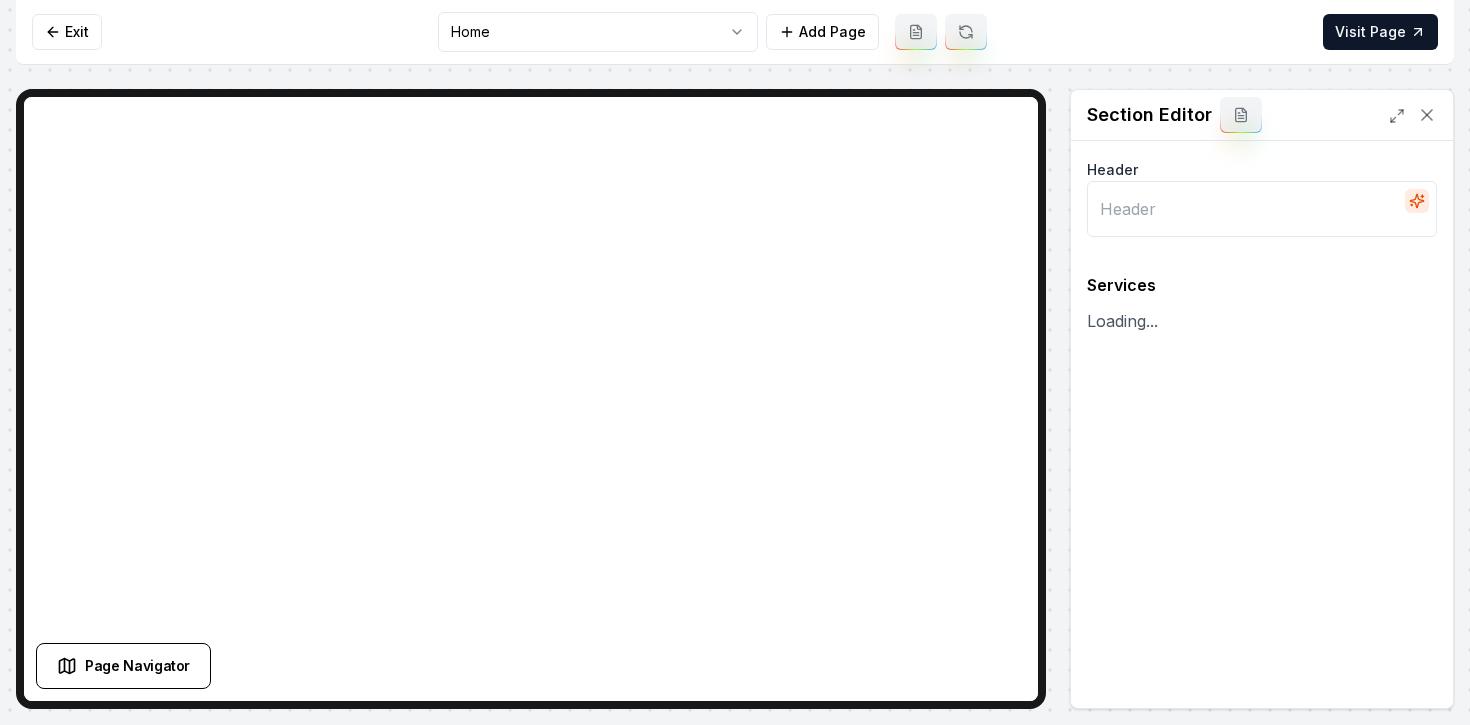 type on "Exceptional Dryer Vent Cleaning Services" 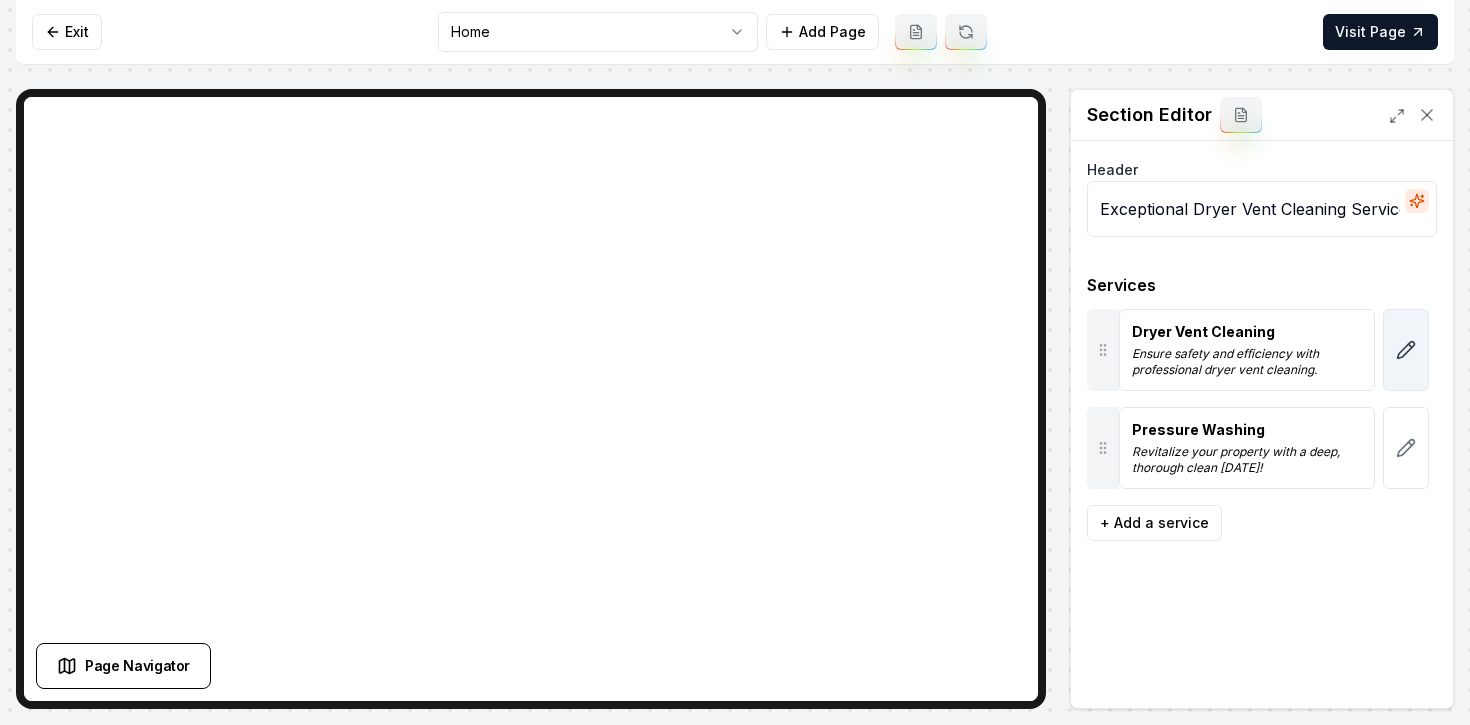 click at bounding box center (1406, 350) 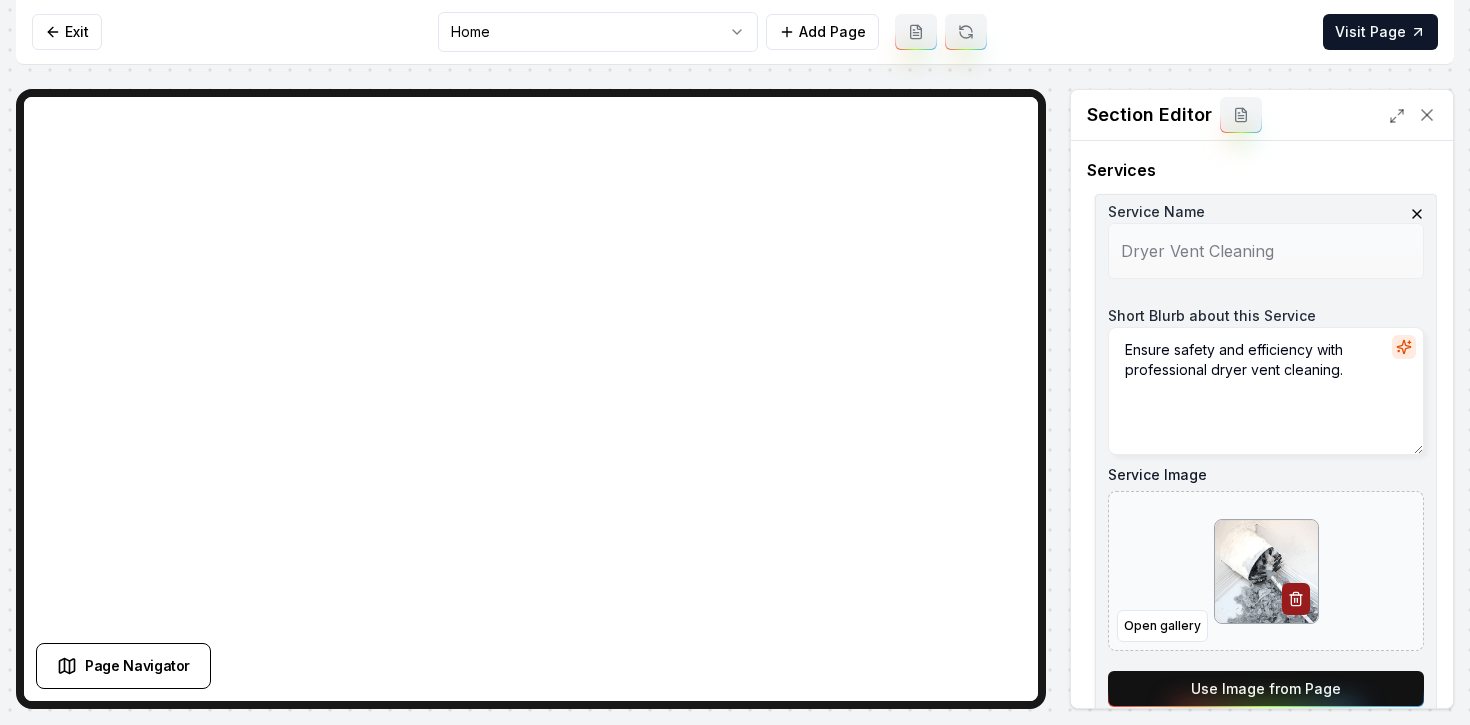 scroll, scrollTop: 121, scrollLeft: 0, axis: vertical 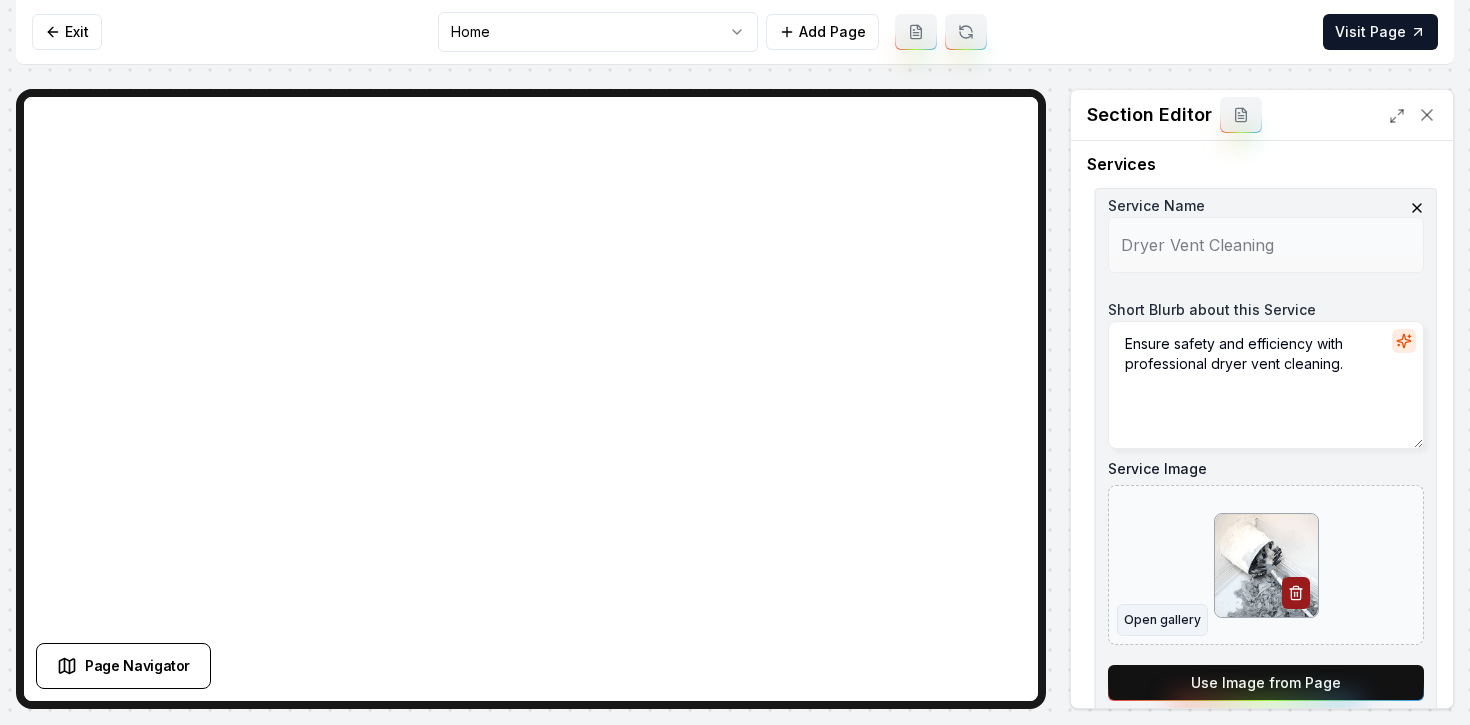 click on "Open gallery" at bounding box center (1162, 620) 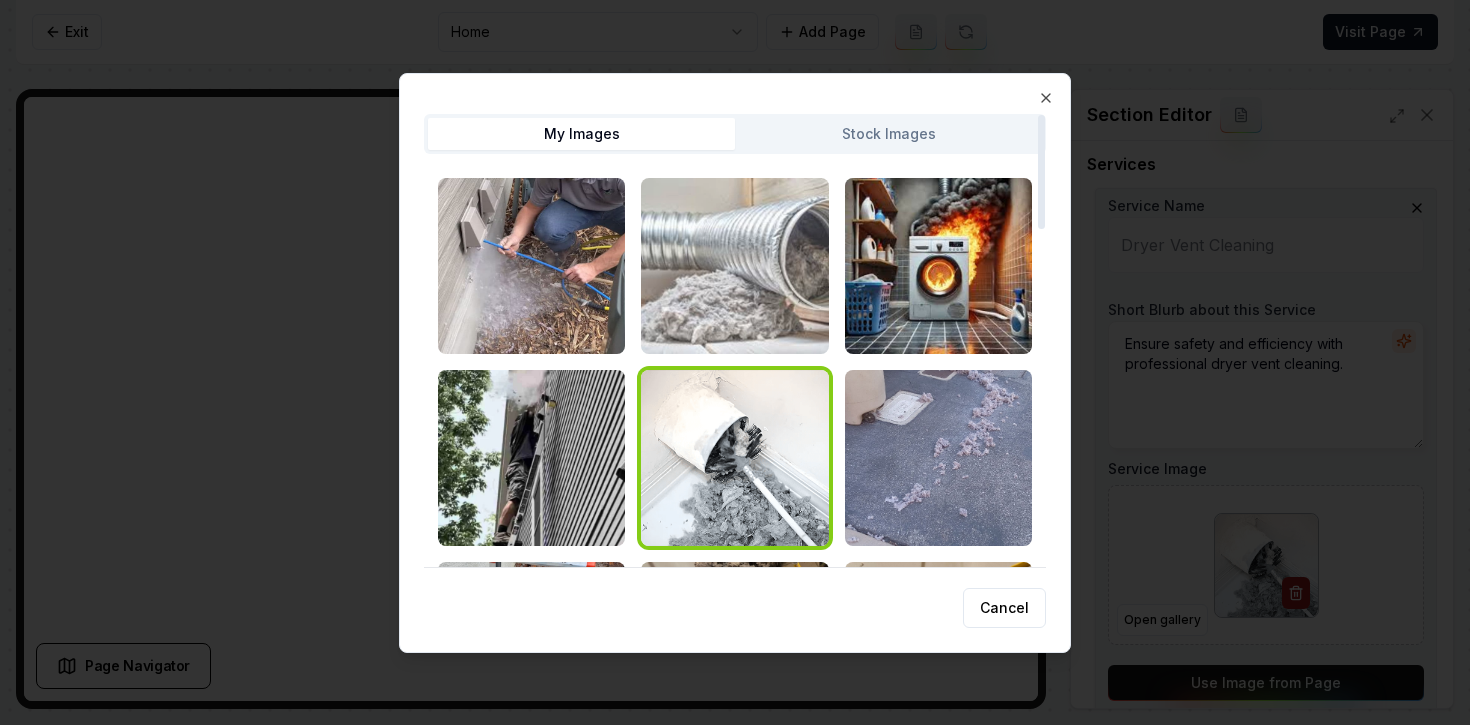 click at bounding box center (734, 266) 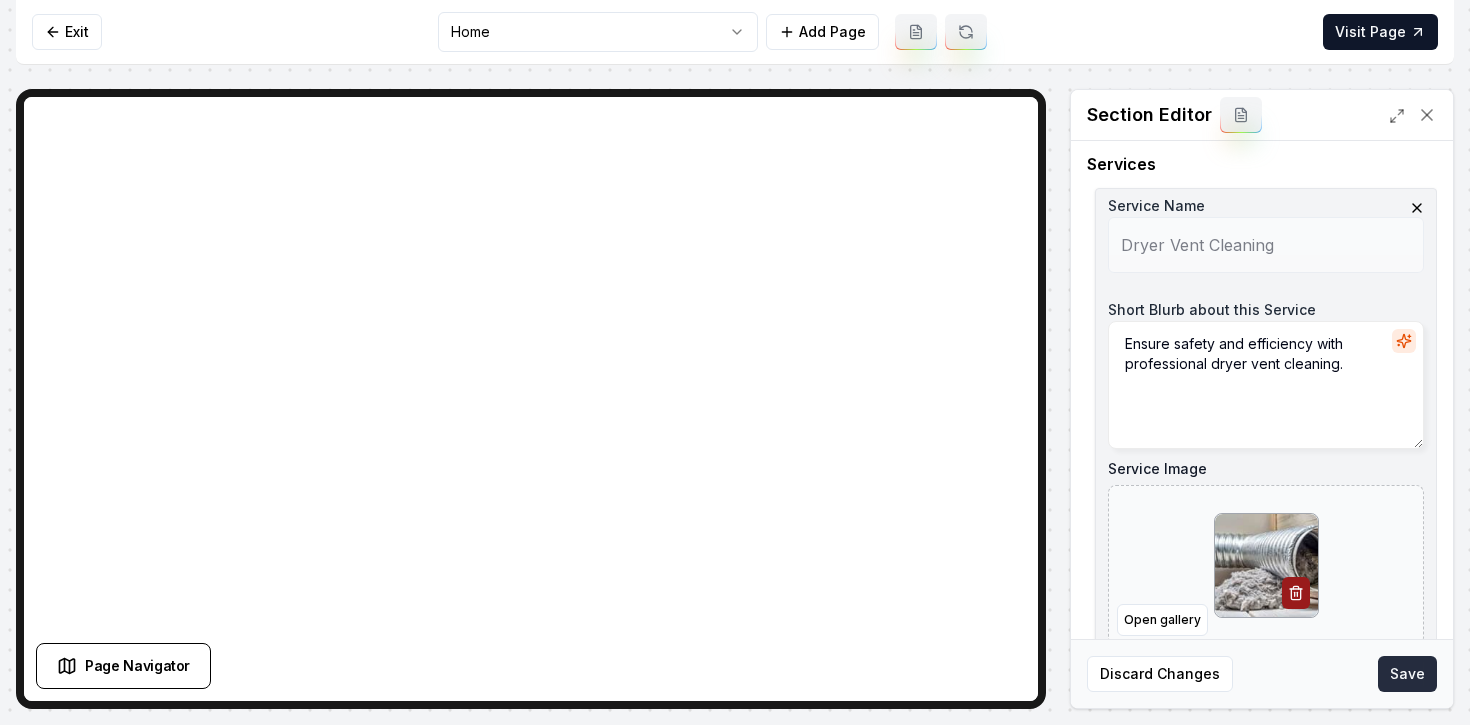 click on "Save" at bounding box center (1407, 674) 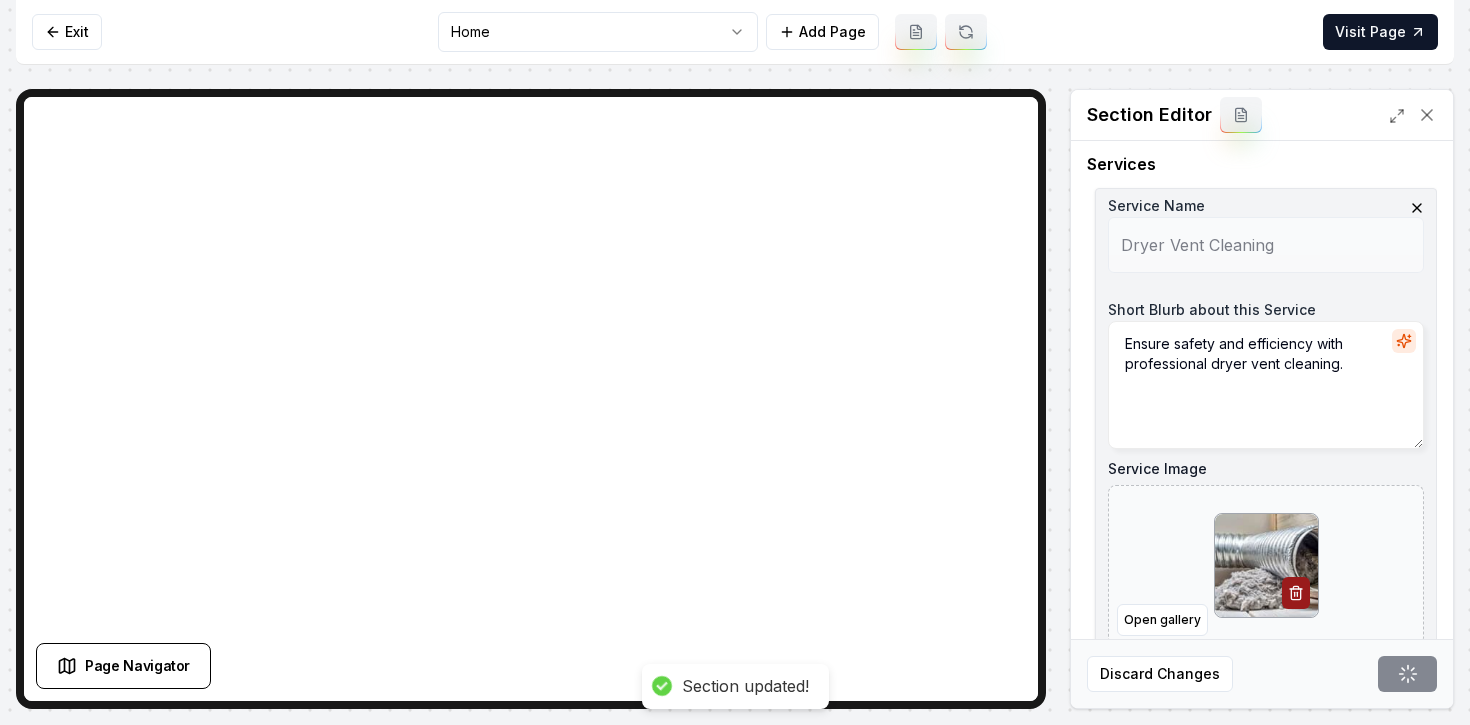 scroll, scrollTop: 0, scrollLeft: 0, axis: both 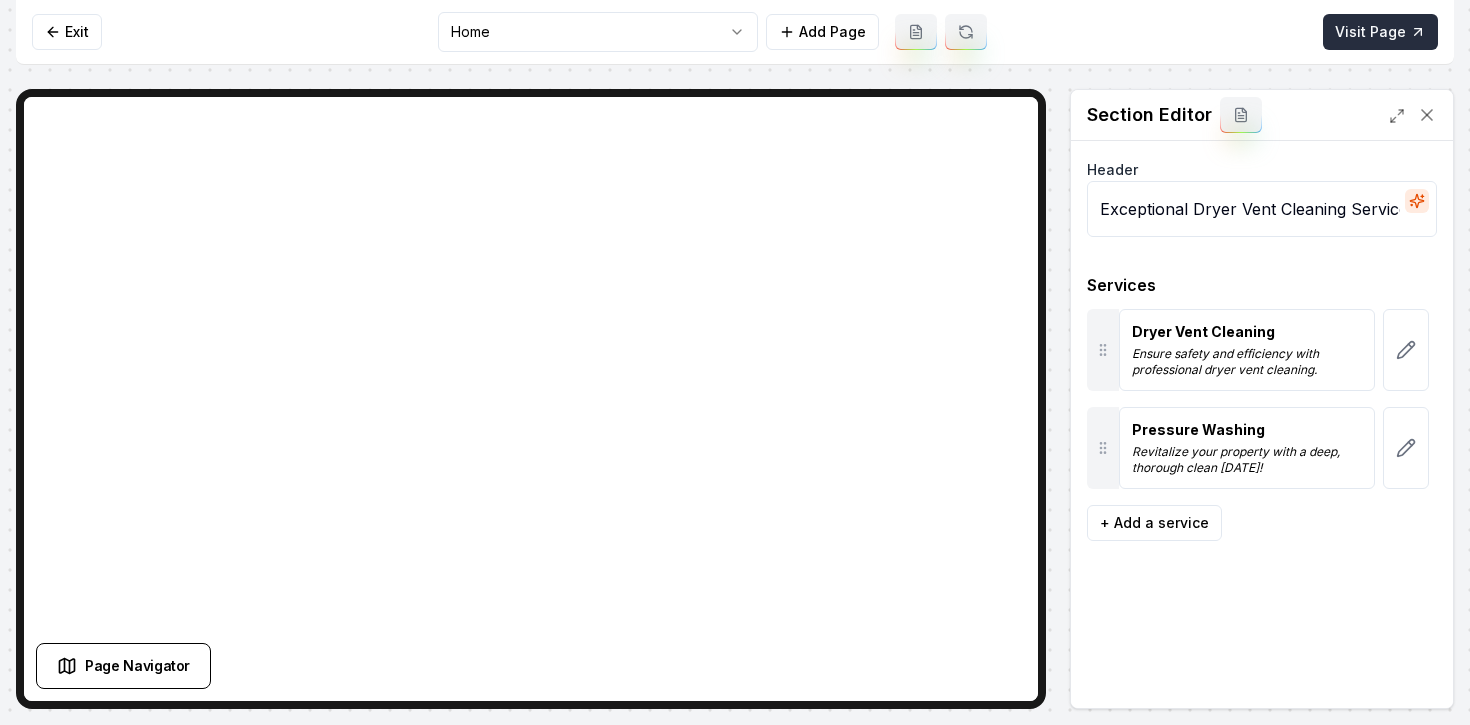 click on "Visit Page" at bounding box center [1380, 32] 